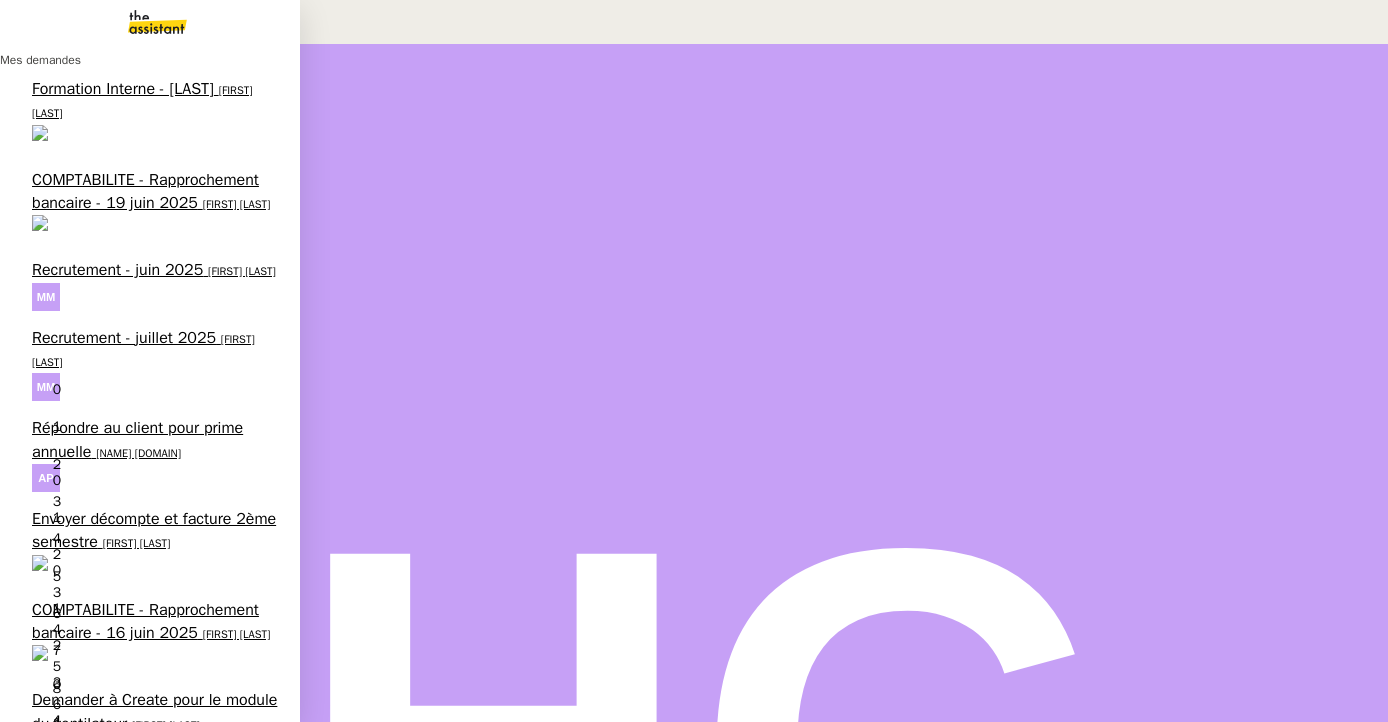 scroll, scrollTop: 0, scrollLeft: 0, axis: both 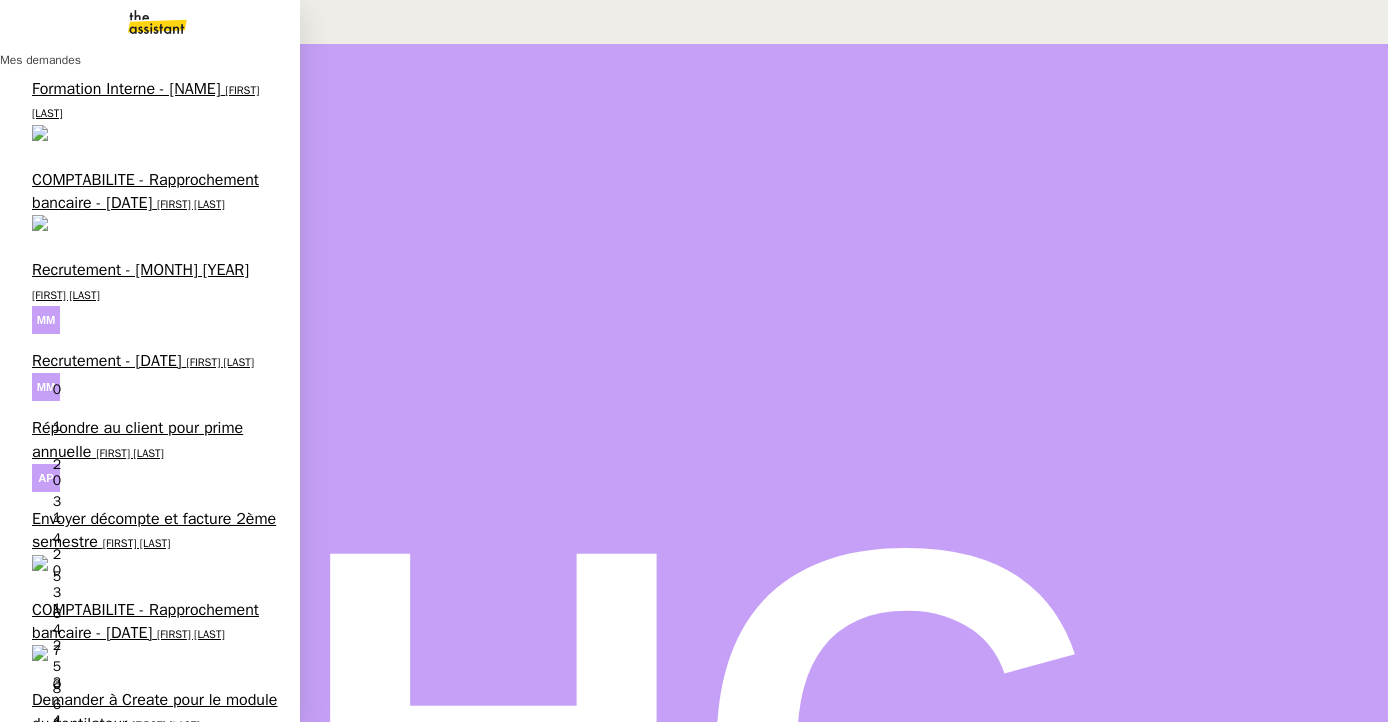 click on "Check refund request for training" at bounding box center [156, 1846] 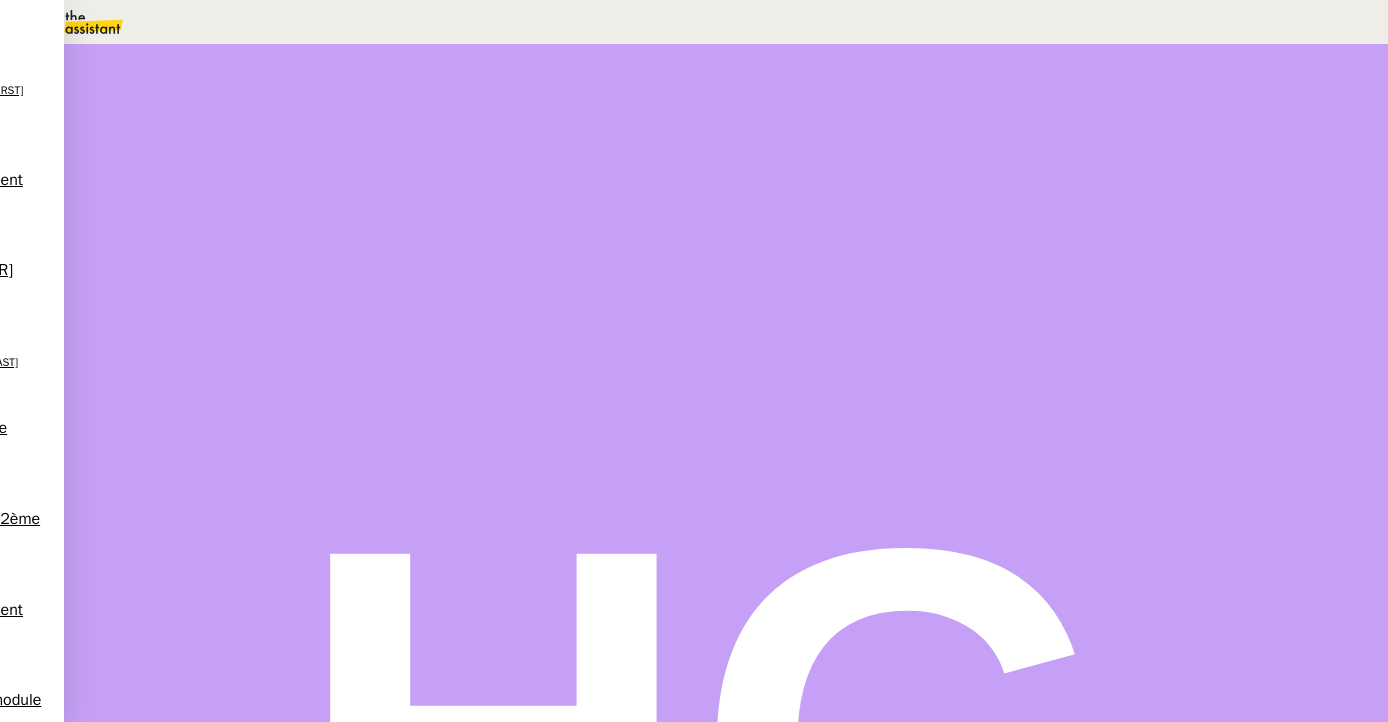 scroll, scrollTop: 703, scrollLeft: 0, axis: vertical 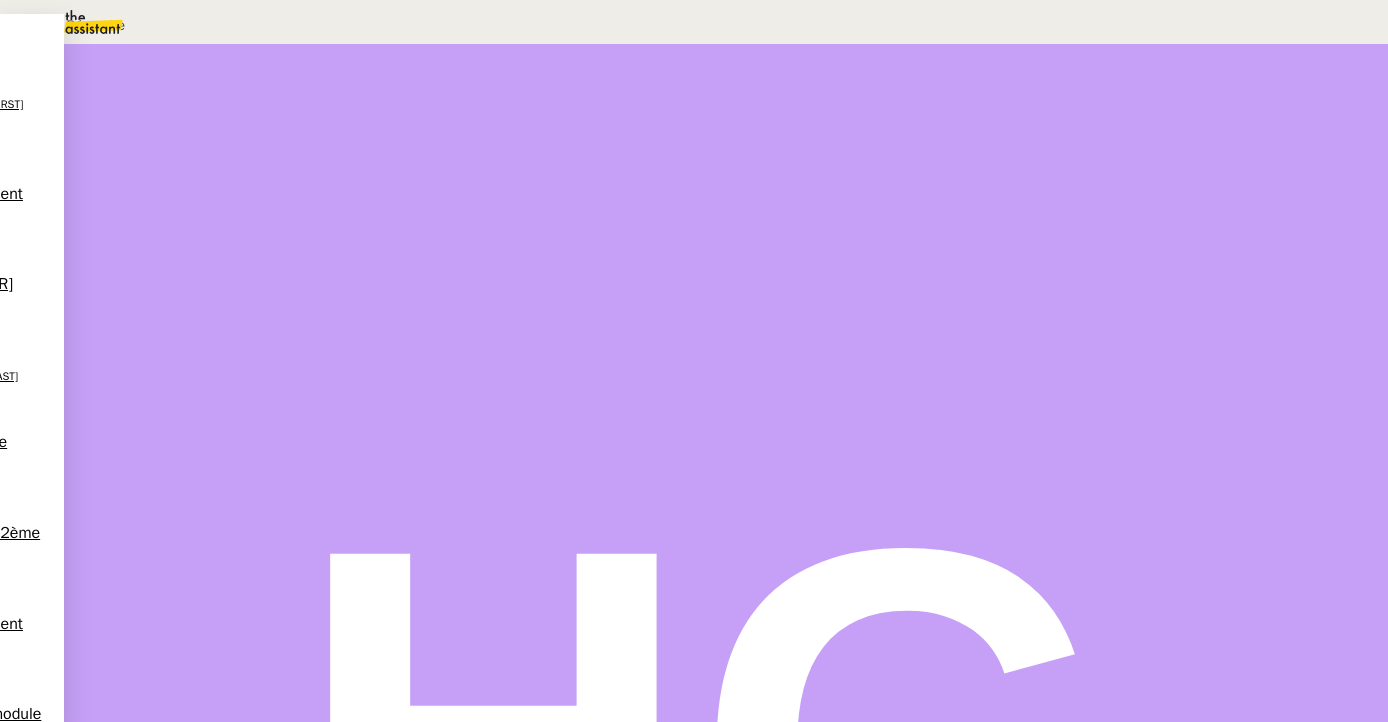 click at bounding box center [278, 534] 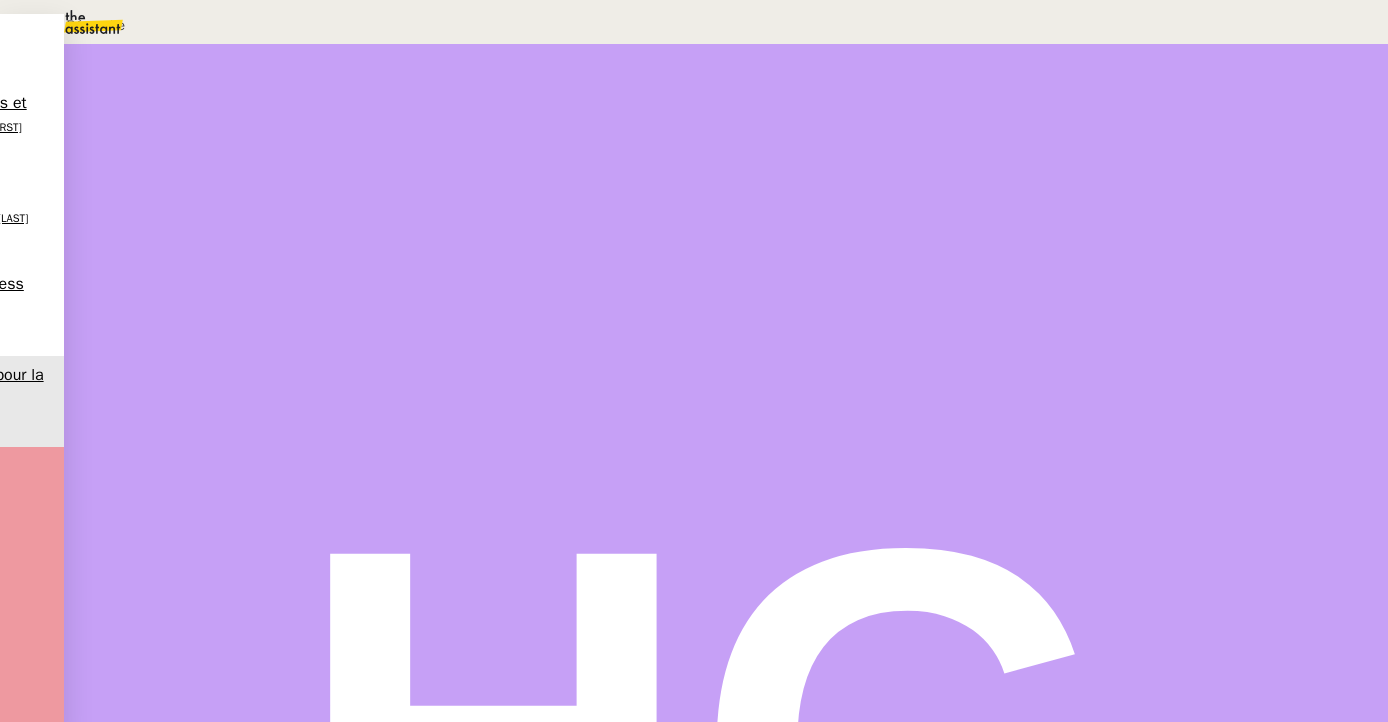 scroll, scrollTop: 0, scrollLeft: 0, axis: both 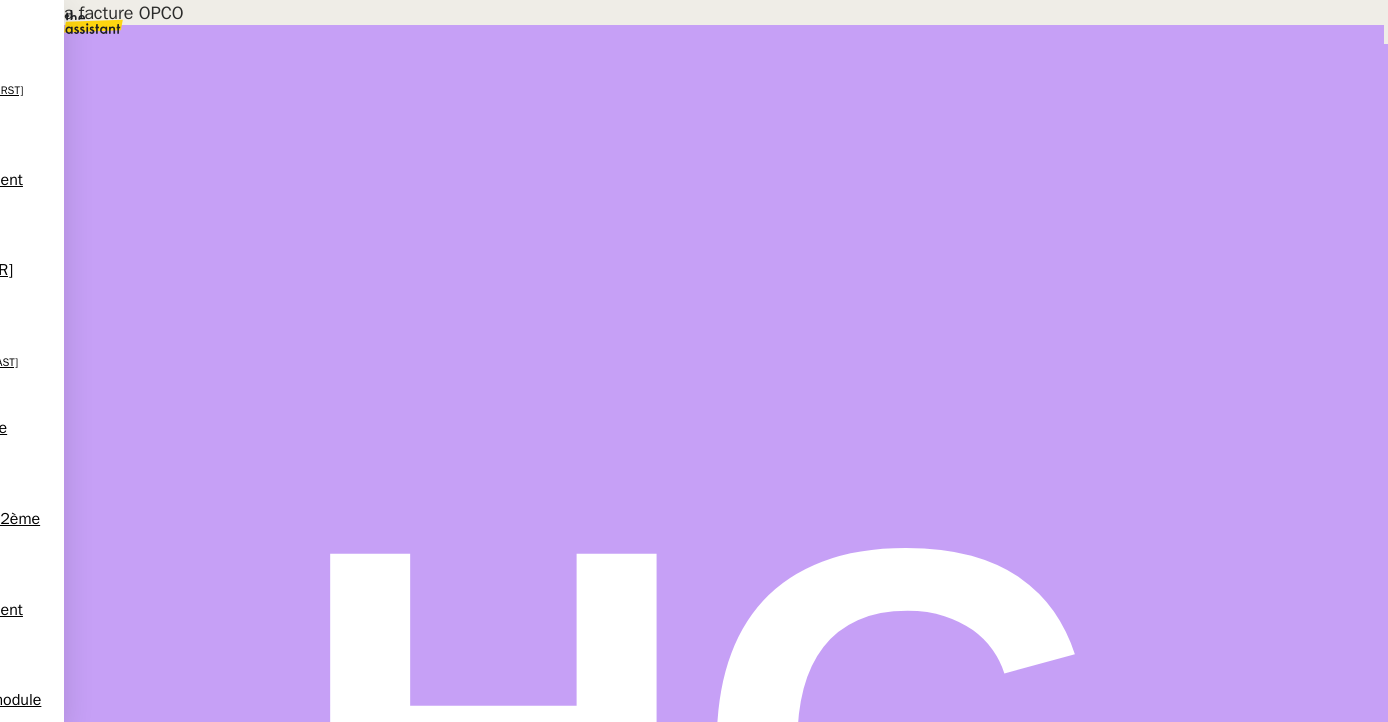 click on "Process the OPCO invoice" at bounding box center [249, 2679] 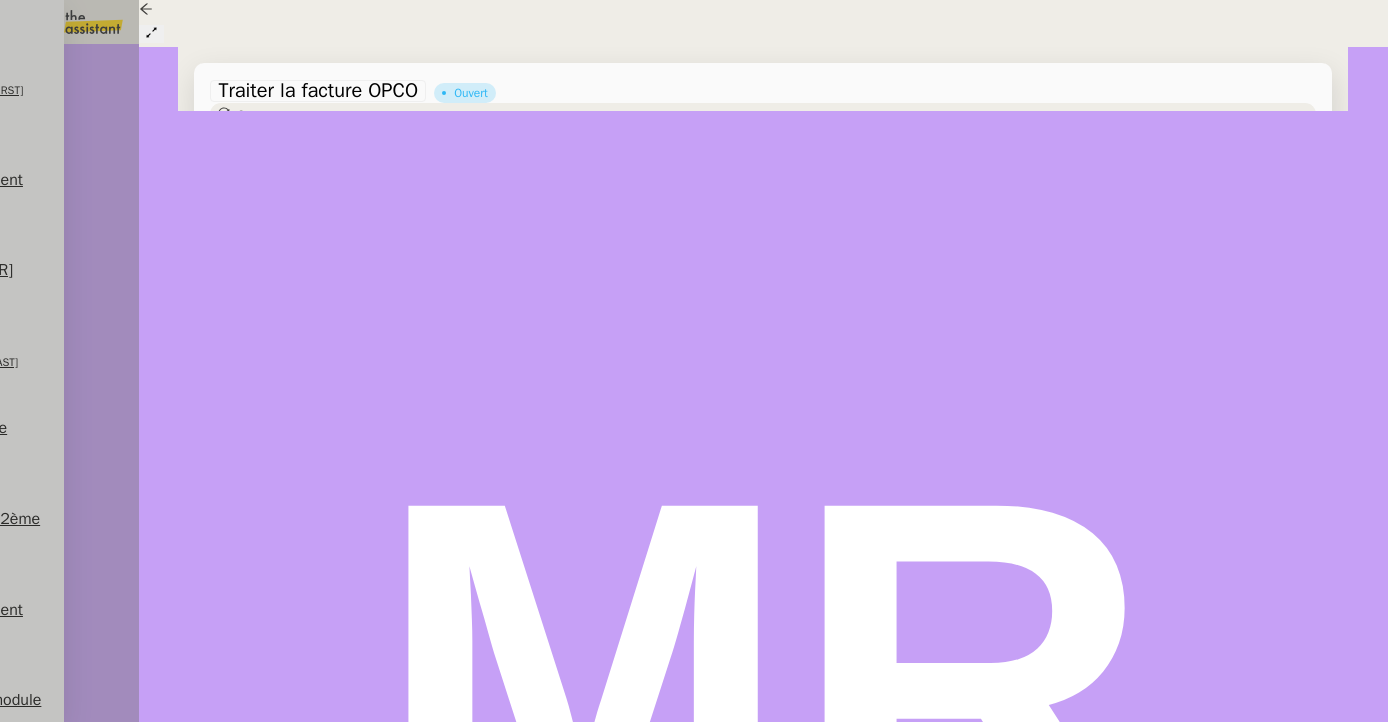 scroll, scrollTop: 0, scrollLeft: 0, axis: both 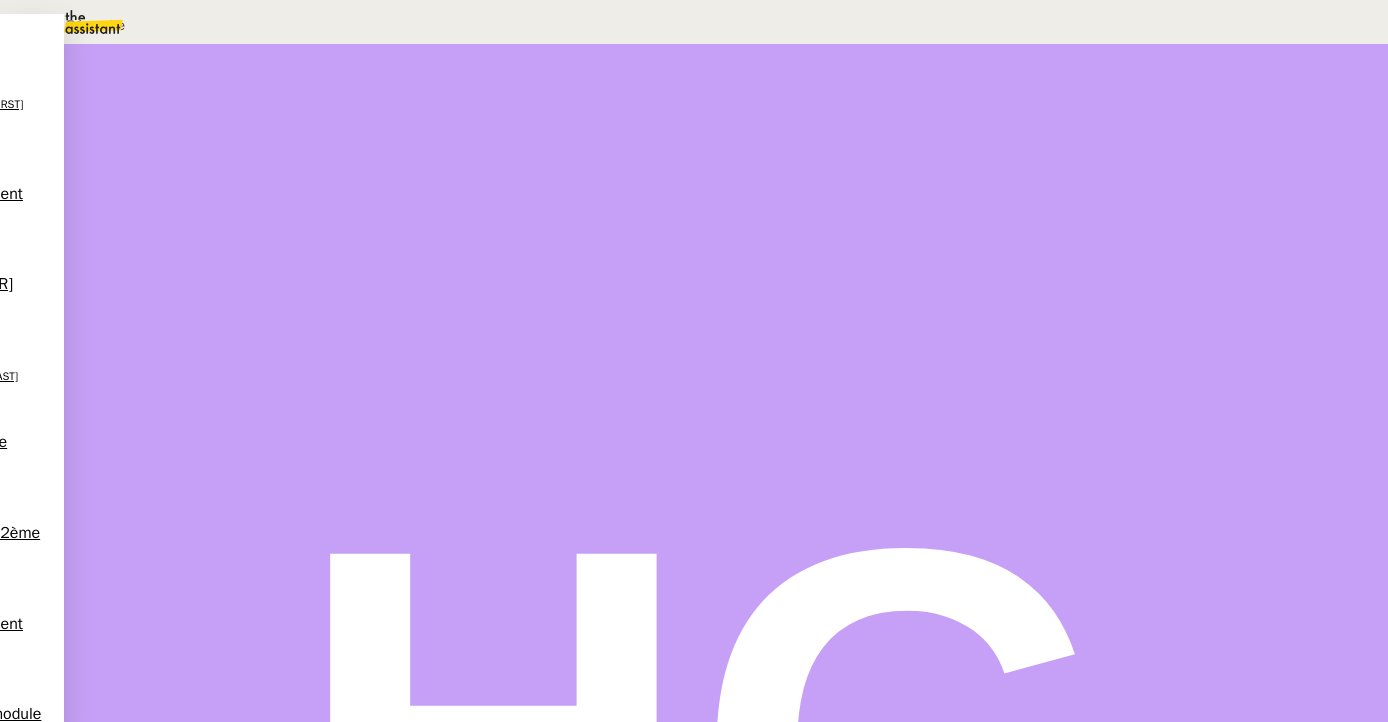 click at bounding box center (278, 534) 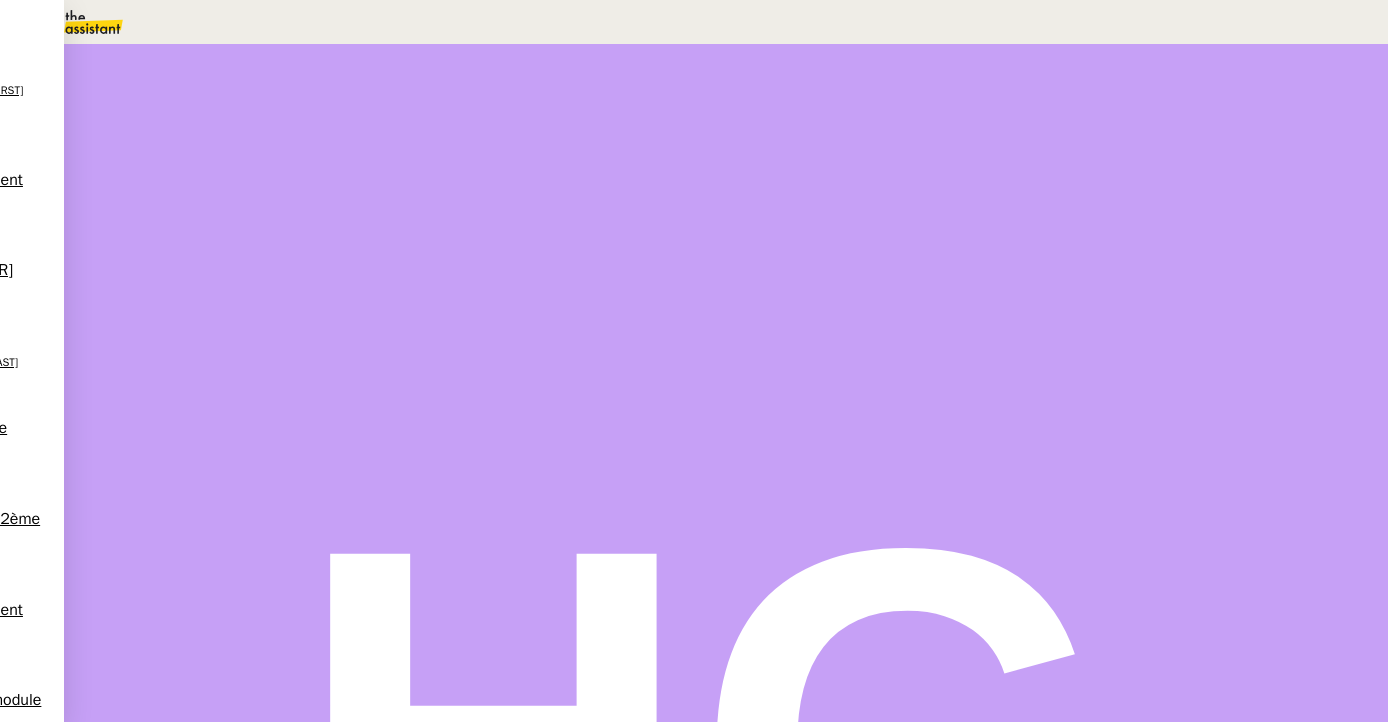 click on "Traiter la facture OPCO" at bounding box center (400, 1326) 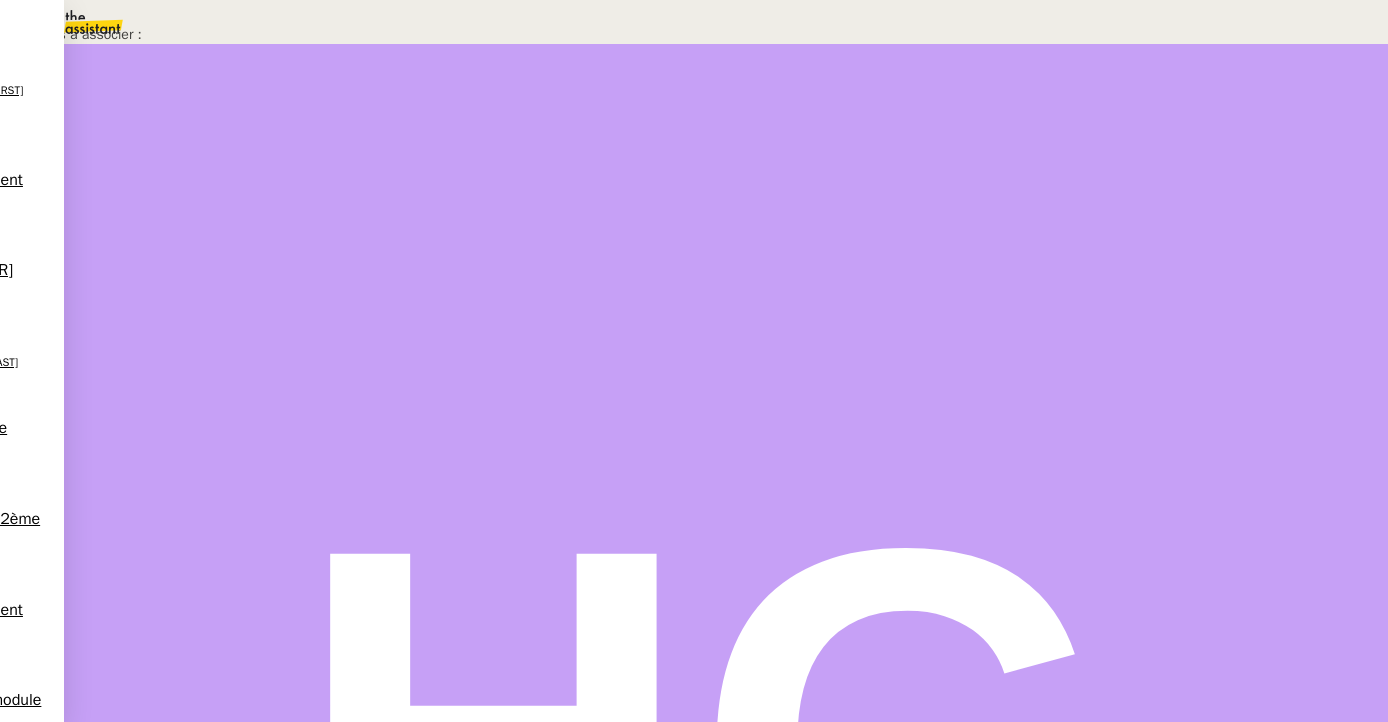 click on "Marine RAULT    client" at bounding box center [375, 486] 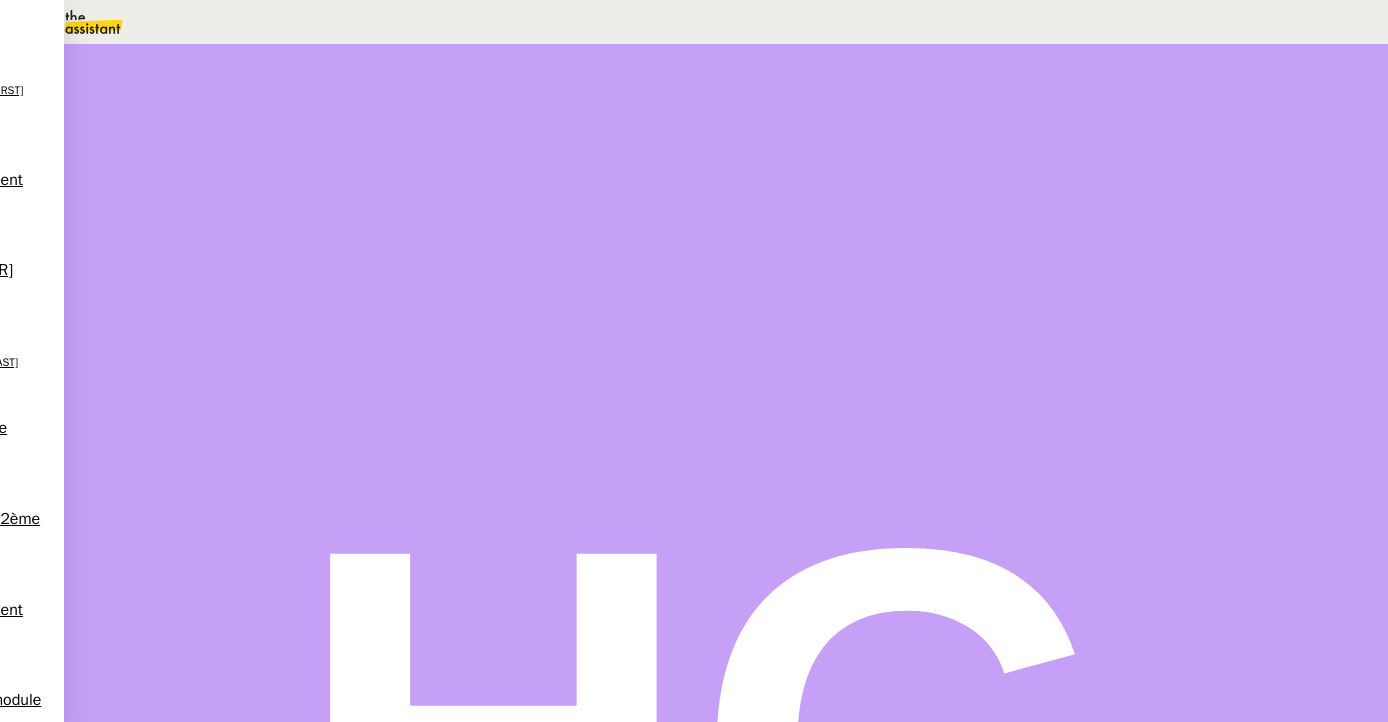 click on "Ajouter" at bounding box center [1345, 700] 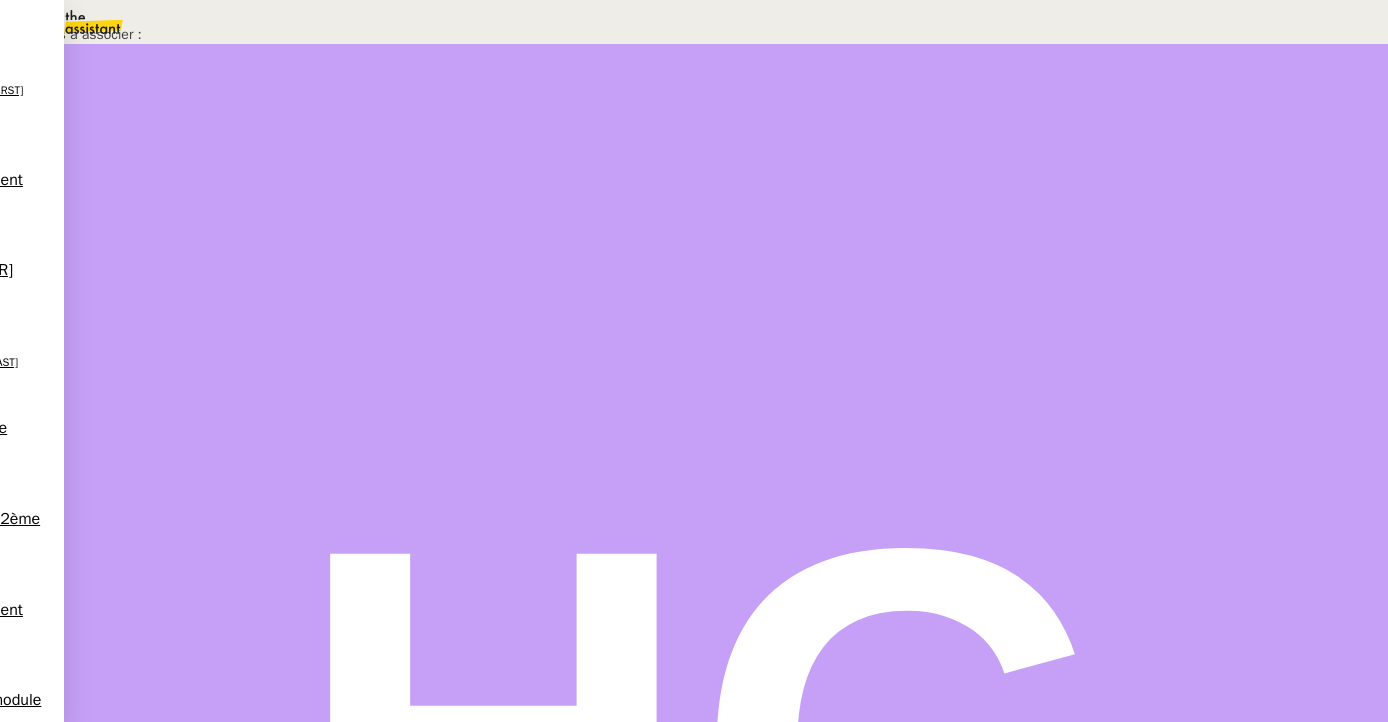 click on "Confirmer" at bounding box center (1336, 700) 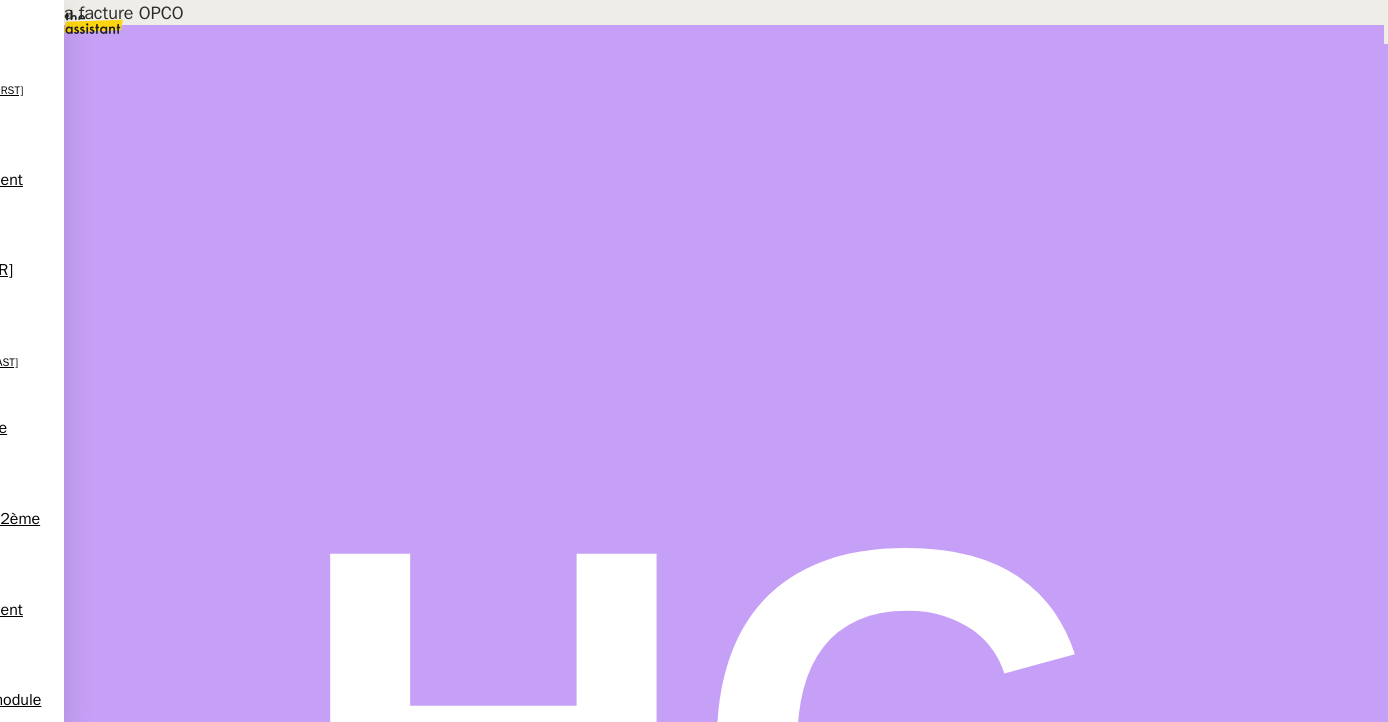 click on "Traiter la facture OPCO" at bounding box center [249, 2679] 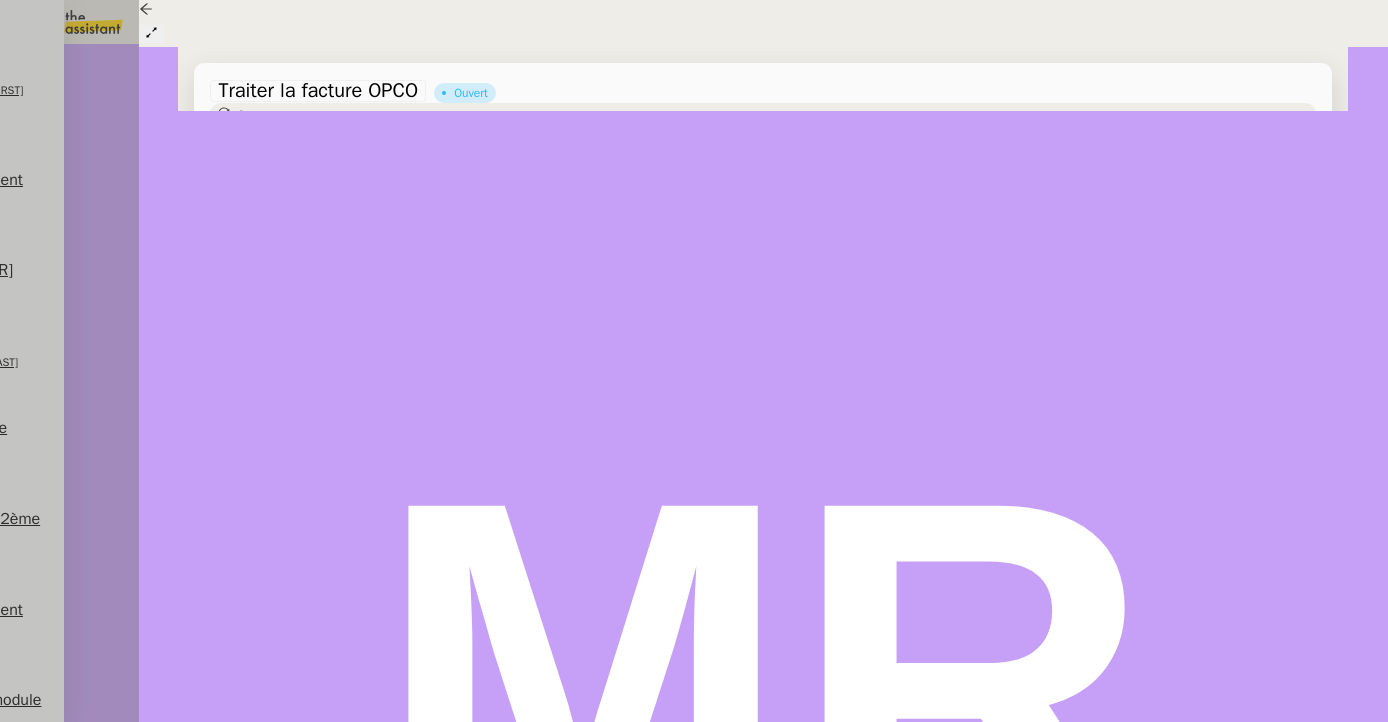 scroll, scrollTop: 14, scrollLeft: 0, axis: vertical 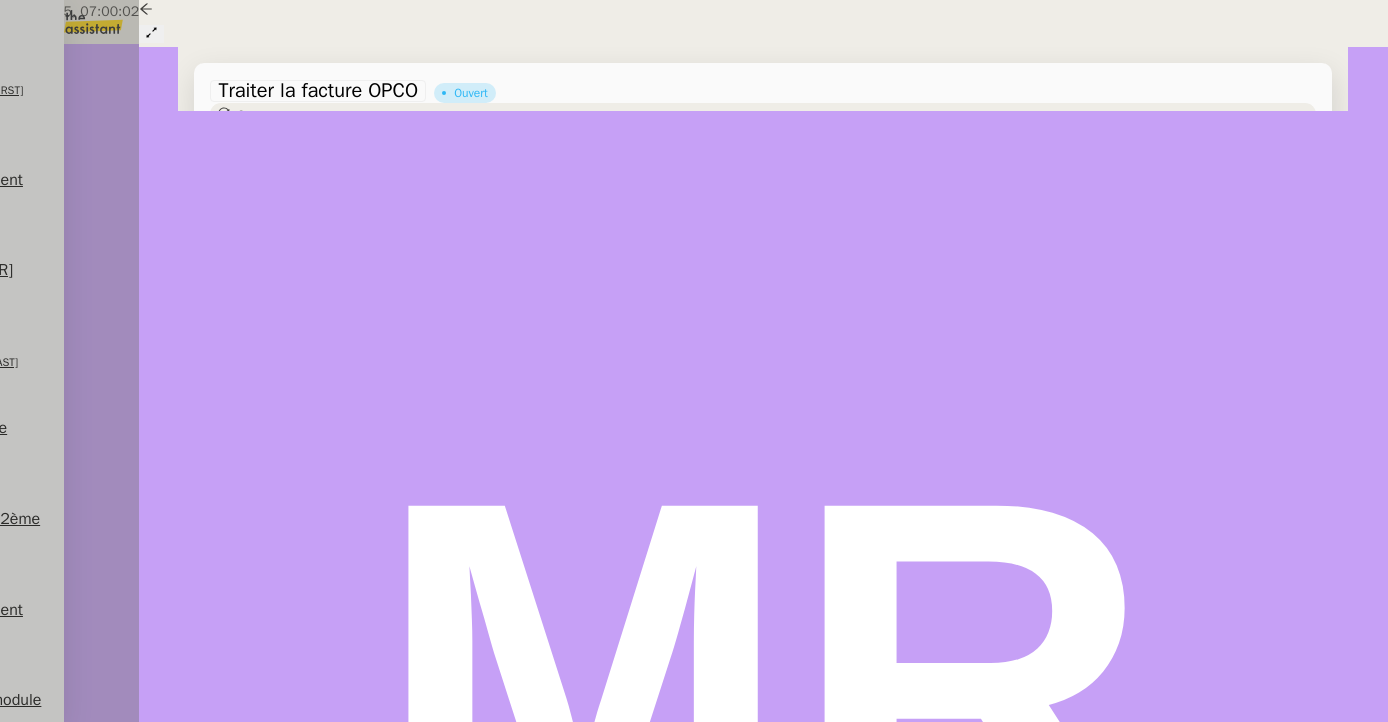 click on "Tâche" at bounding box center [783, 242] 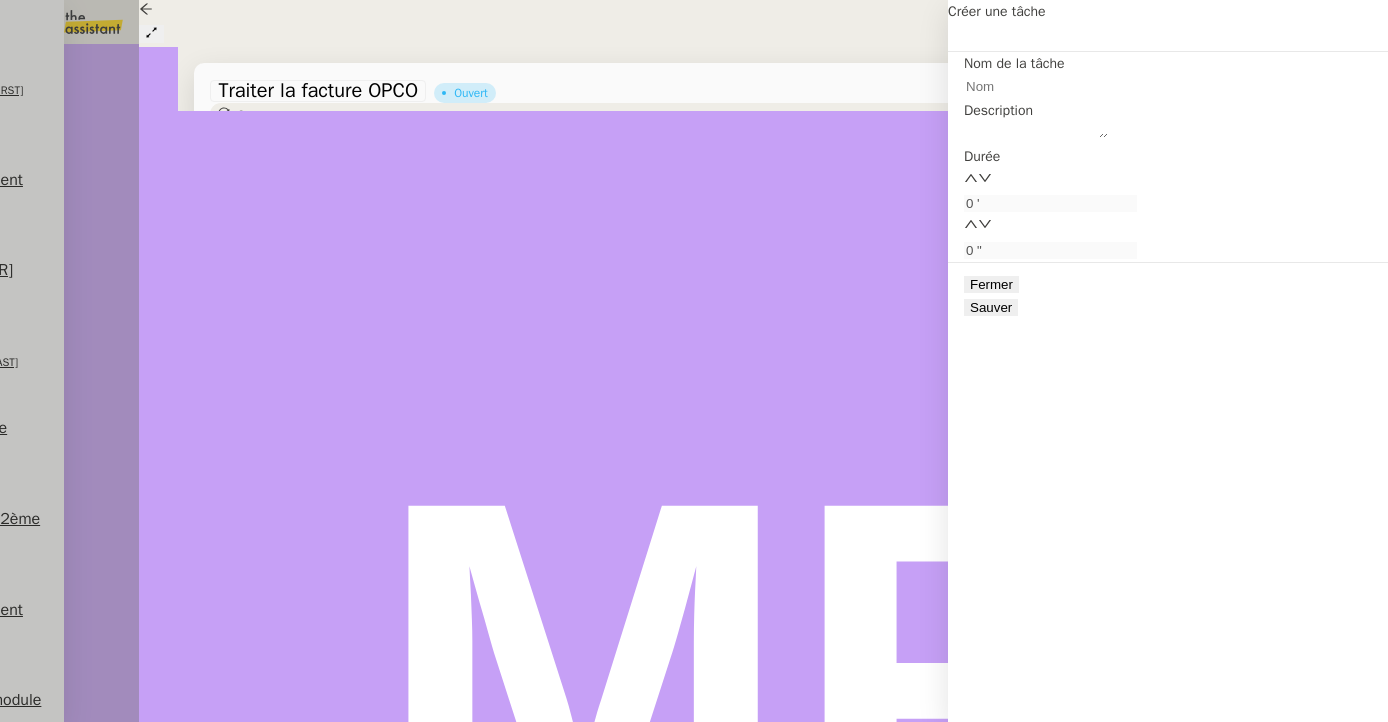 click on "il y a 5 heures" at bounding box center (459, 329) 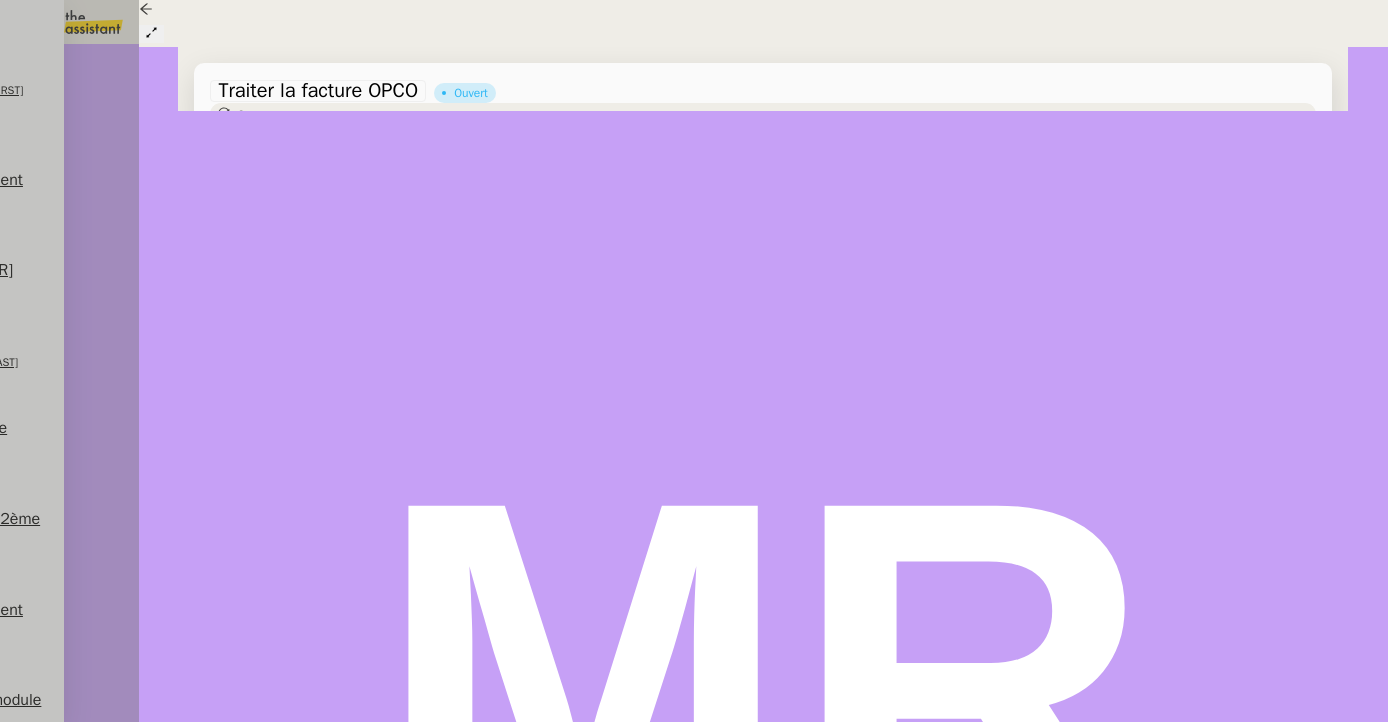 scroll, scrollTop: 676, scrollLeft: 0, axis: vertical 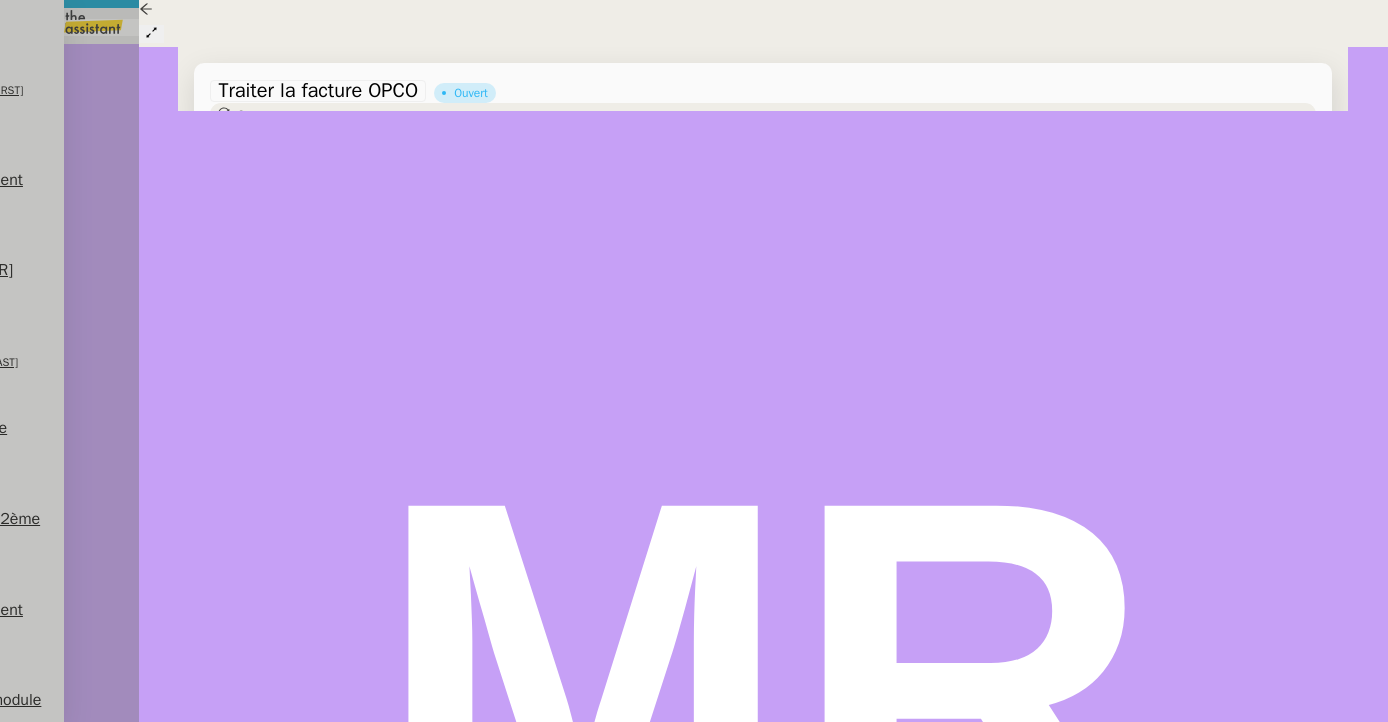 click at bounding box center (425, 837) 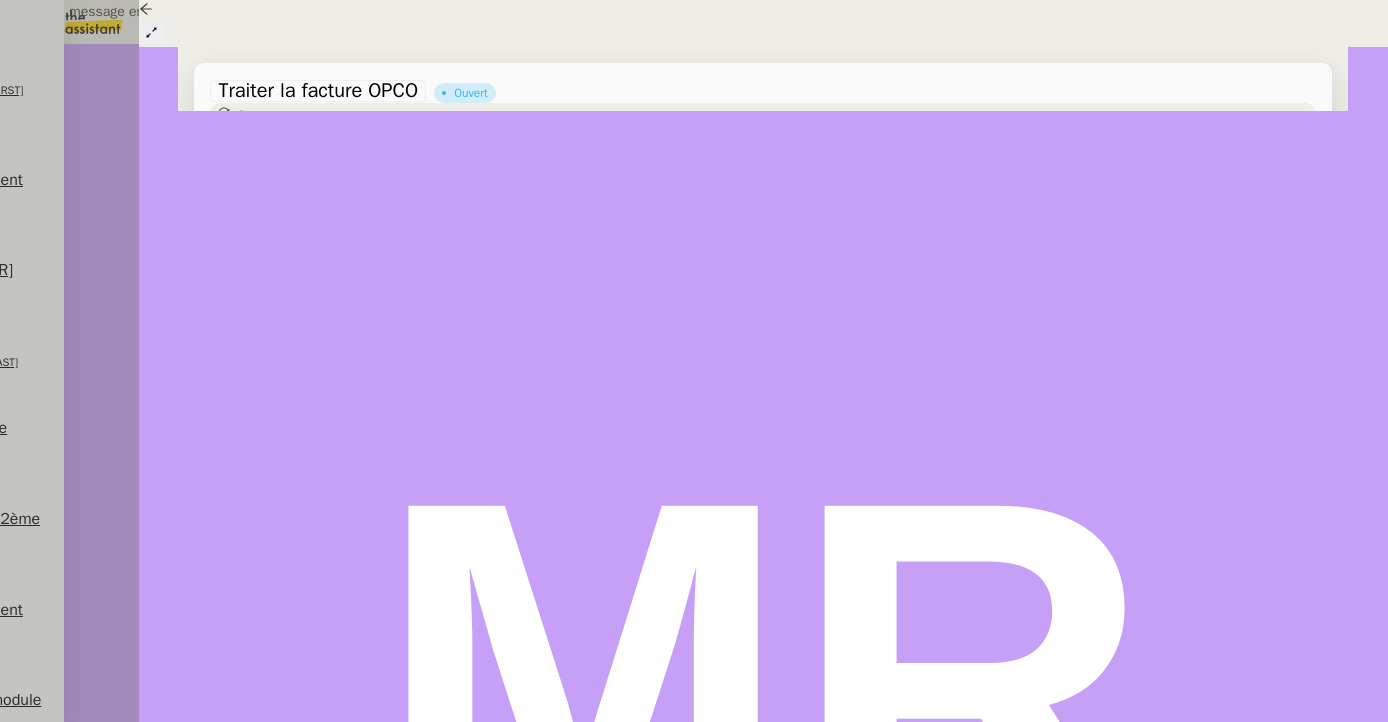 scroll, scrollTop: 462, scrollLeft: 0, axis: vertical 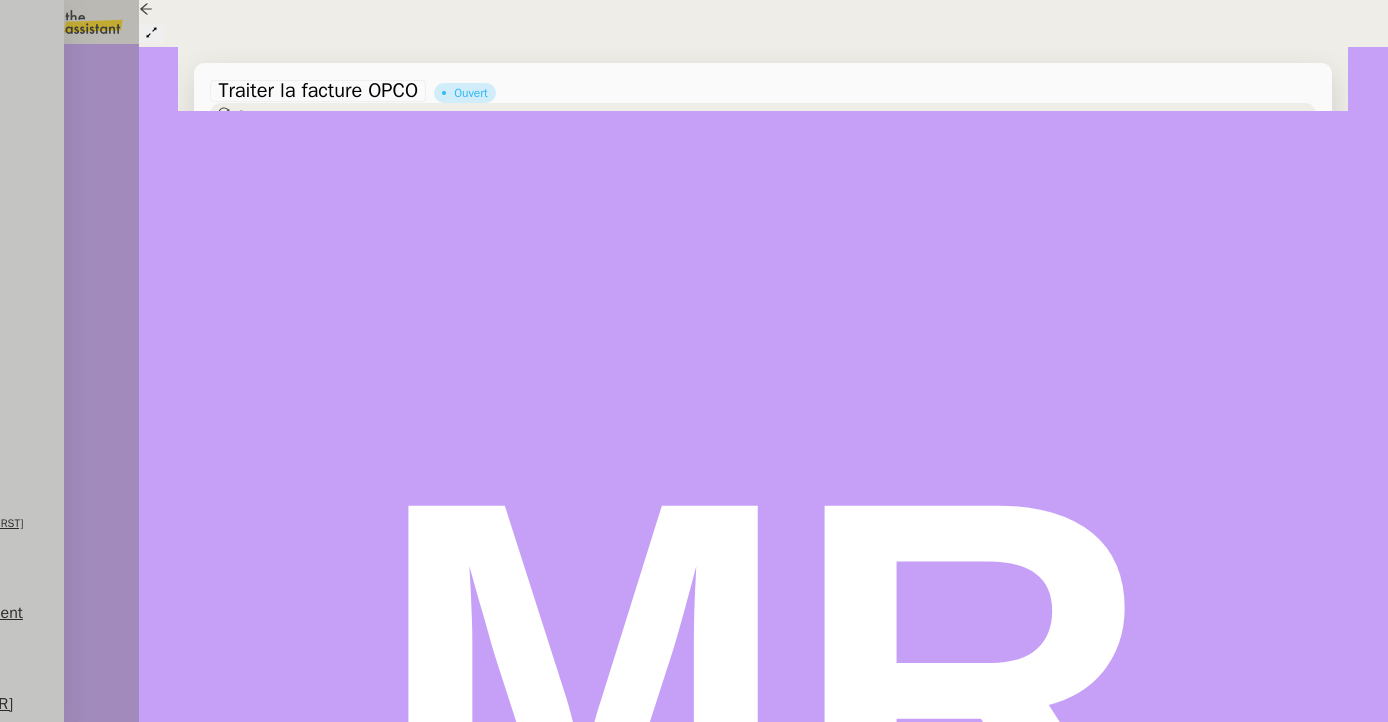 click at bounding box center [694, 361] 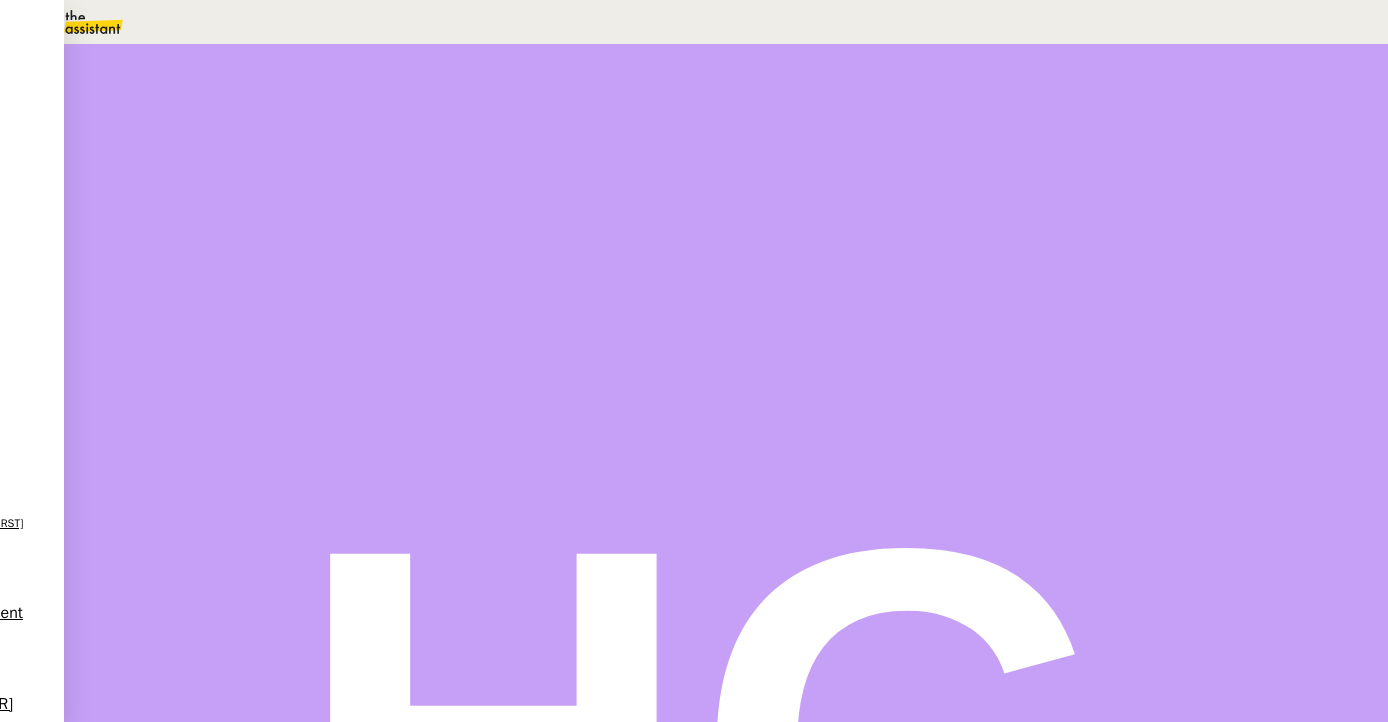scroll, scrollTop: 0, scrollLeft: 0, axis: both 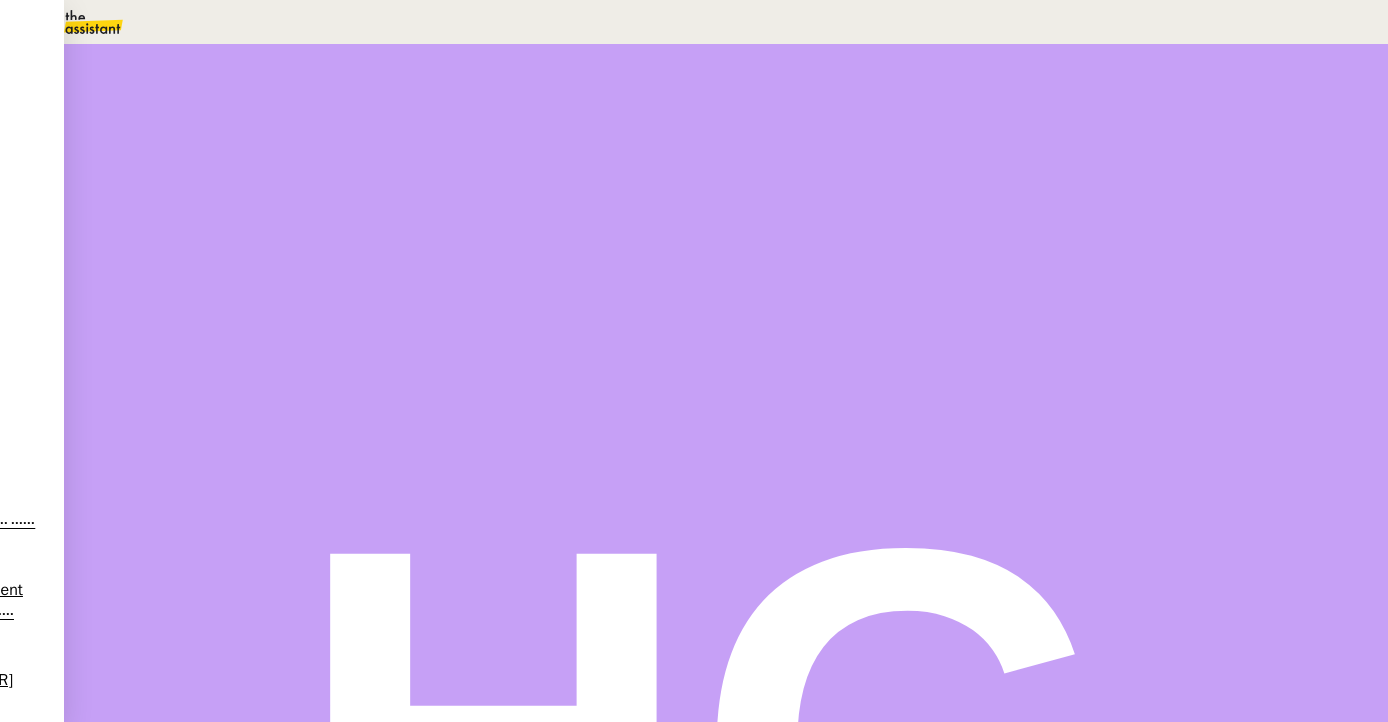 click on "Process the OPCO invoice" at bounding box center (312, 2679) 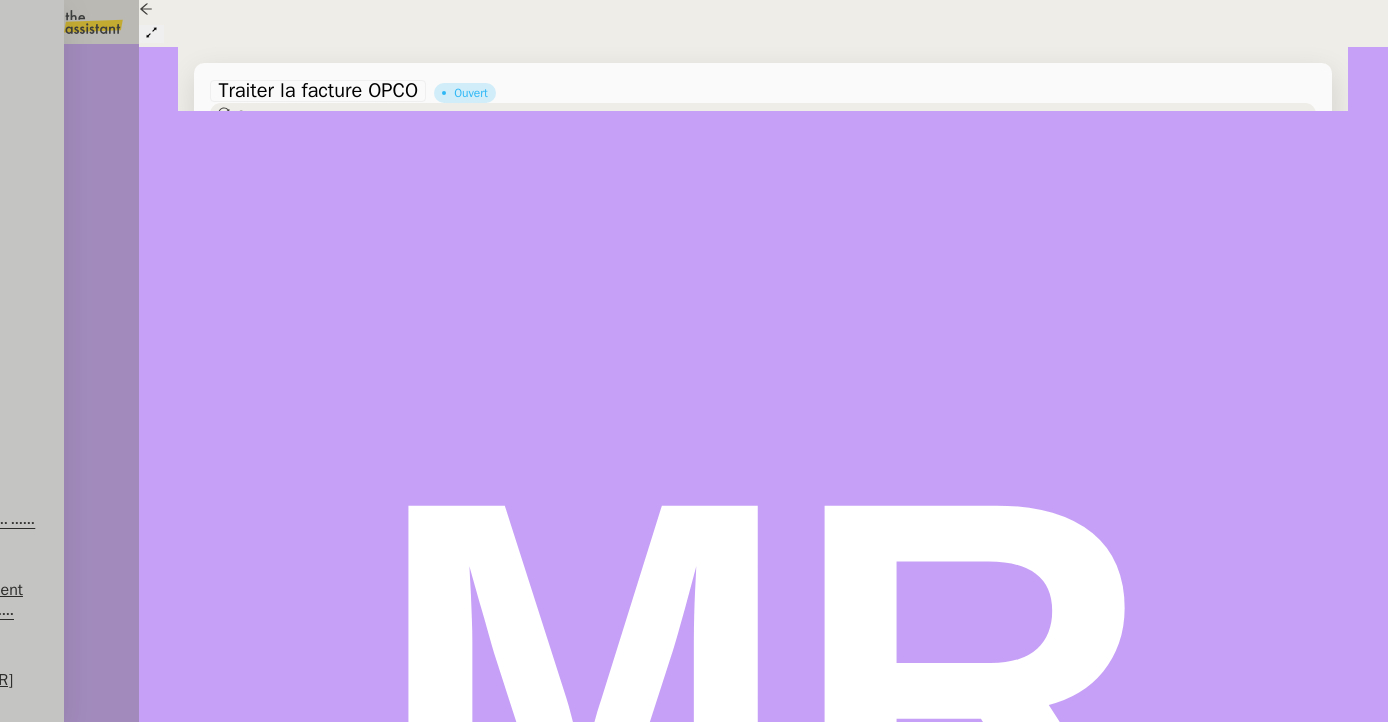 click at bounding box center [694, 361] 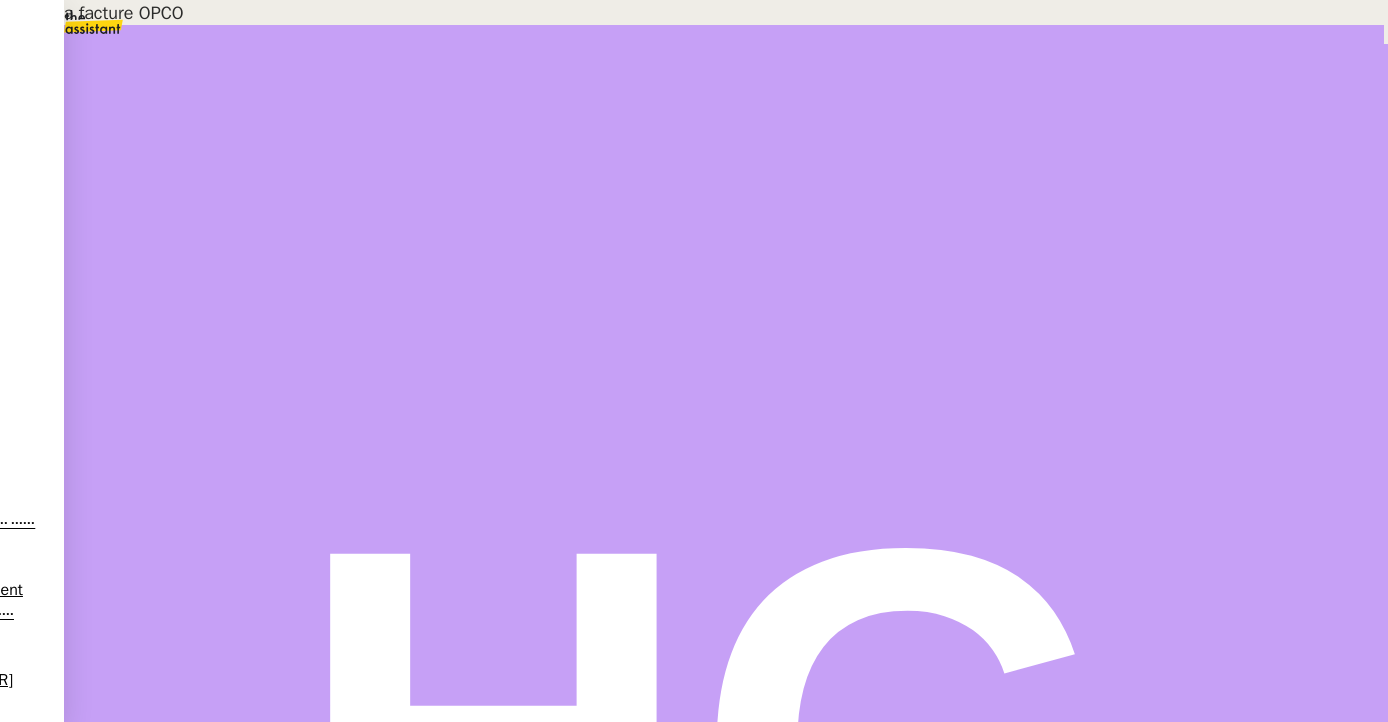 click on "Process the OPCO invoice" at bounding box center (312, 2679) 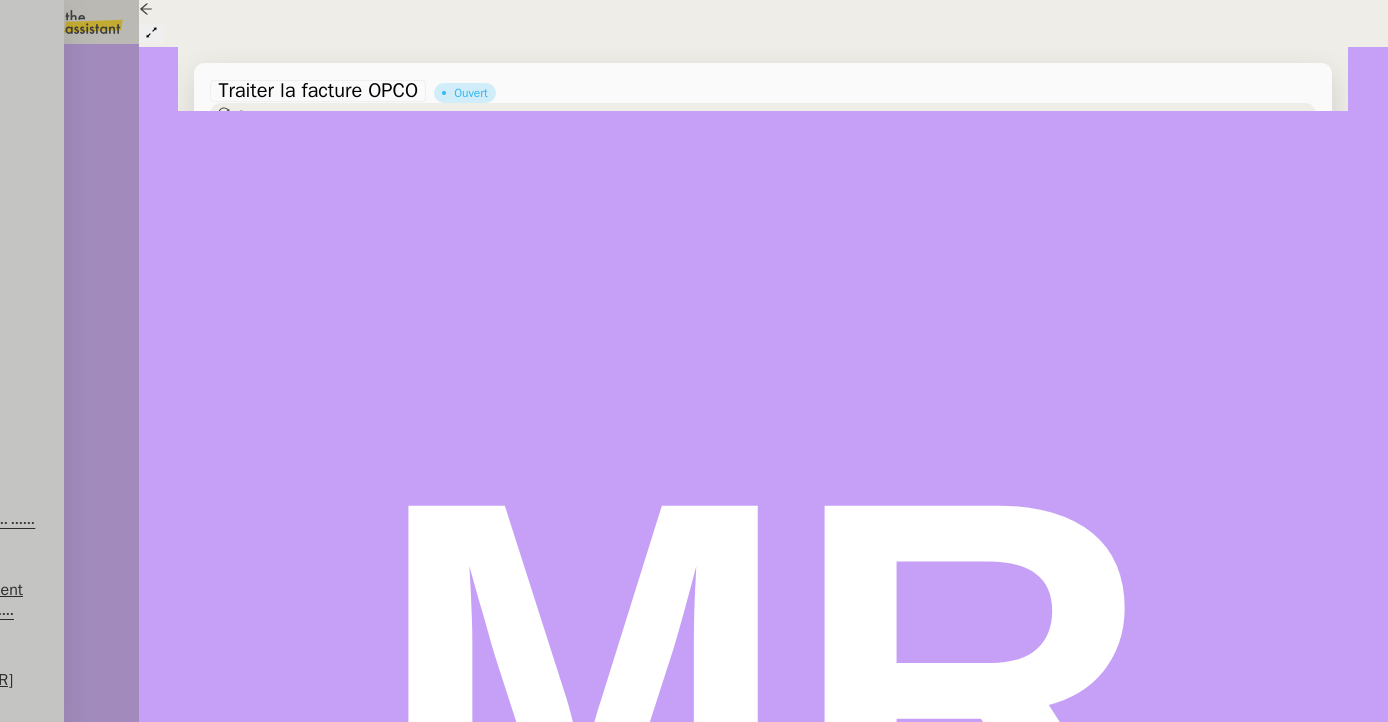 scroll, scrollTop: 645, scrollLeft: 0, axis: vertical 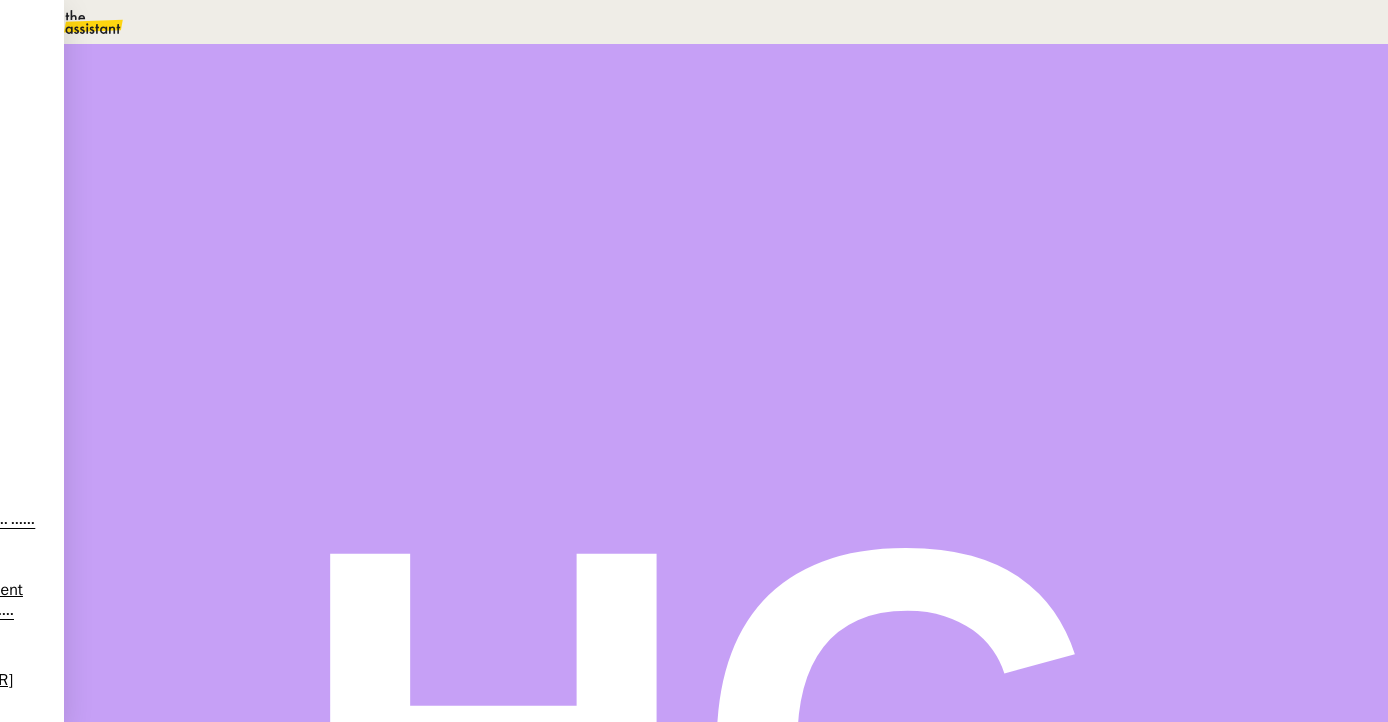 click on "Statut" at bounding box center (216, 112) 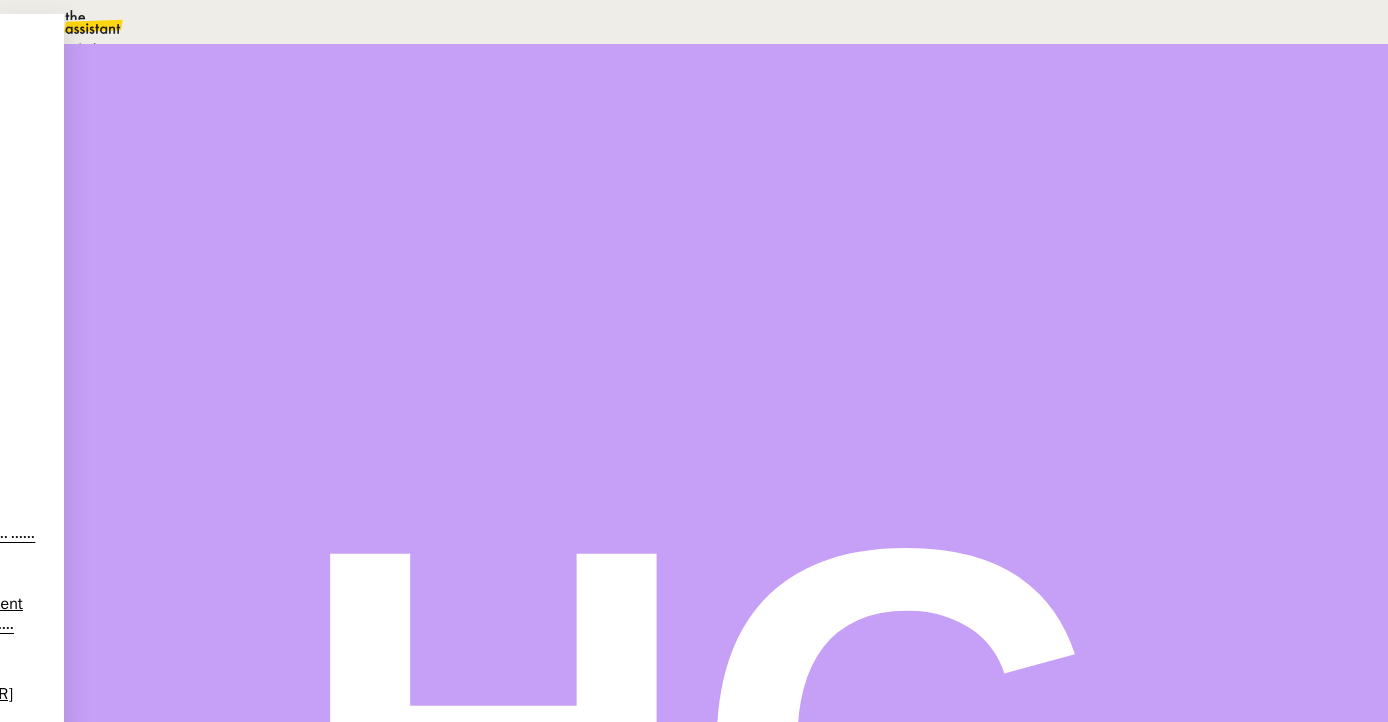 click on "Terminé" at bounding box center (72, 48) 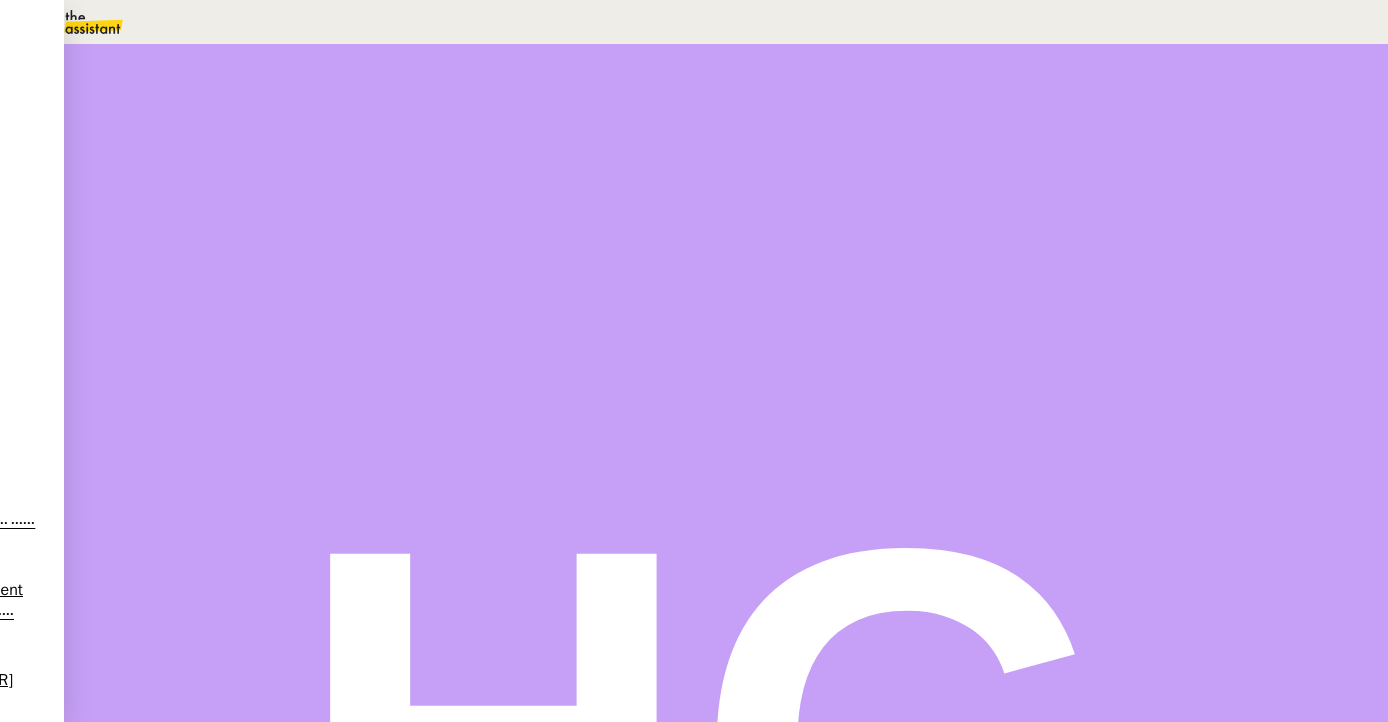 click at bounding box center (1036, 133) 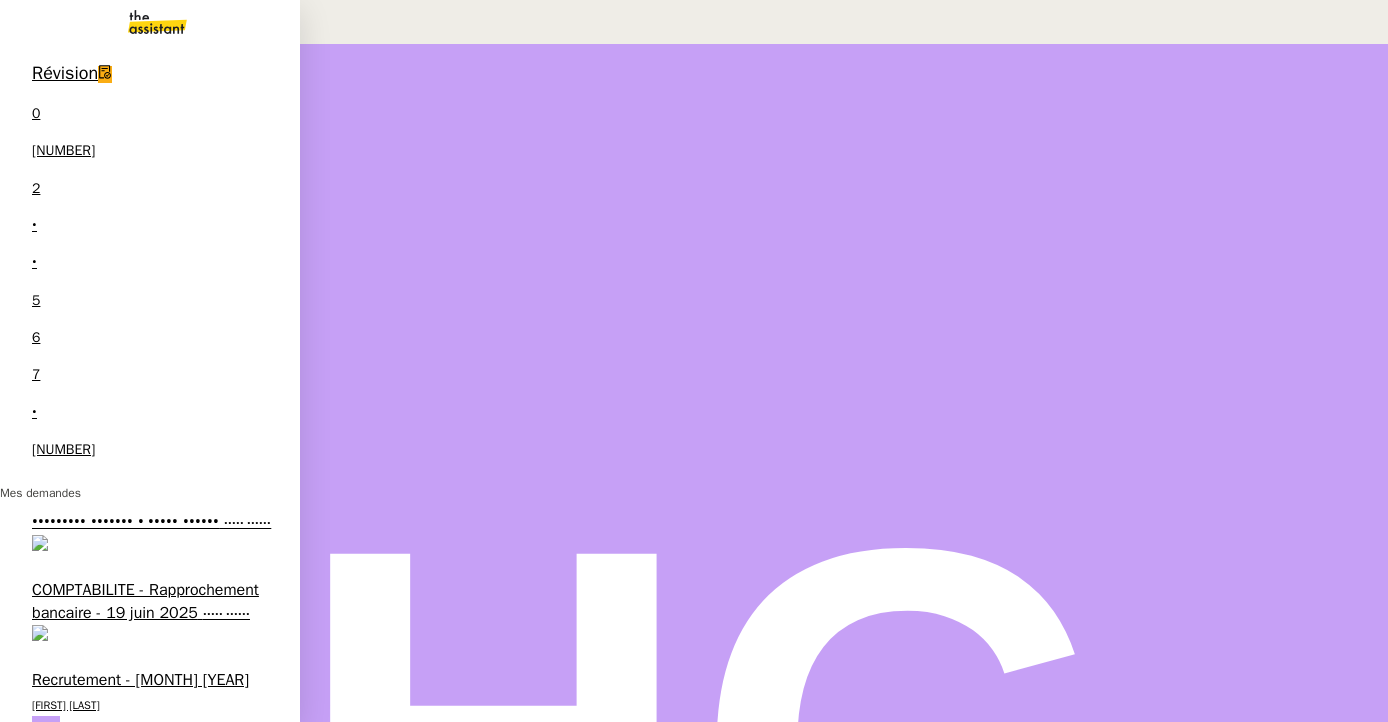 scroll, scrollTop: 142, scrollLeft: 0, axis: vertical 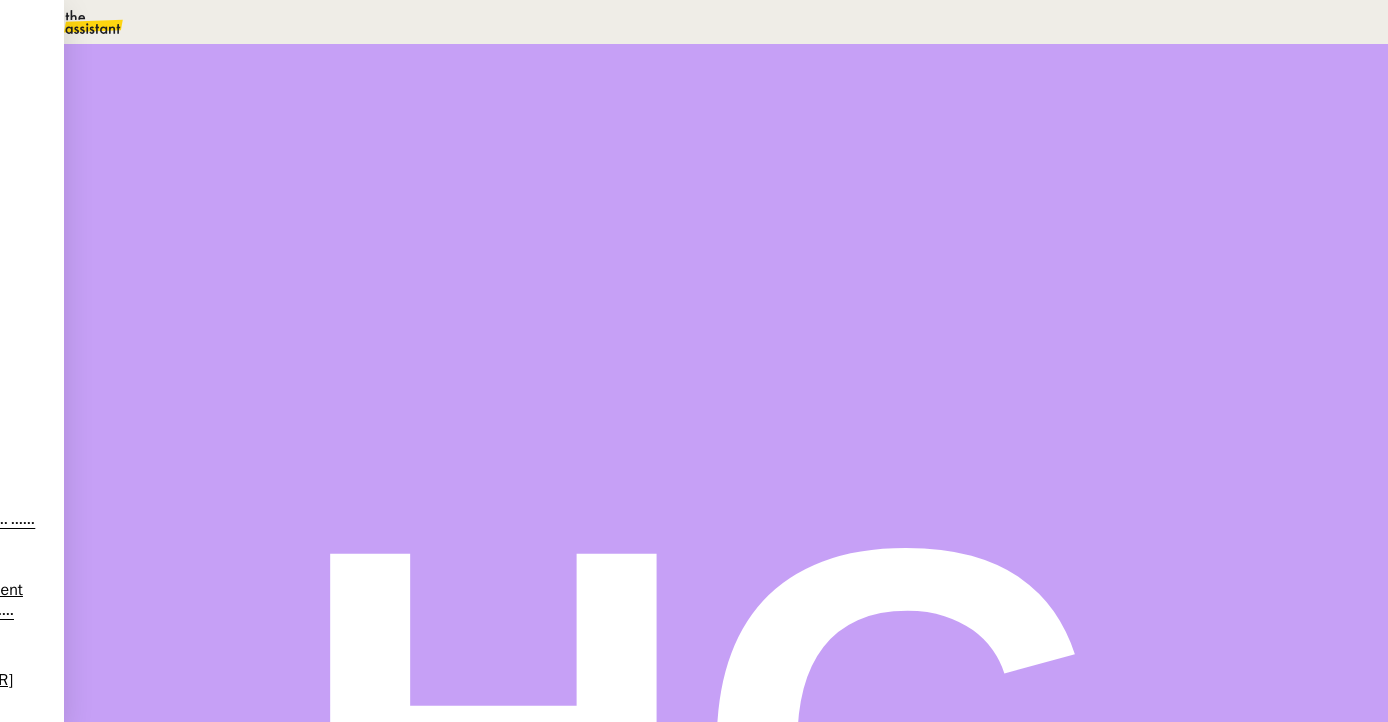 click at bounding box center [213, 524] 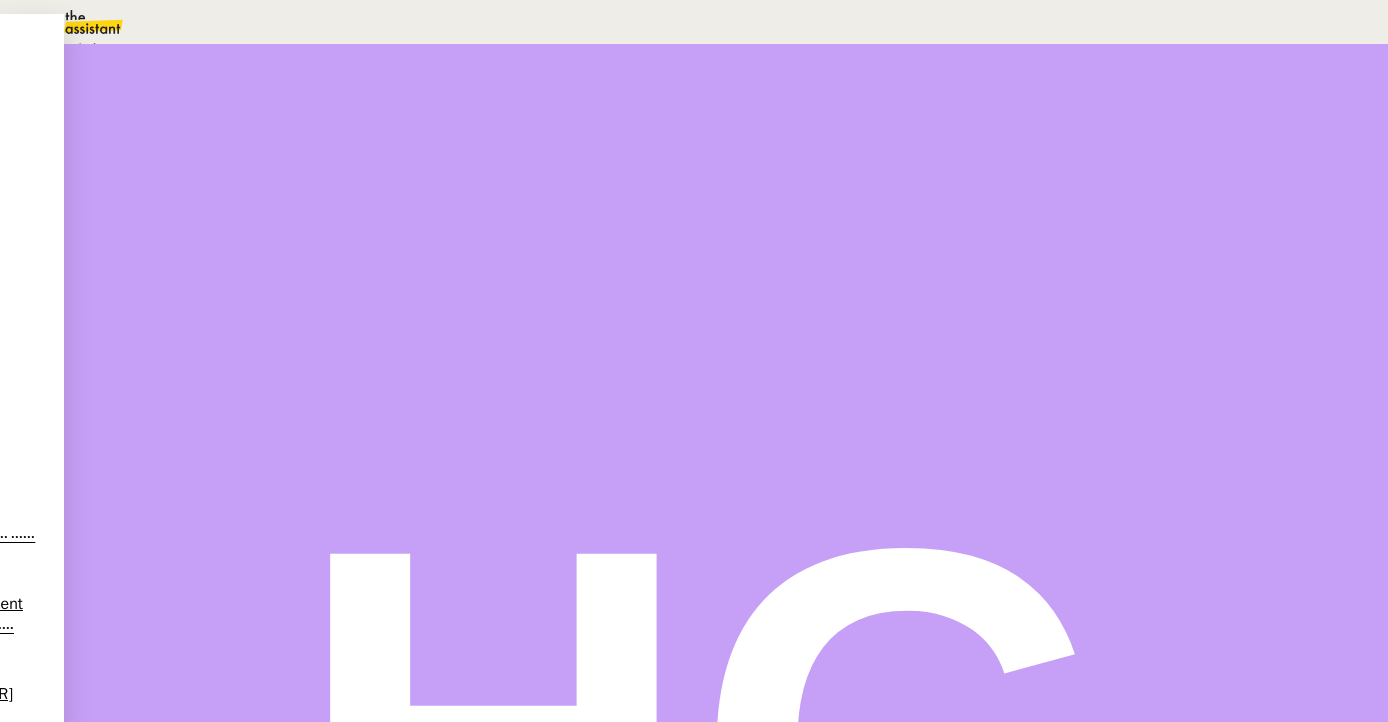 click on "Statut" at bounding box center (216, 112) 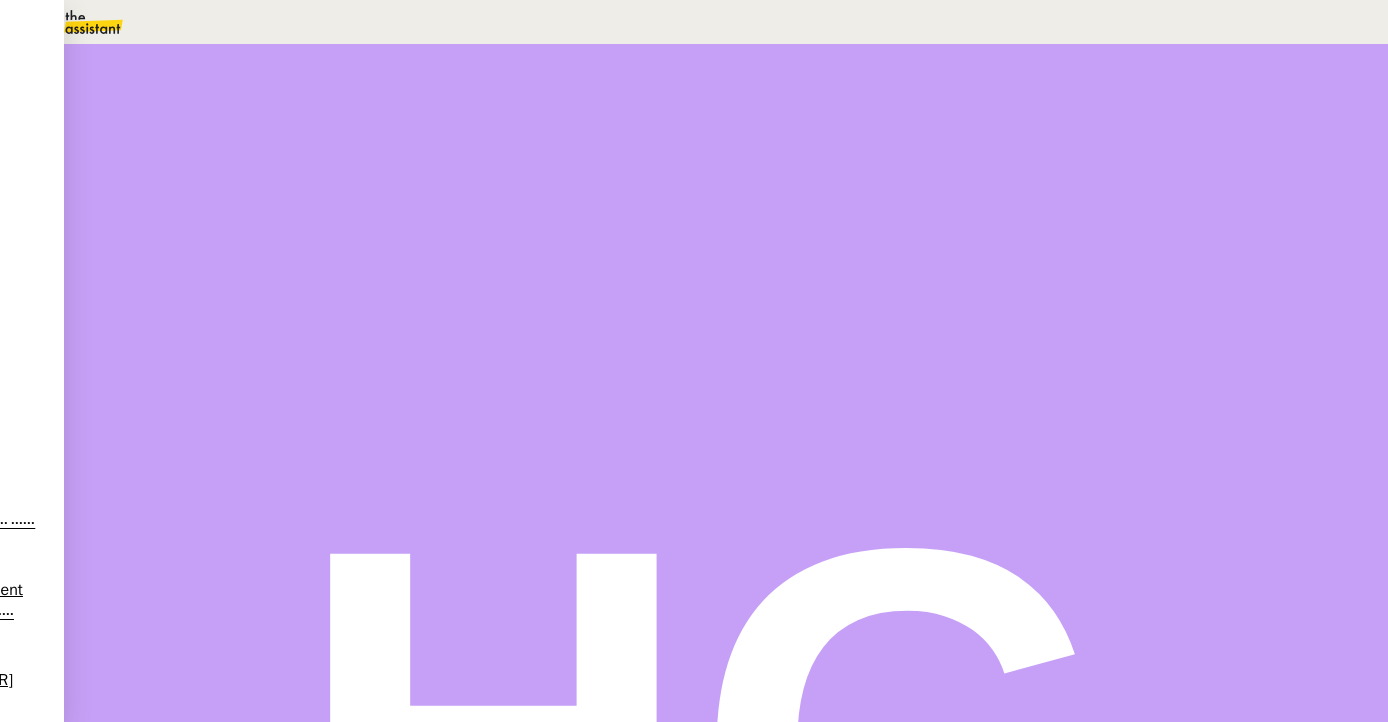 click on "Dans 2 jours ouvrés" at bounding box center (1025, 177) 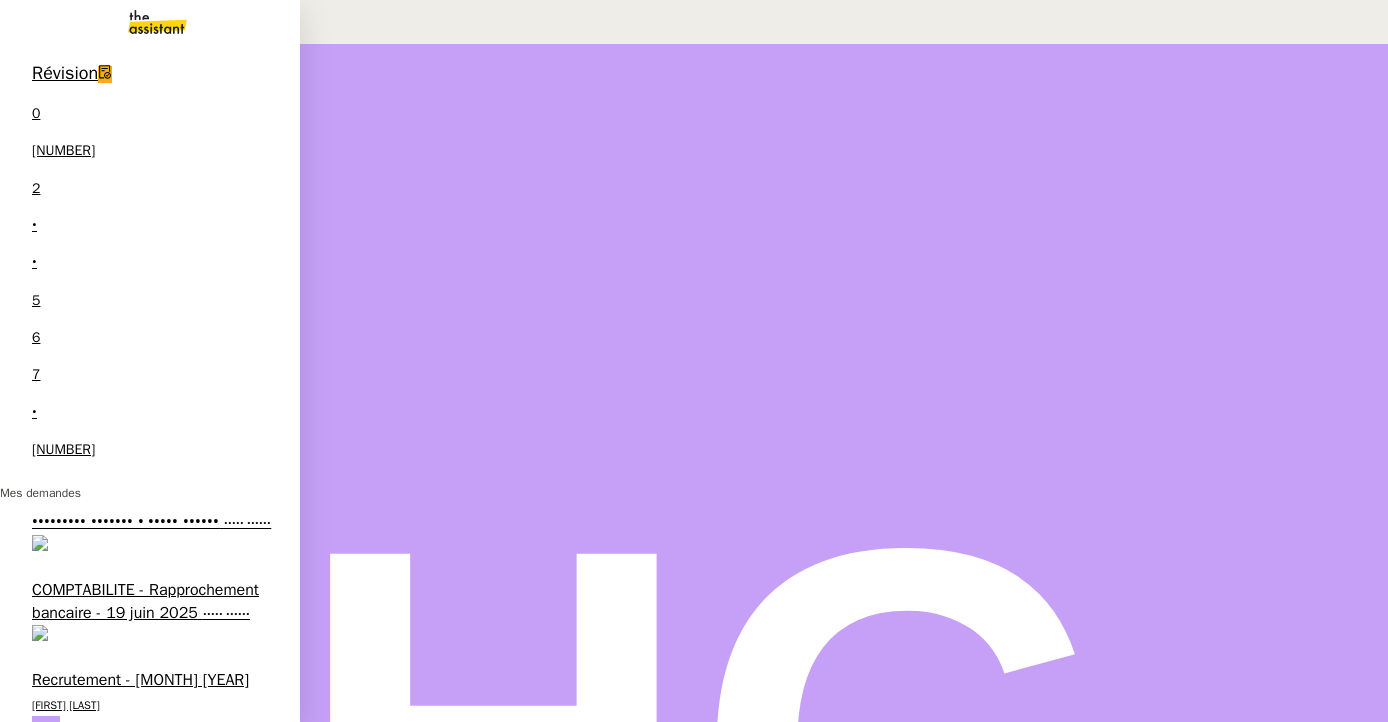 scroll, scrollTop: 486, scrollLeft: 0, axis: vertical 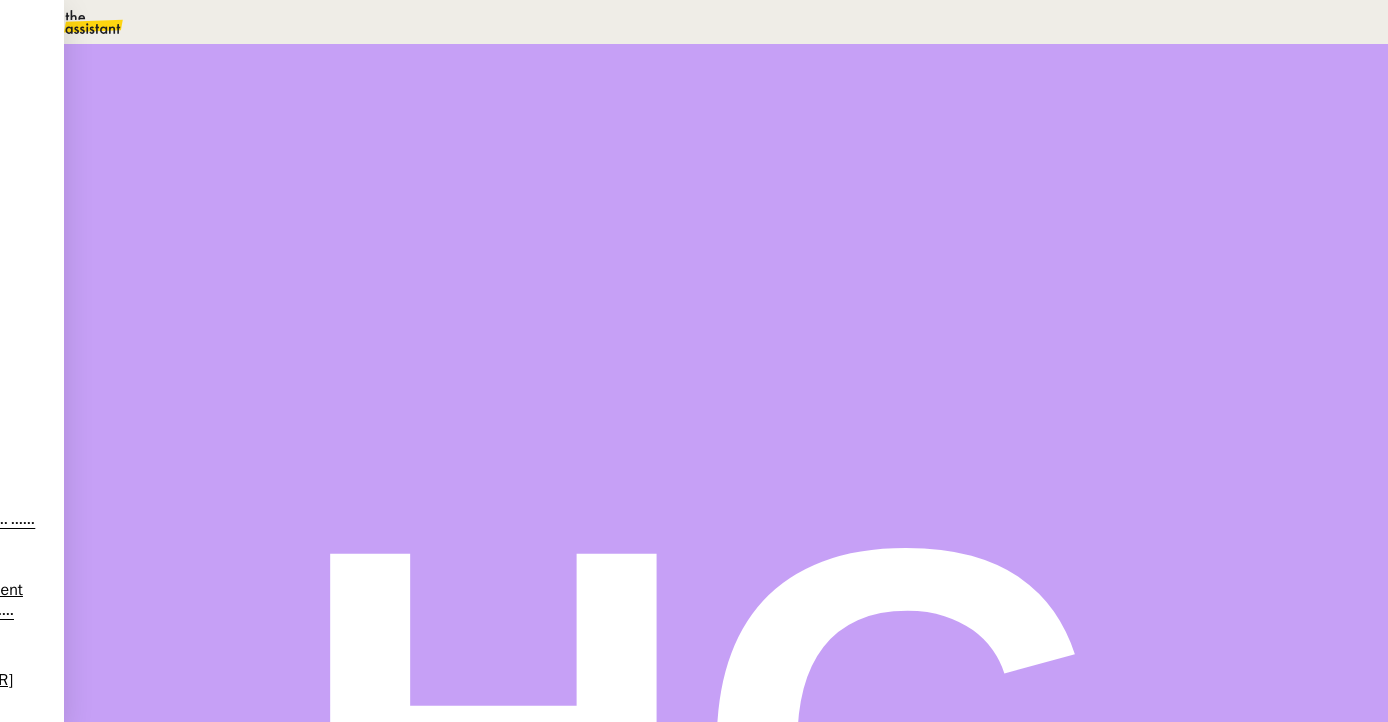 click on "•••" at bounding box center (195, 3577) 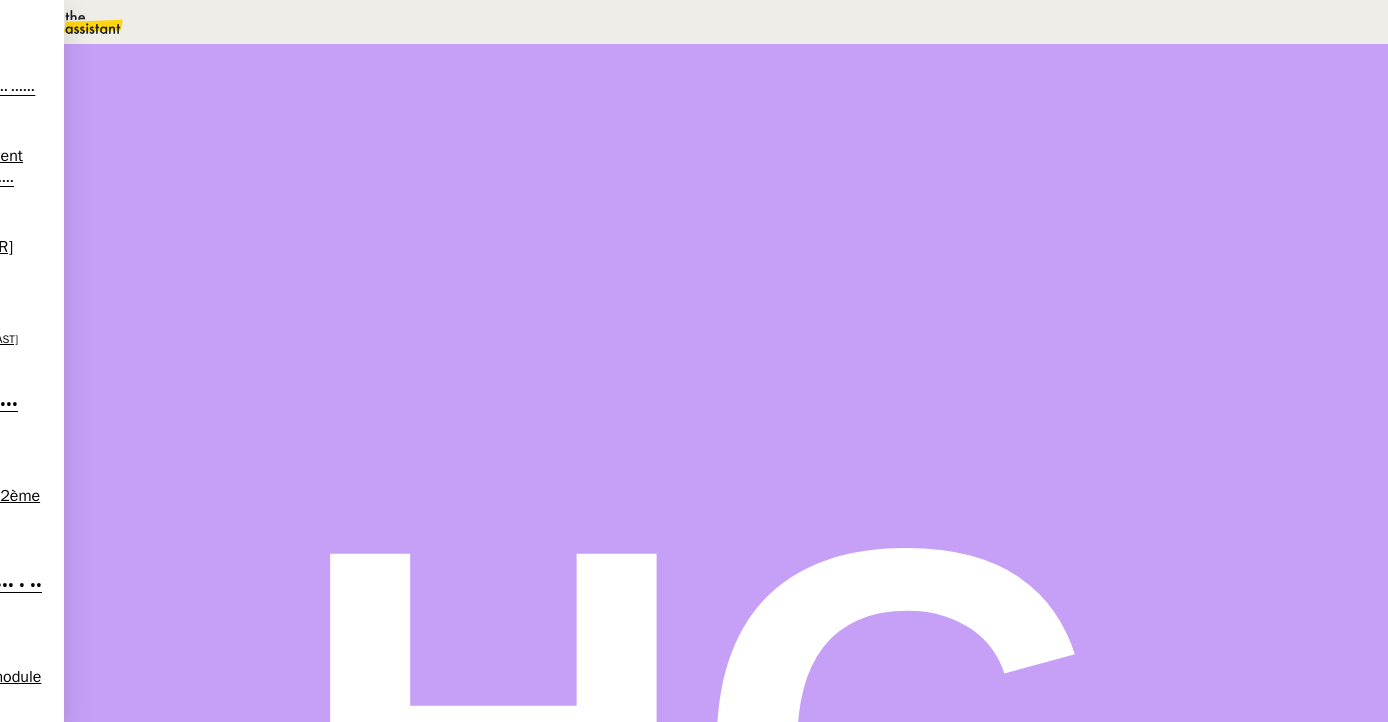 scroll, scrollTop: 440, scrollLeft: 0, axis: vertical 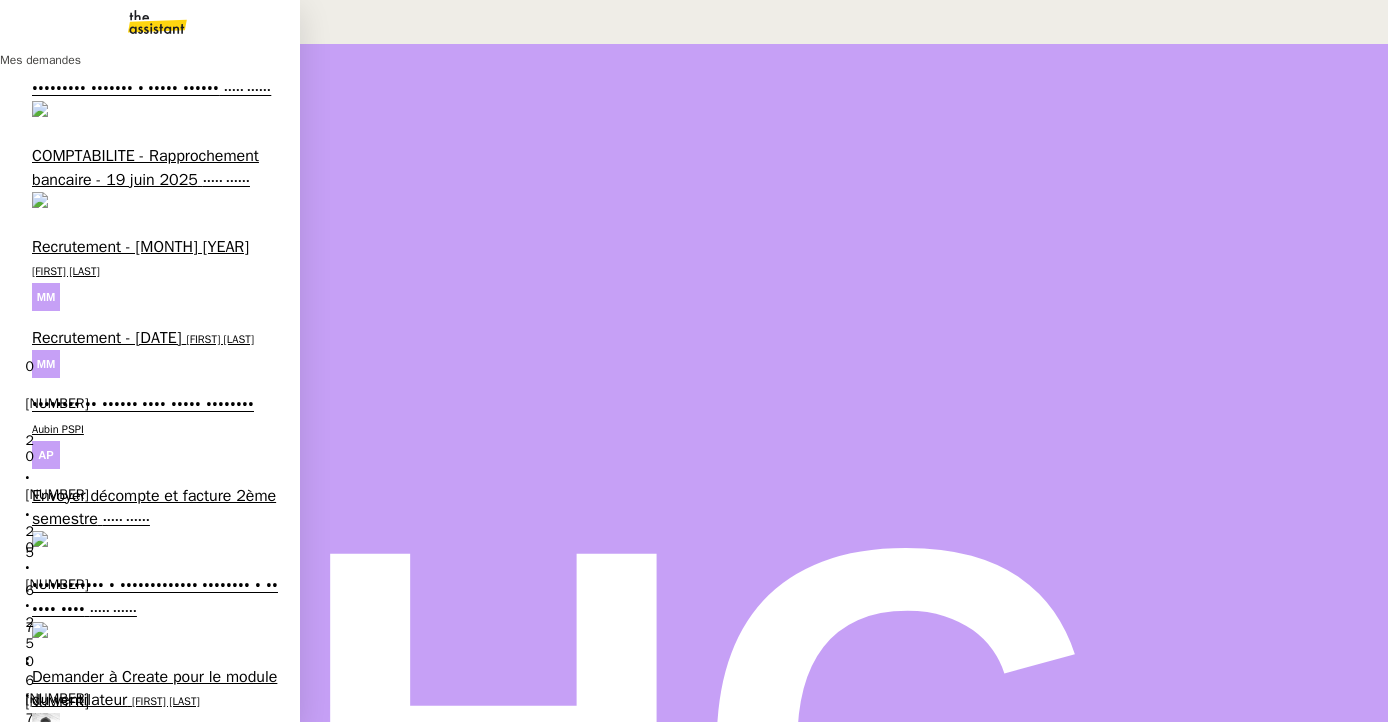 click on "••••••• •• ••••••• •• ••••••• •• ••• ••••" at bounding box center [143, 1848] 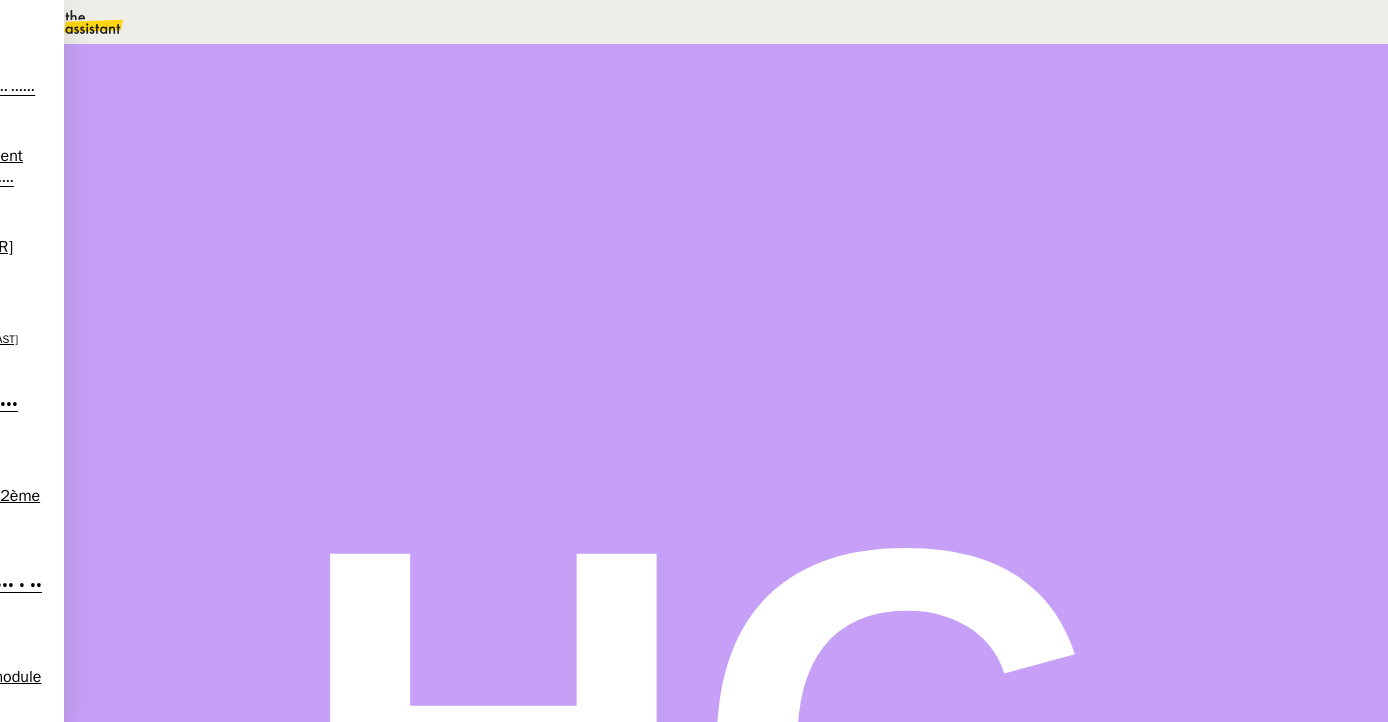 scroll, scrollTop: 0, scrollLeft: 0, axis: both 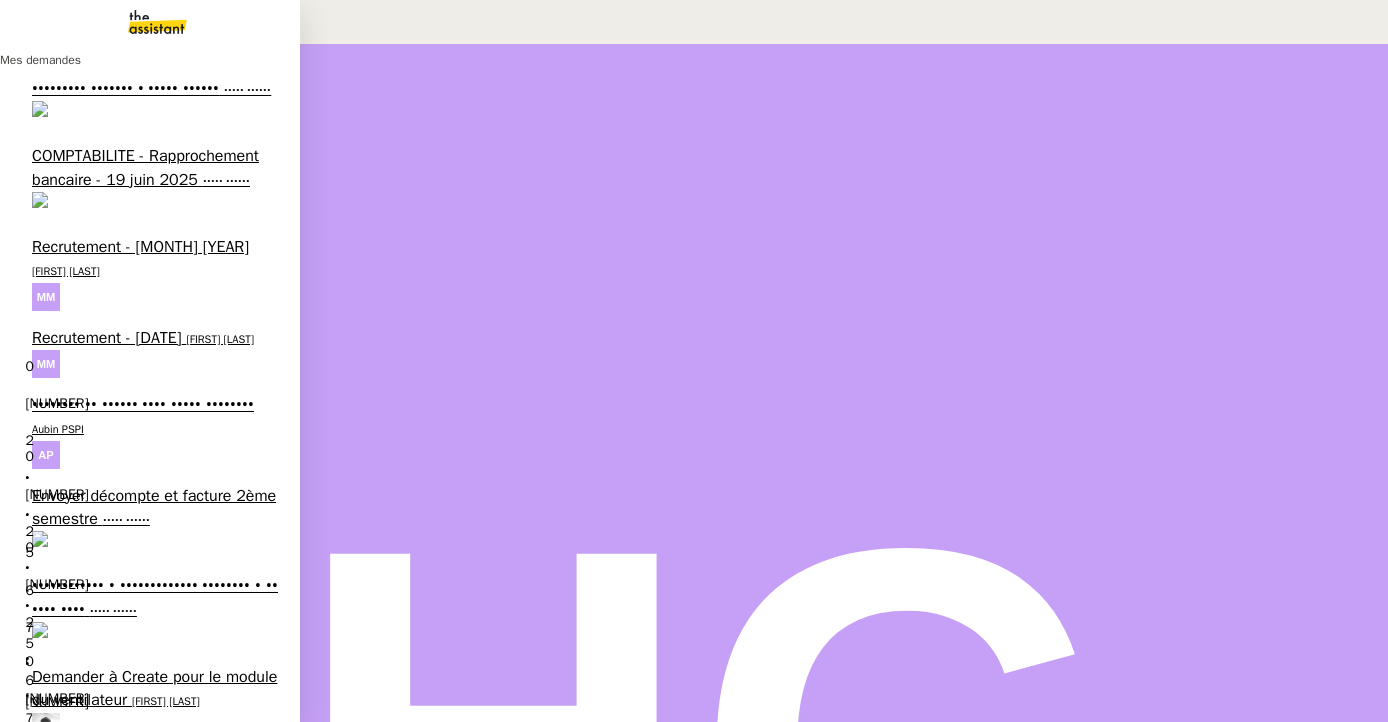 click on "•••••• •••••••••" at bounding box center (81, 1771) 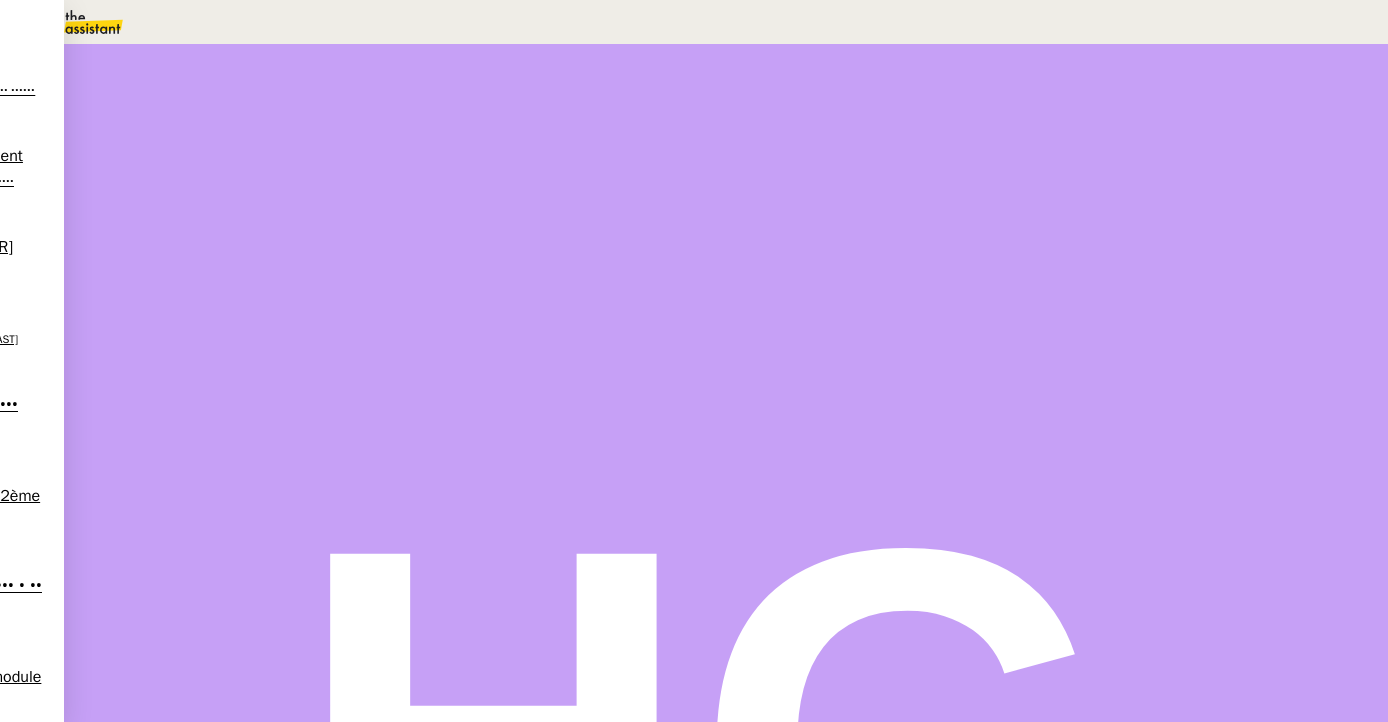 scroll, scrollTop: 2048, scrollLeft: 0, axis: vertical 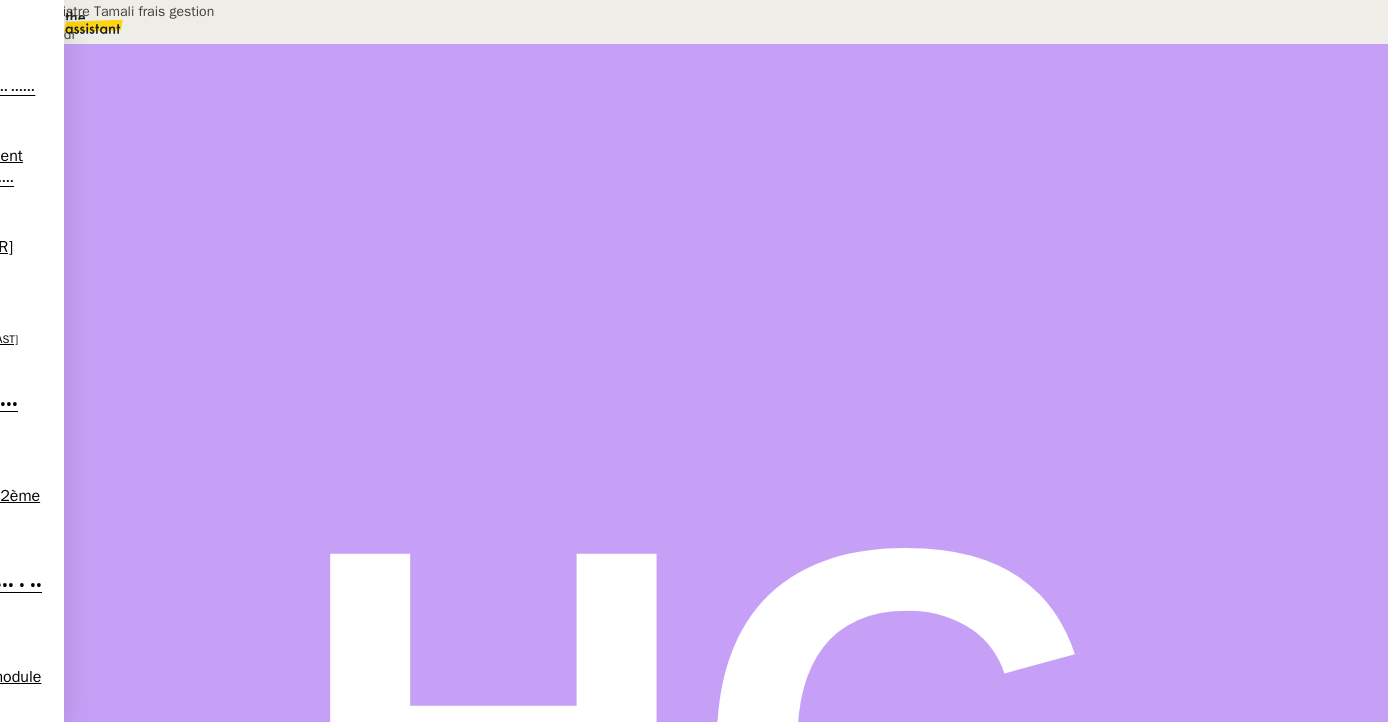 click on "2025-06-30 sinistre Tamali frais gestion PSPI.pdf" at bounding box center [615, 795] 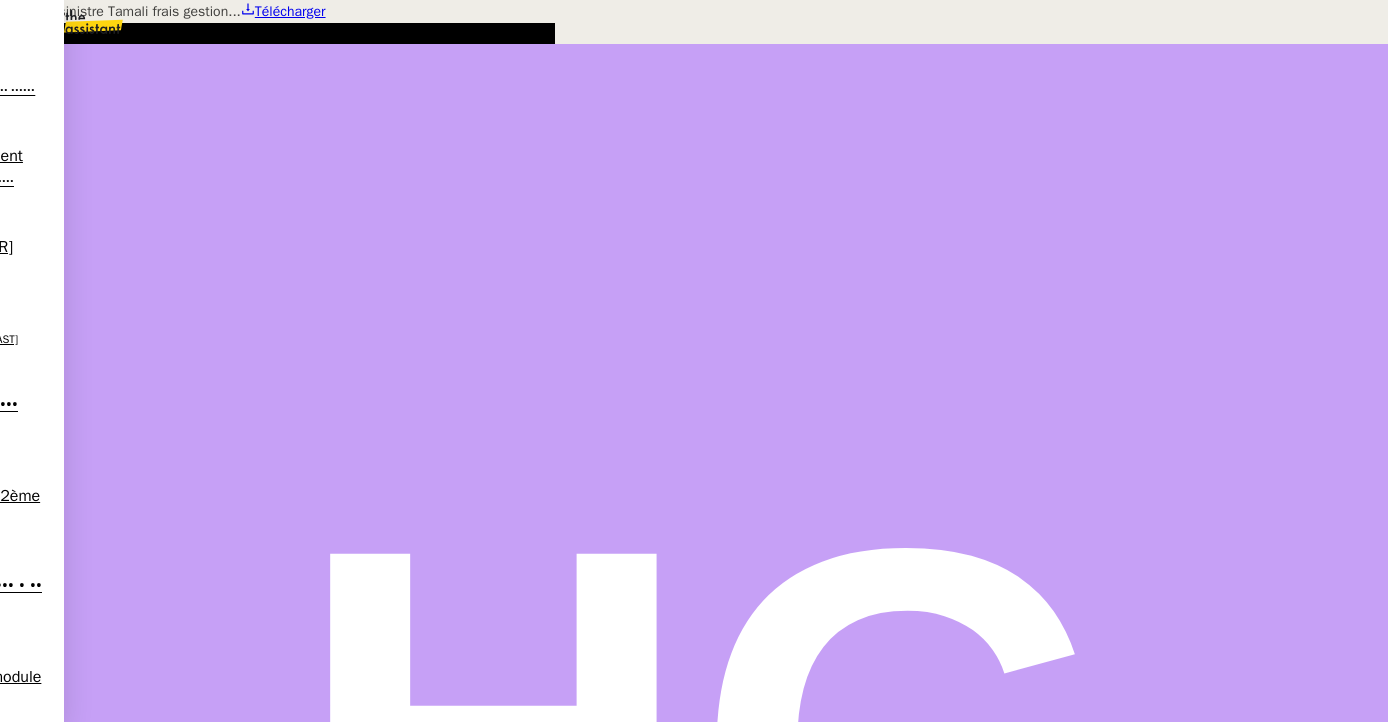 click at bounding box center (694, 0) 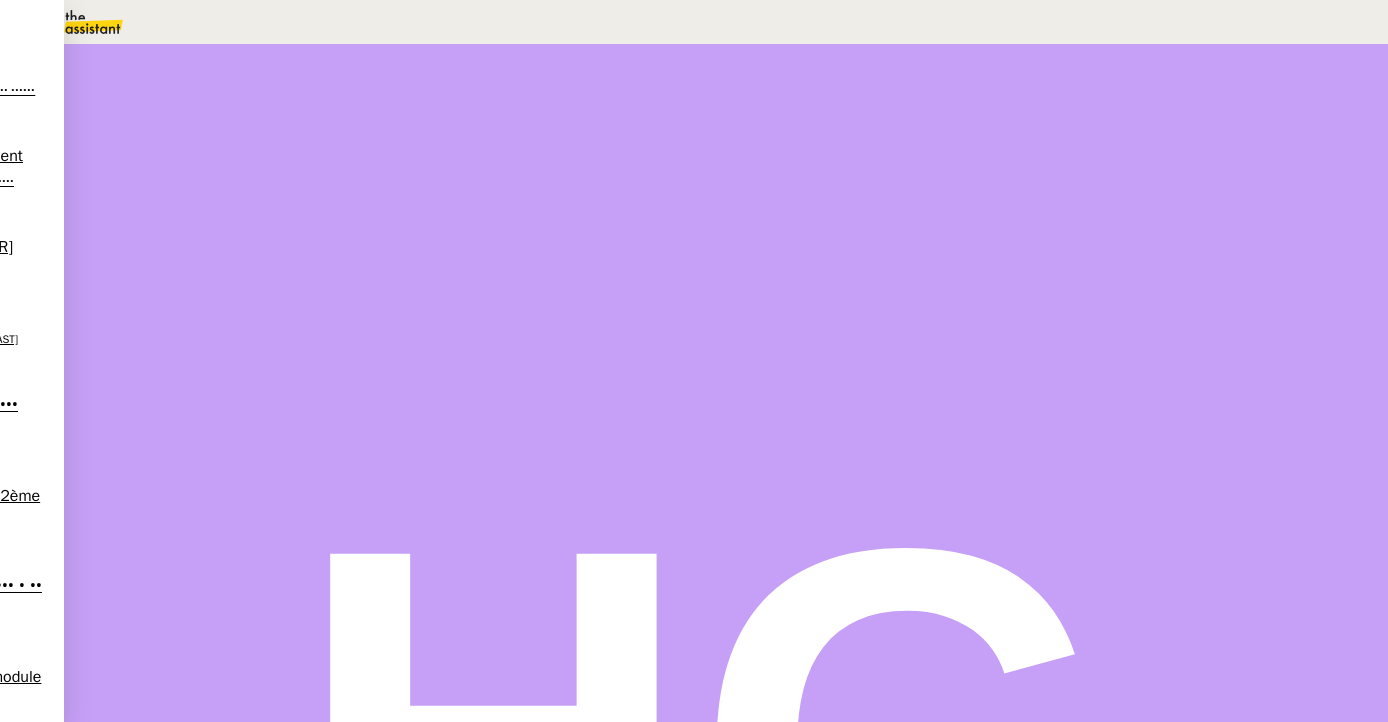 scroll, scrollTop: 392, scrollLeft: 0, axis: vertical 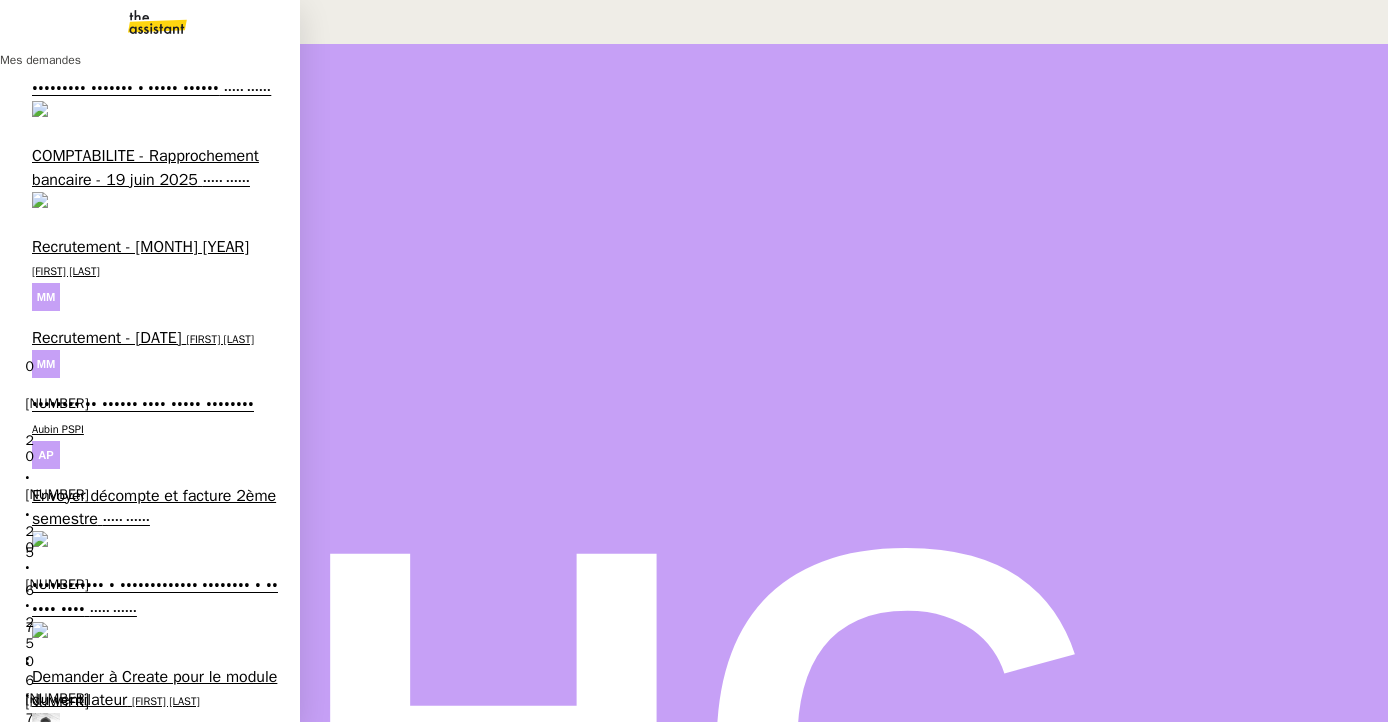 click on "Préparer le paiement de la prime à Liberty" at bounding box center (153, 1667) 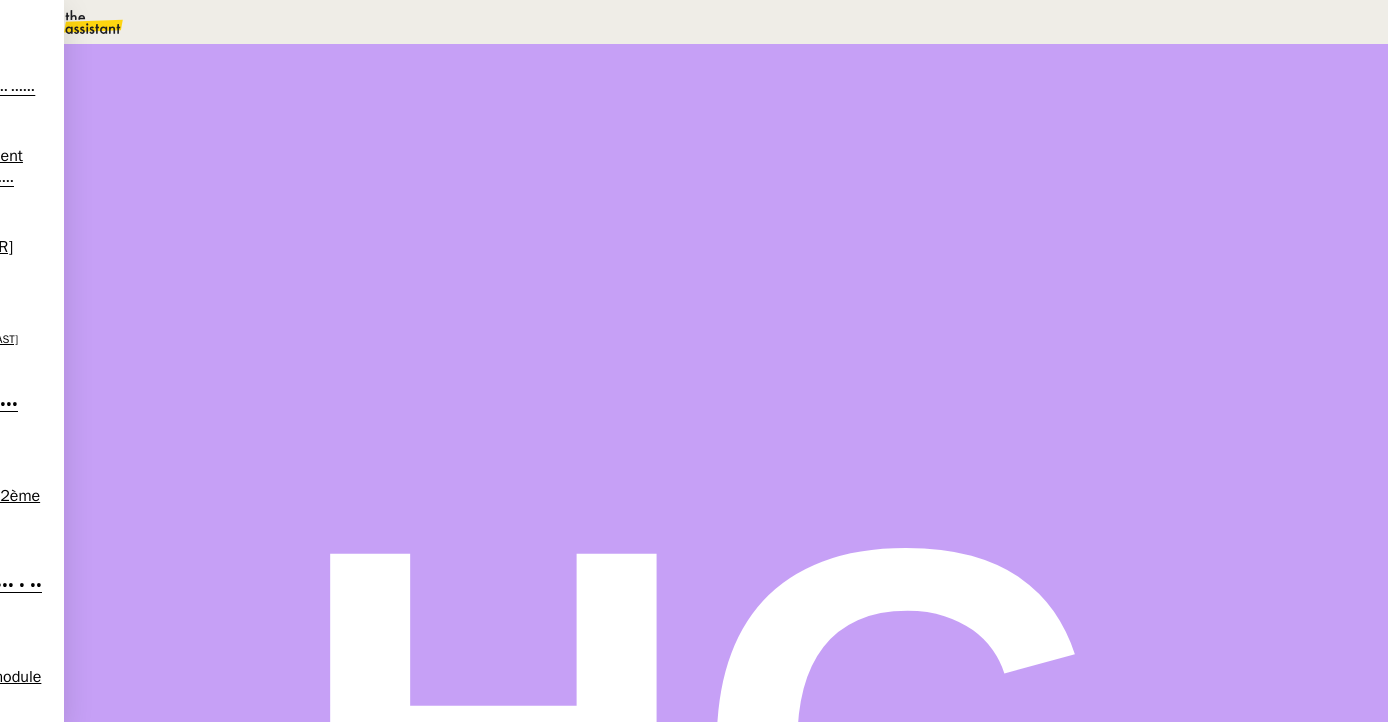 scroll, scrollTop: 0, scrollLeft: 0, axis: both 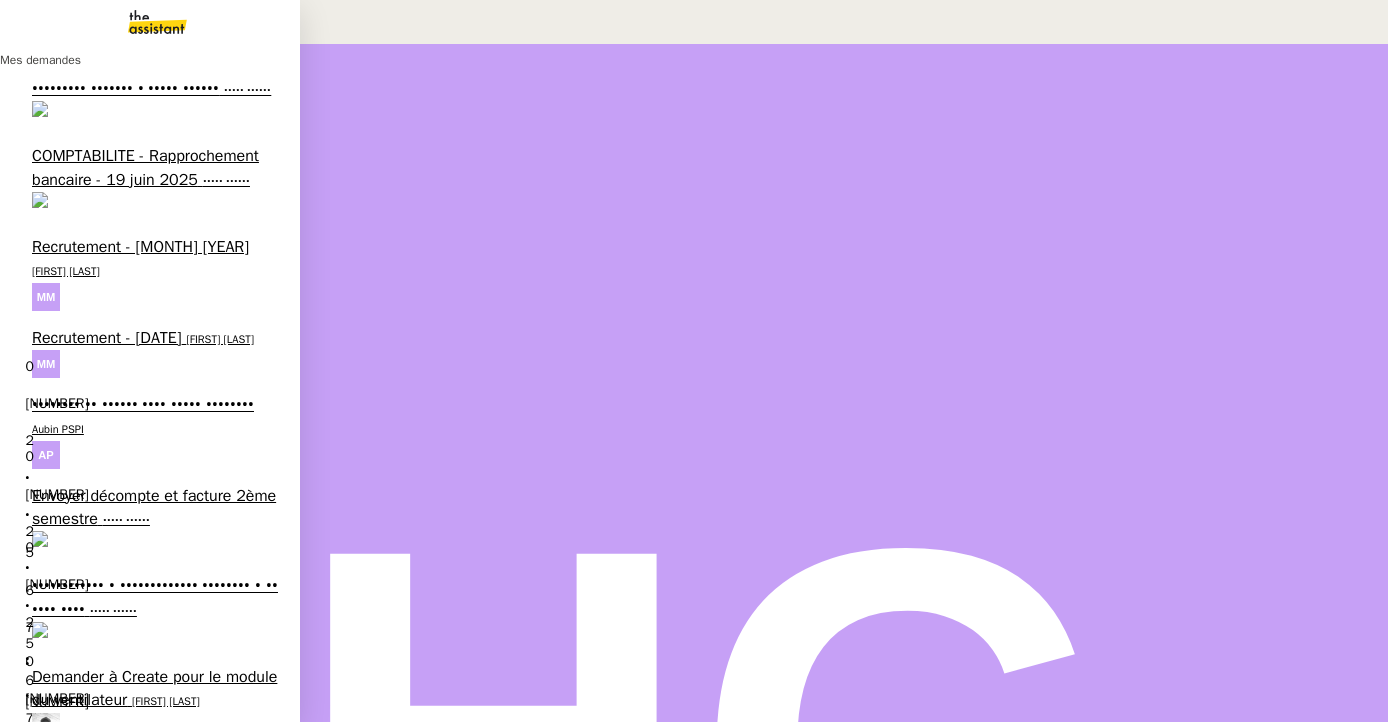 click on "9h30/13h/18h - Tri de la boite mail PRO - 27 juin 2025" at bounding box center [141, 1565] 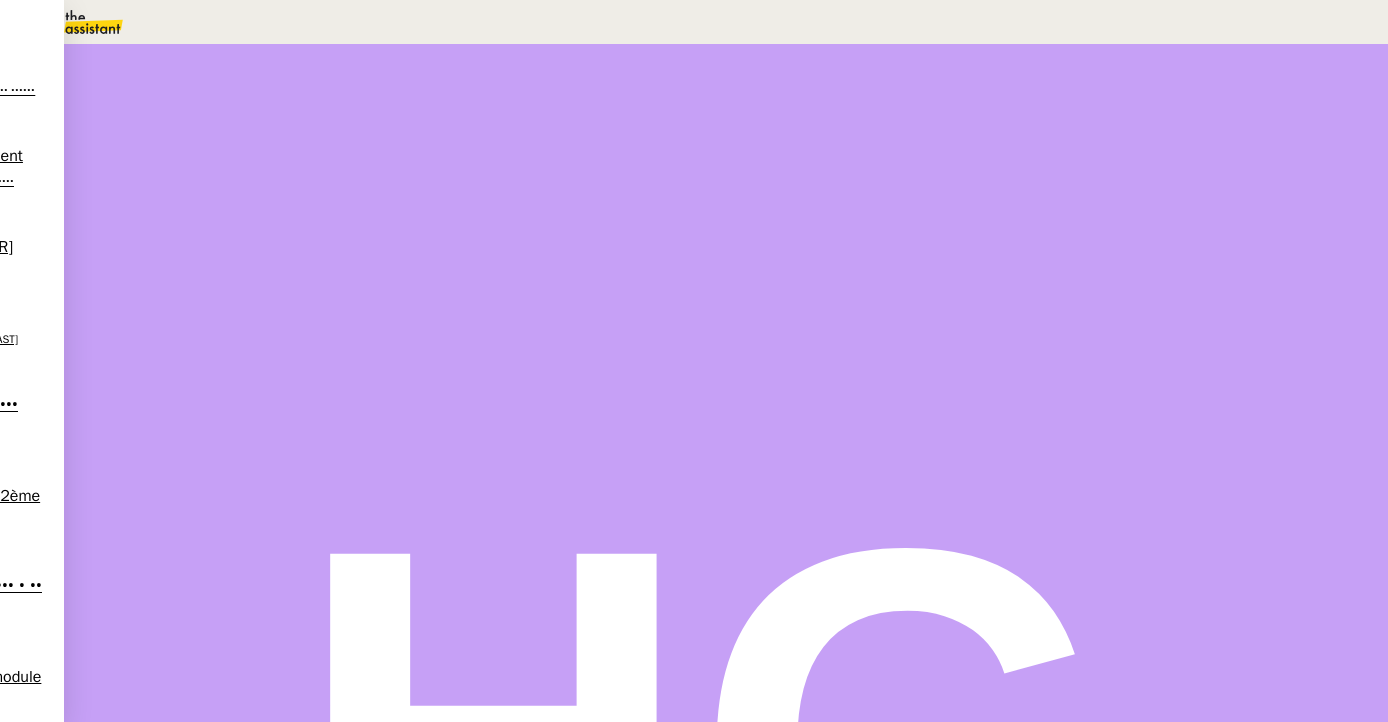 scroll, scrollTop: 0, scrollLeft: 0, axis: both 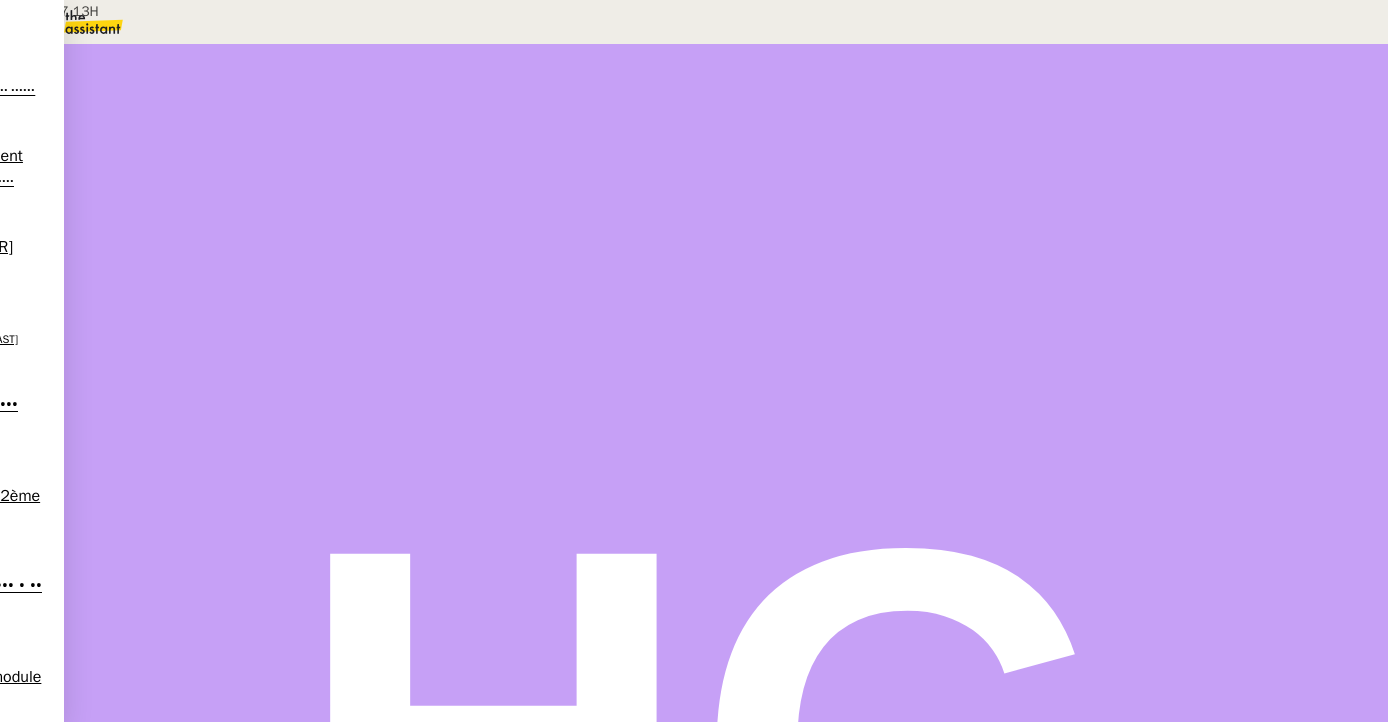 drag, startPoint x: 1153, startPoint y: 166, endPoint x: 1386, endPoint y: 415, distance: 341.01318 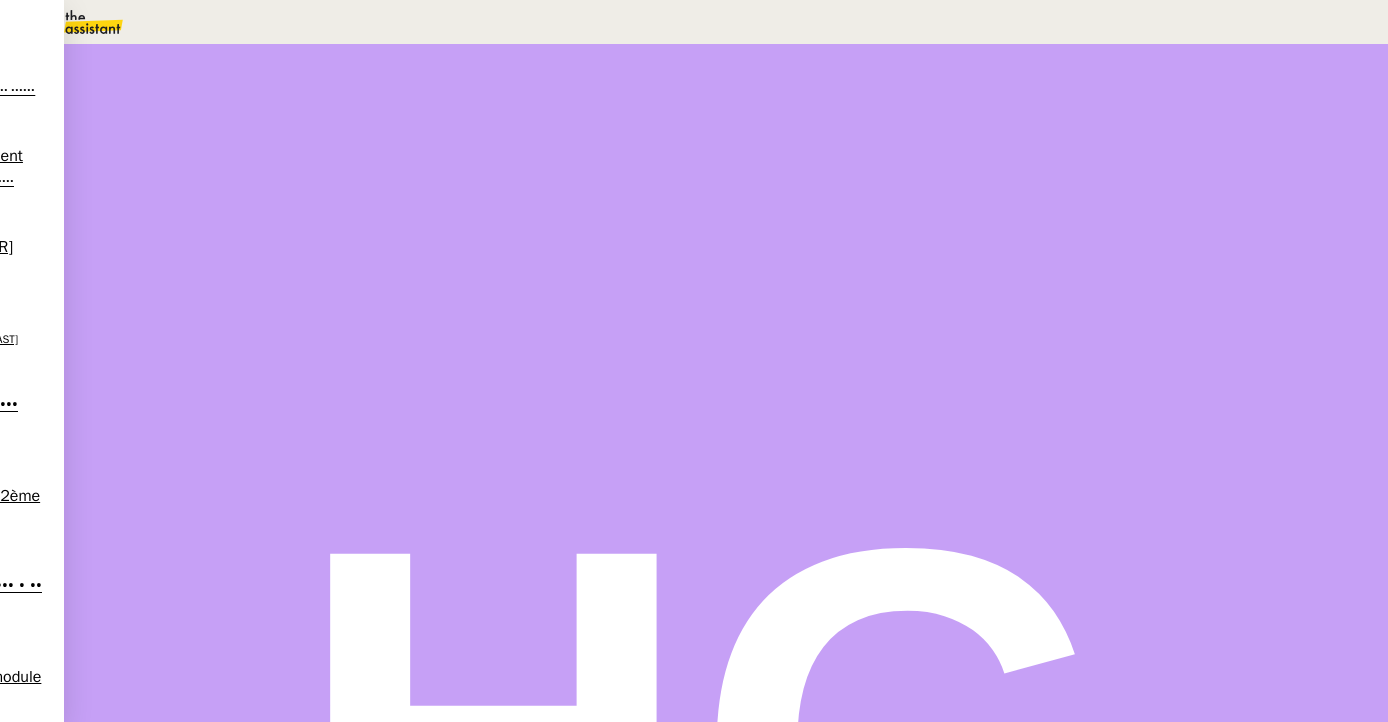 type on "CTA 02/07 13H" 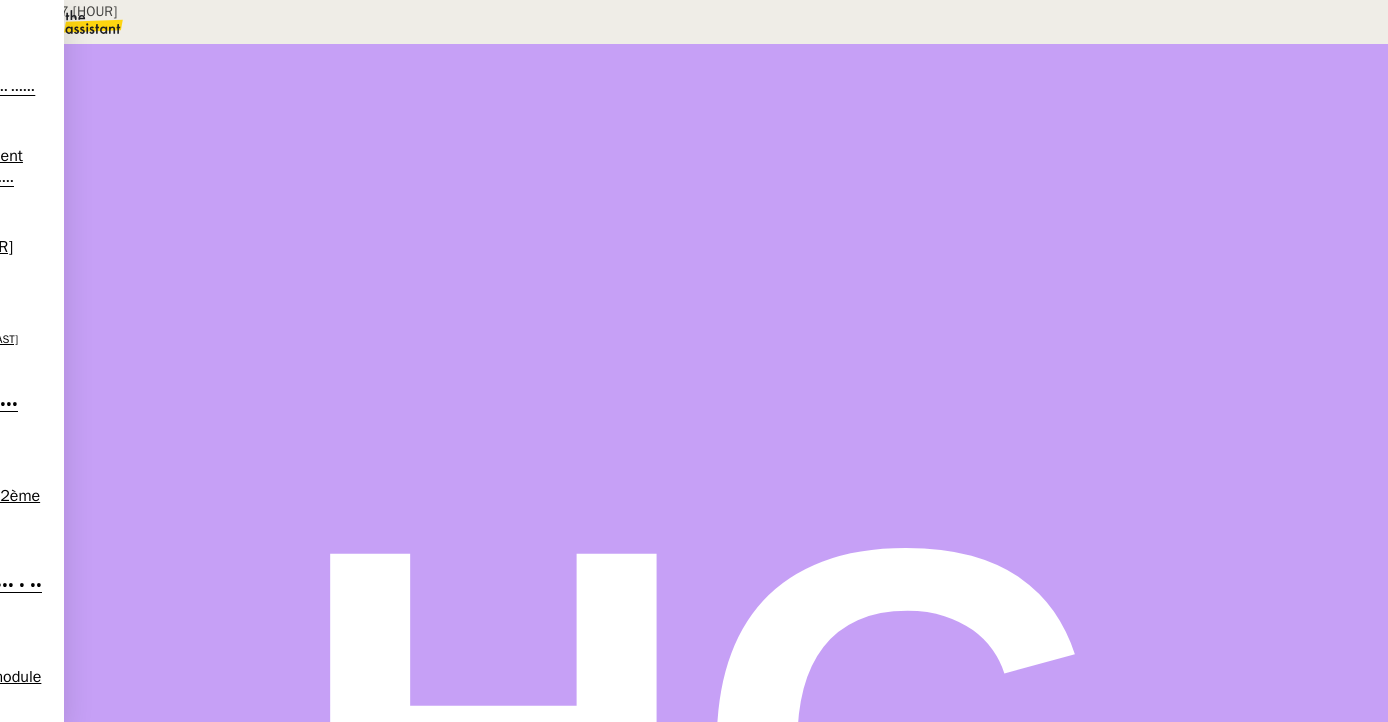 click on "CTA 01/07 9h30" at bounding box center (1050, 130) 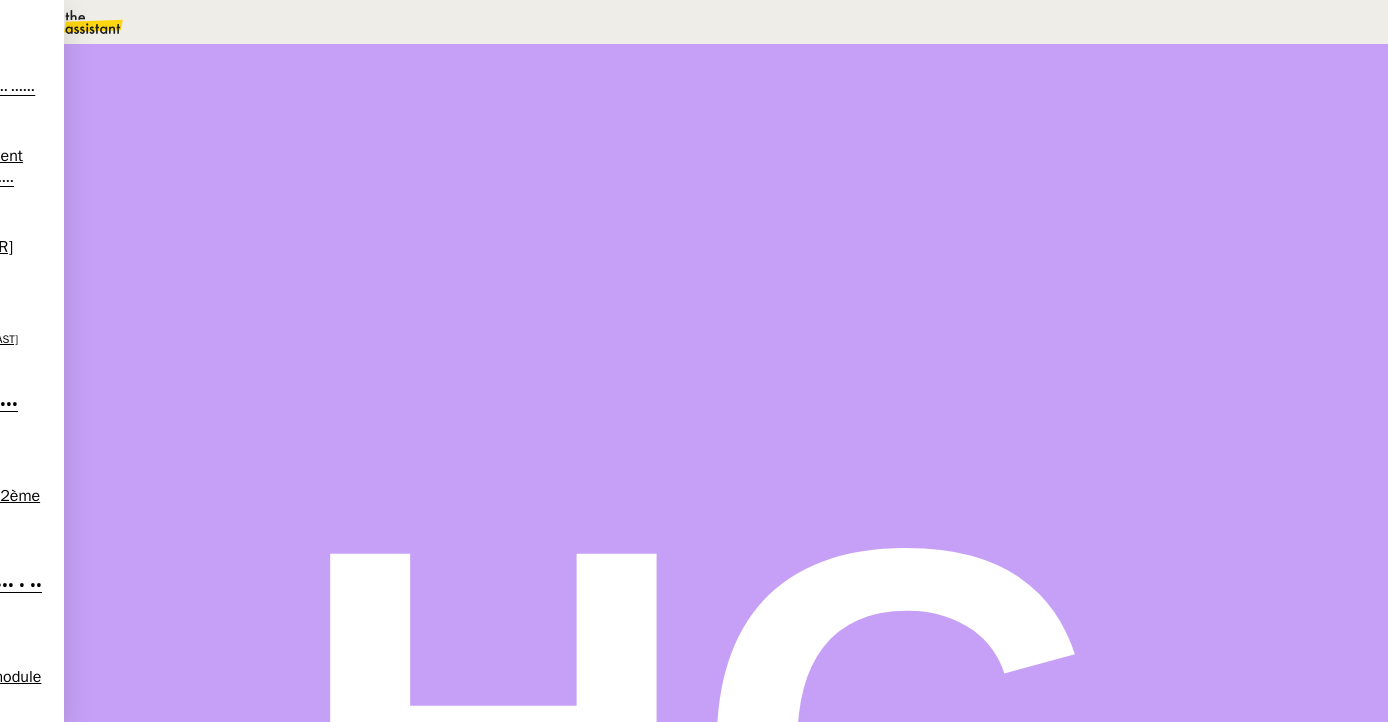 type on "CTA 02/07 9h30" 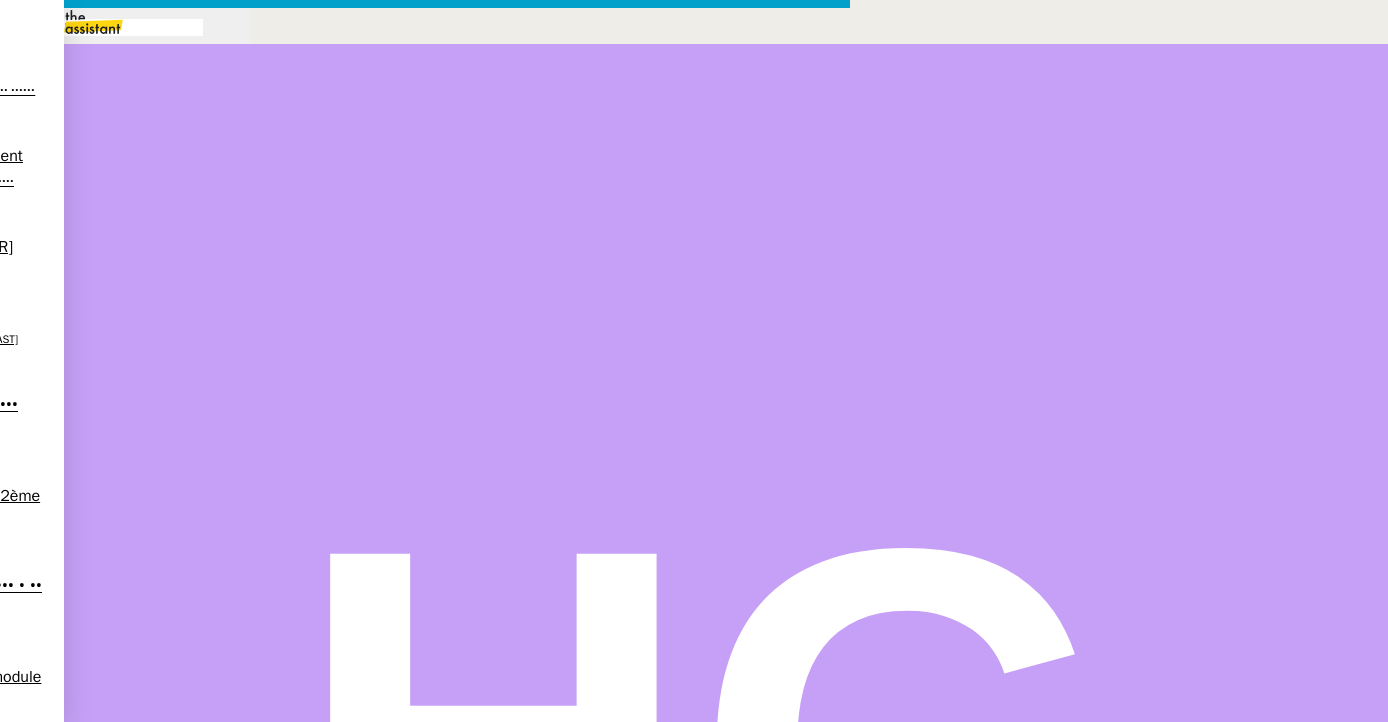 click at bounding box center (425, 837) 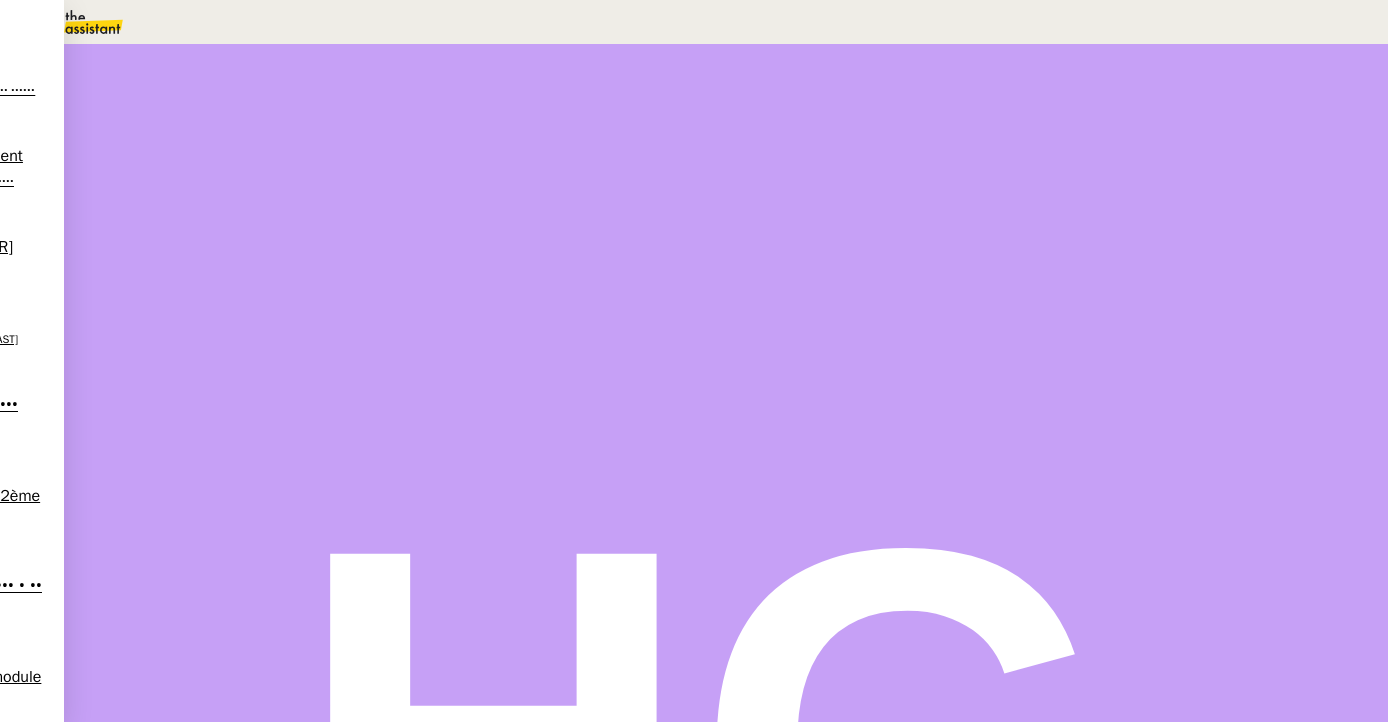 scroll, scrollTop: 35, scrollLeft: 0, axis: vertical 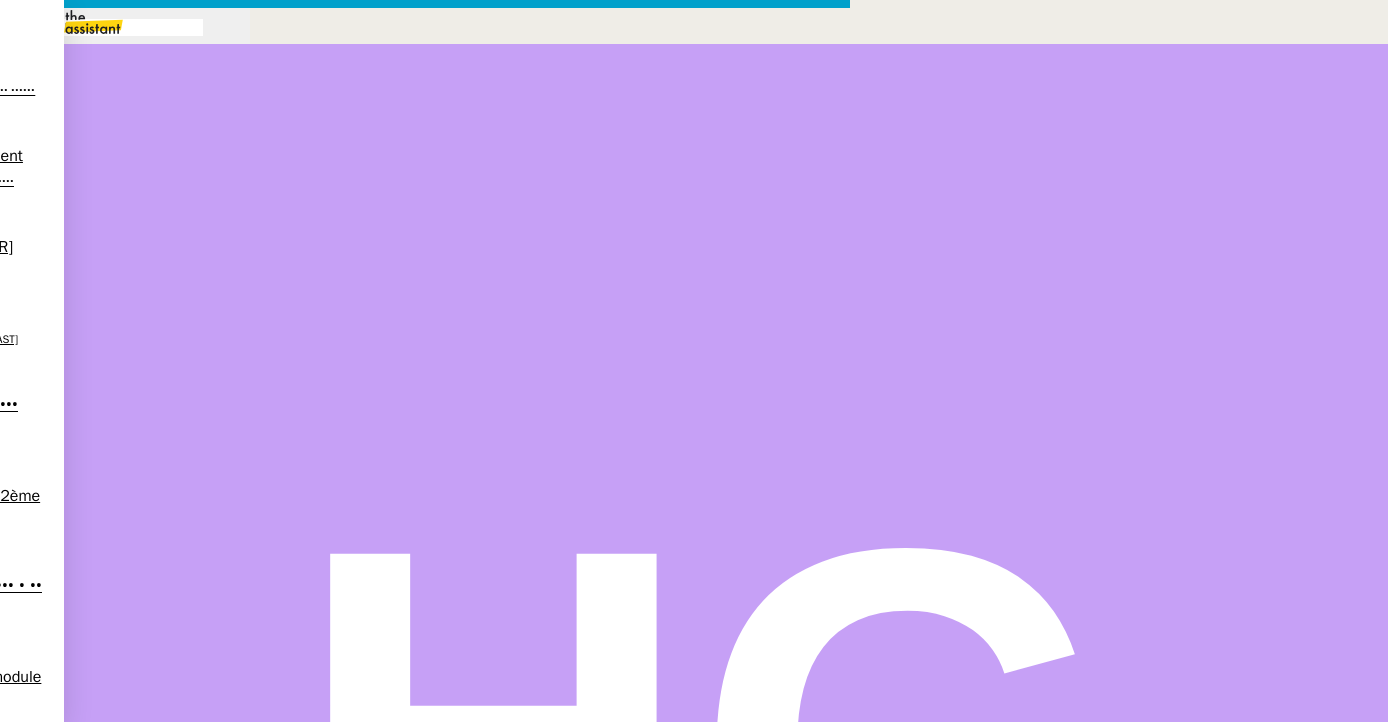 click on "Service TA - VOYAGE - PROPOSITION GLOBALE    A utiliser dans le cadre de proposition de déplacement TA - RELANCE CLIENT (EN)    Relancer un client lorsqu'il n'a pas répondu à un précédent message BAFERTY - MAIL AUDITION    A utiliser dans le cadre de la procédure d'envoi des mails d'audition TA - PUBLICATION OFFRE D'EMPLOI     Organisation du recrutement Discours de présentation du paiement sécurisé    TA - VOYAGES - PROPOSITION ITINERAIRE    Soumettre les résultats d'une recherche TA - CONFIRMATION PAIEMENT (EN)    Confirmer avec le client de modèle de transaction - Attention Plan Pro nécessaire. TA - COURRIER EXPEDIE (recommandé)    A utiliser dans le cadre de l'envoi d'un courrier recommandé TA - PARTAGE DE CALENDRIER (EN)    A utiliser pour demander au client de partager son calendrier afin de faciliter l'accès et la gestion PSPI - Appel de fonds MJL    A utiliser dans le cadre de la procédure d'appel de fonds MJL TA - RELANCE CLIENT    TA - AR PROCEDURES        21 YIELD" at bounding box center (694, 541) 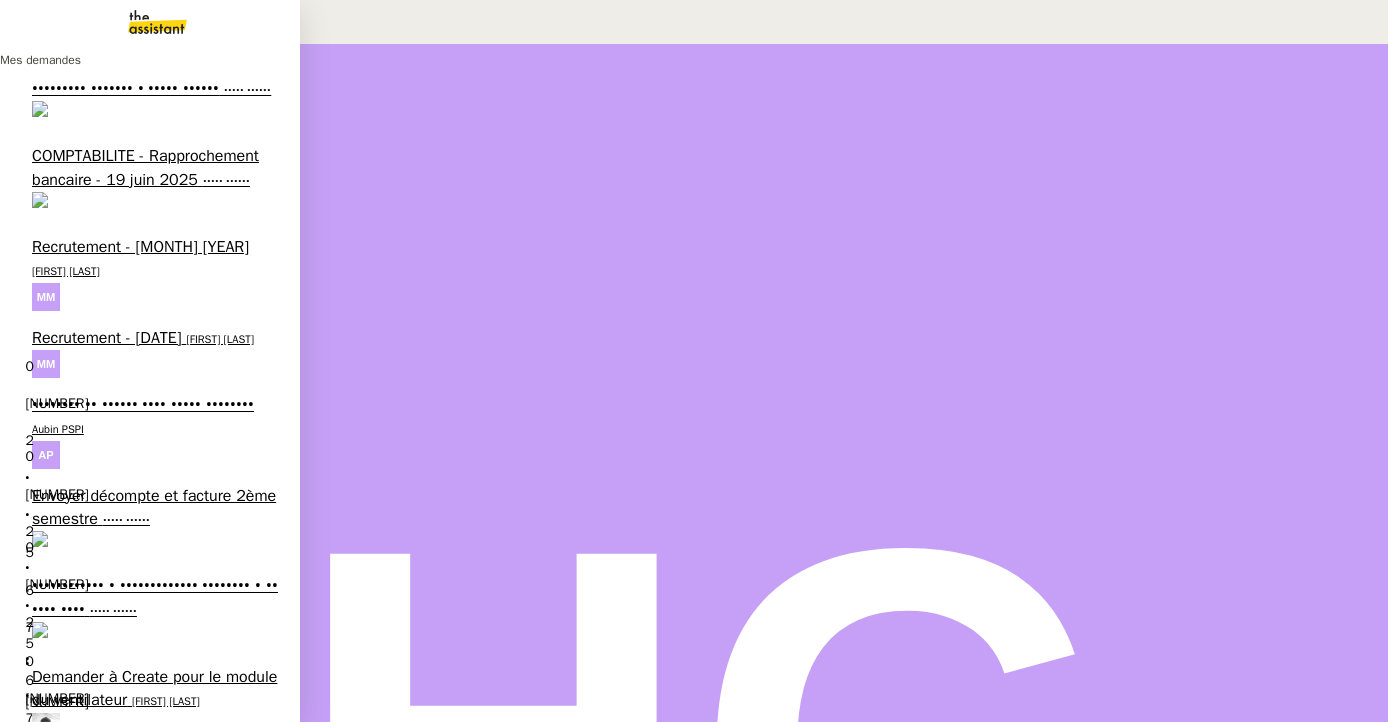 click on "Optimiser fiche Google Business" at bounding box center (146, 1452) 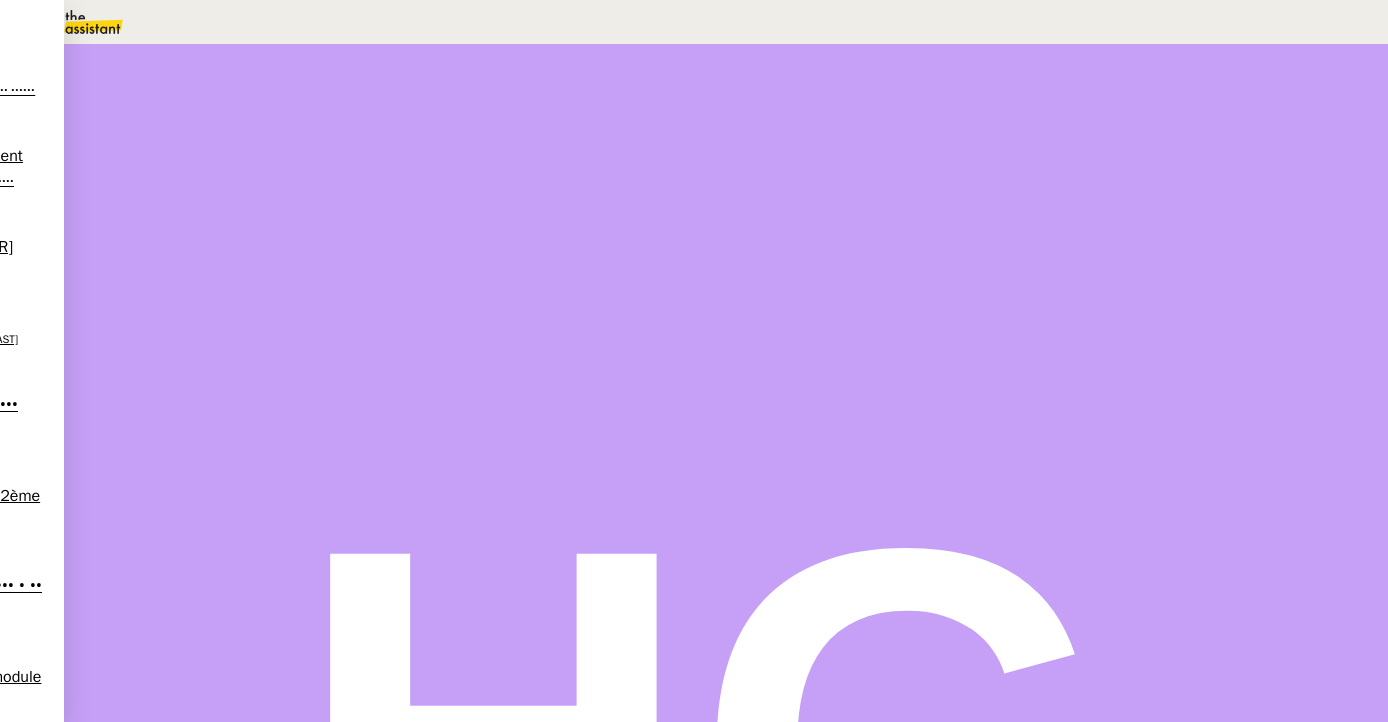 scroll, scrollTop: 411, scrollLeft: 0, axis: vertical 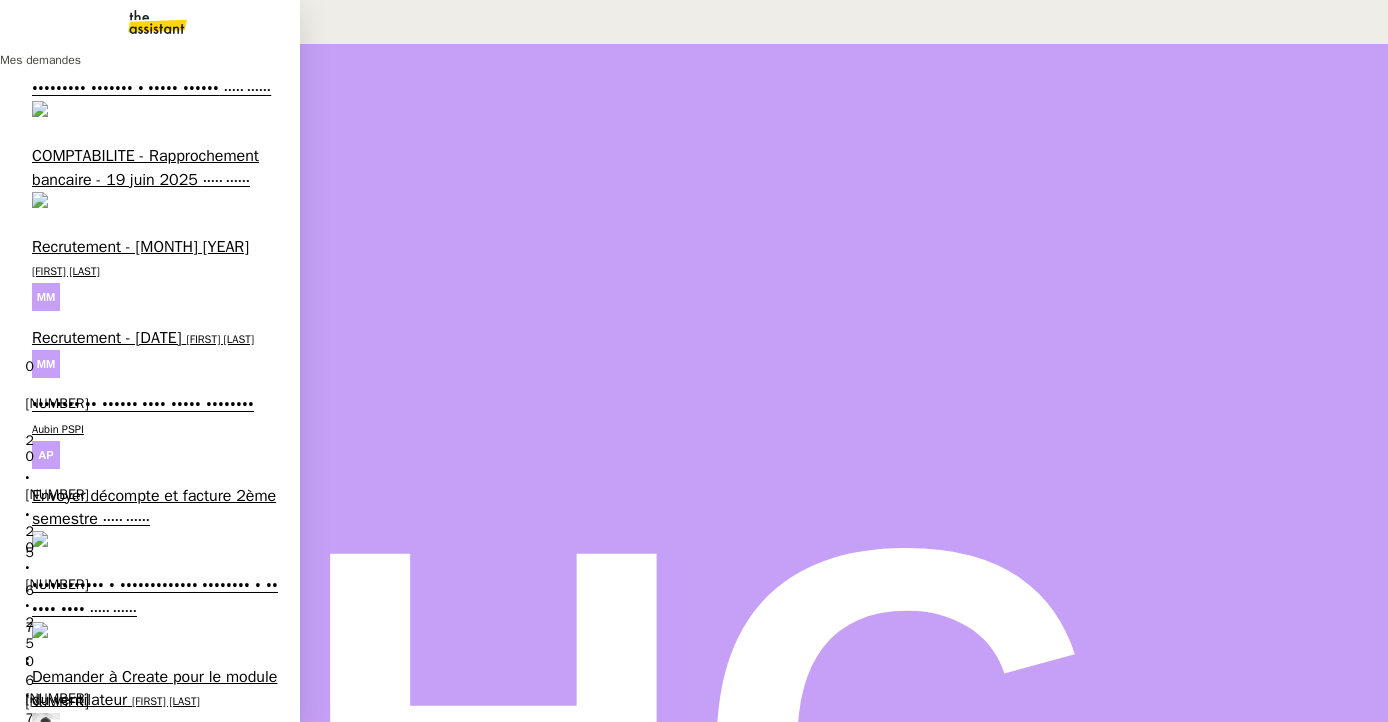 click on "Créer un modèle sur Hubspot" at bounding box center [137, 2109] 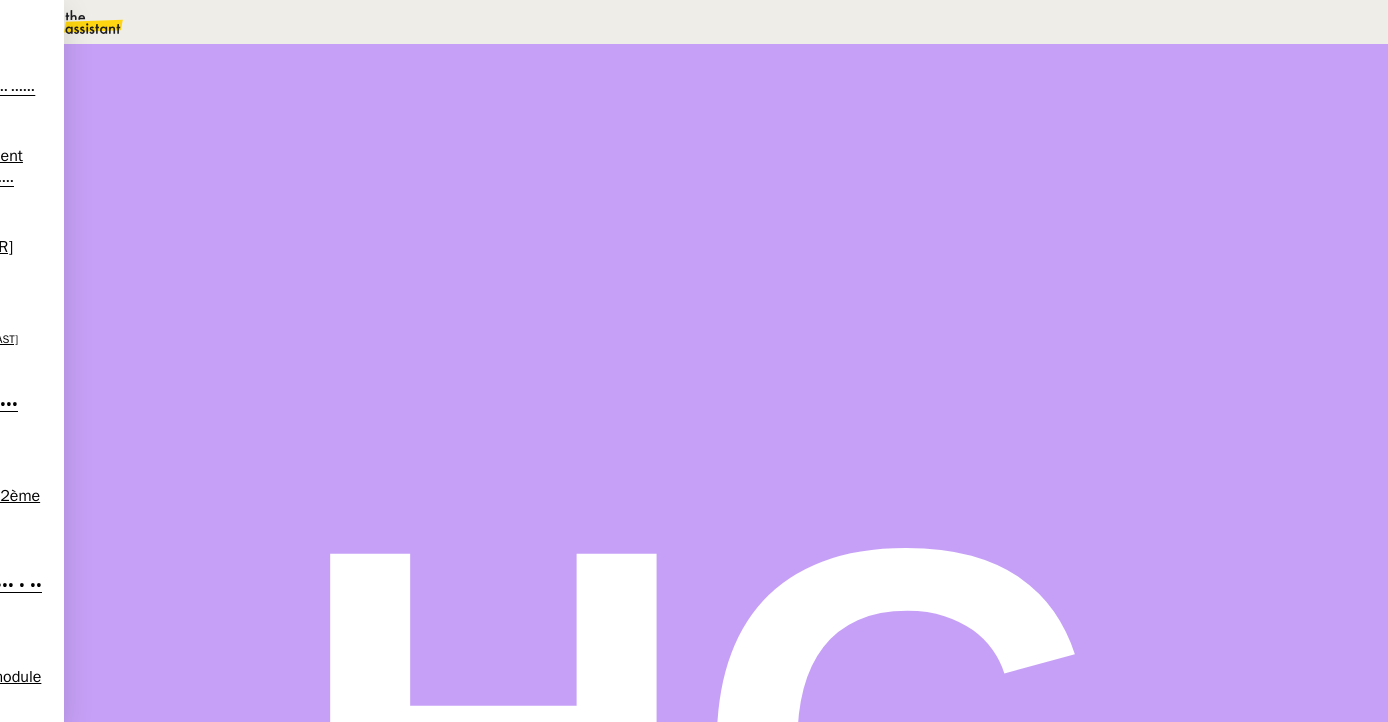 scroll, scrollTop: 550, scrollLeft: 0, axis: vertical 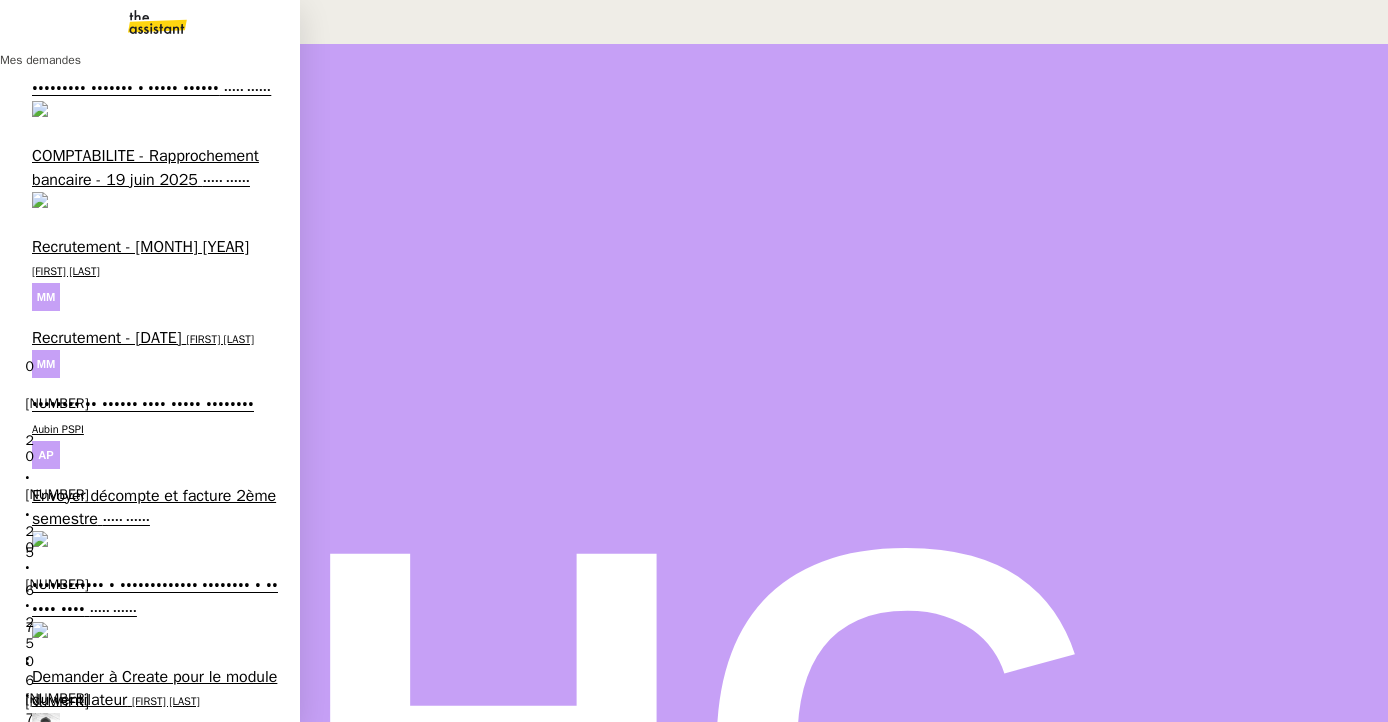click on "9h30/13h/18h - Tri de la boite mail PRO - 27 juin 2025" at bounding box center [141, 1565] 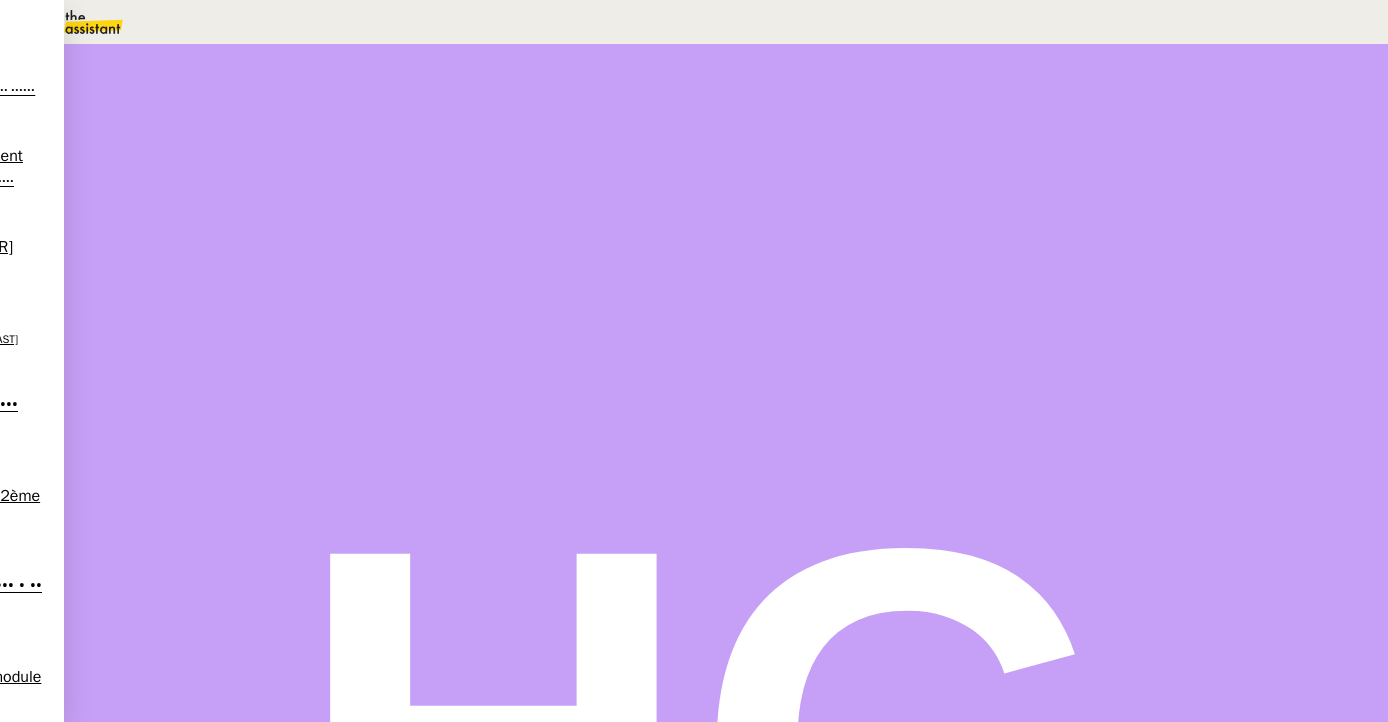 scroll, scrollTop: 277, scrollLeft: 0, axis: vertical 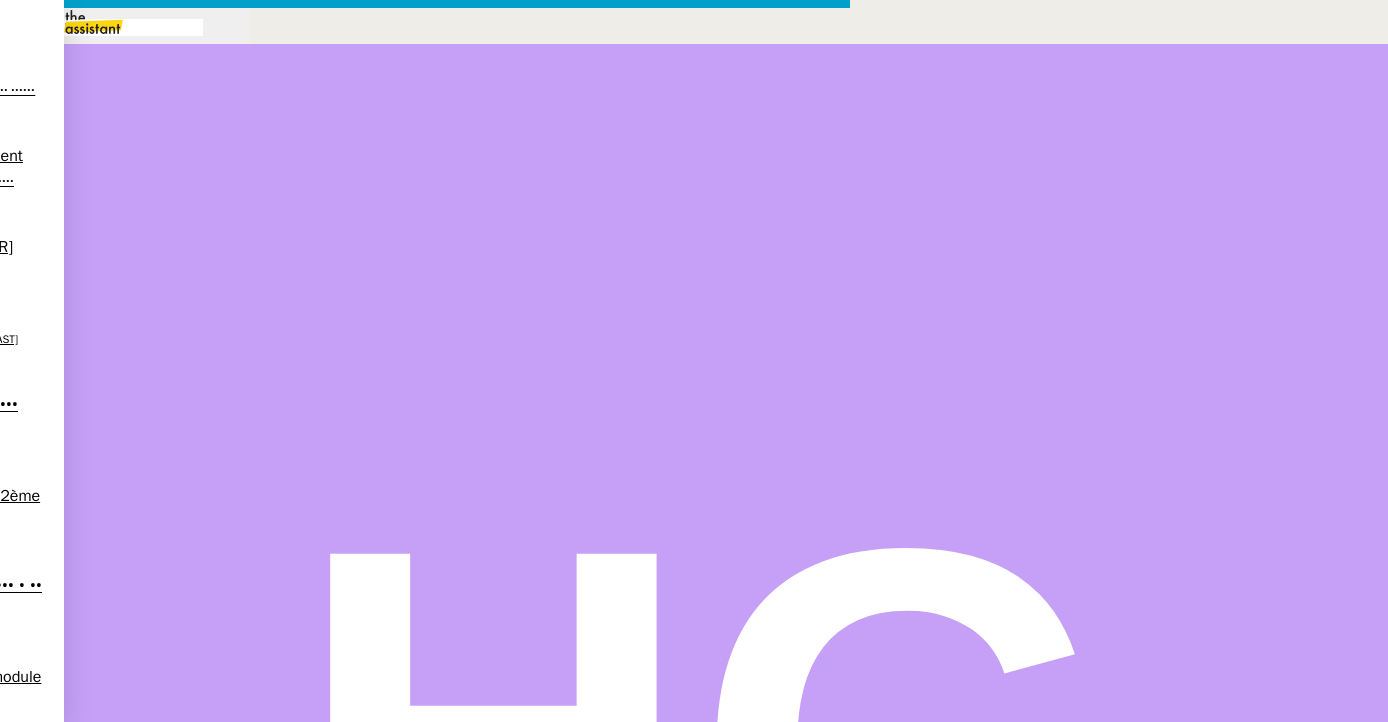 click at bounding box center [46, 1037] 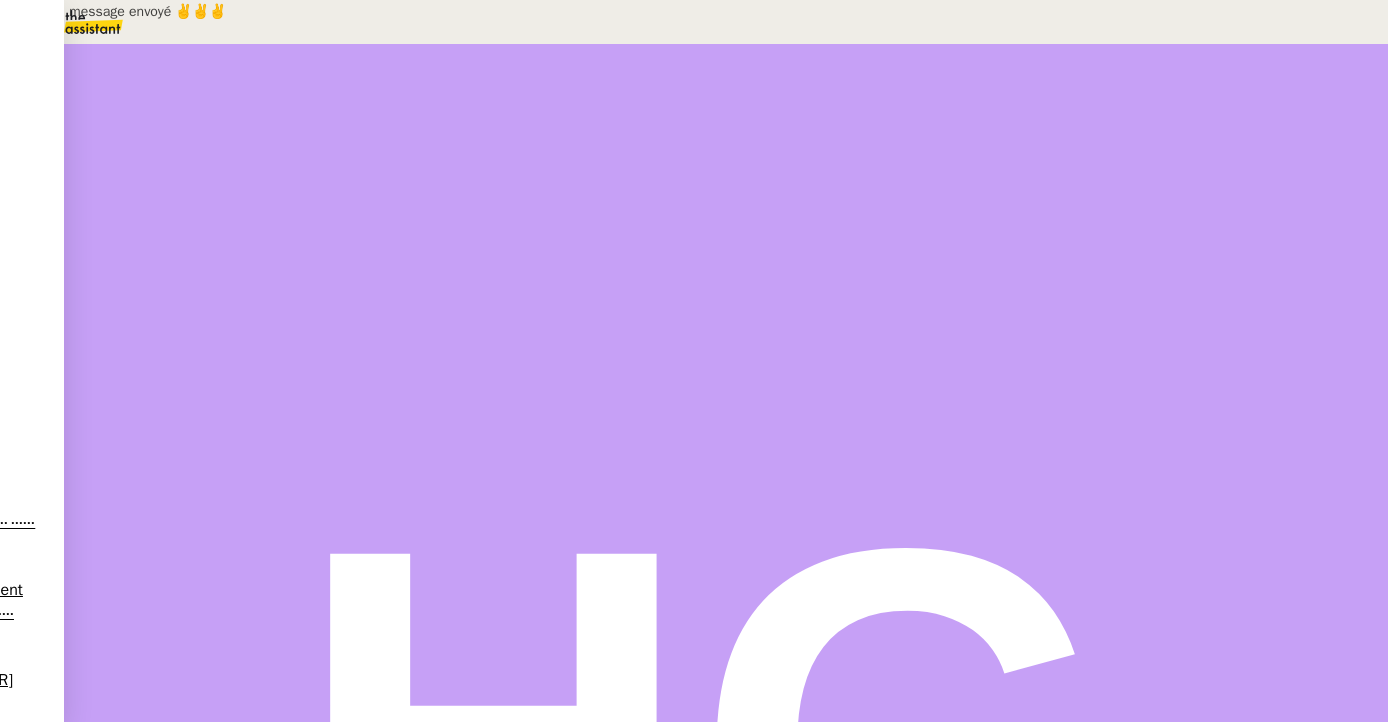 scroll, scrollTop: 0, scrollLeft: 0, axis: both 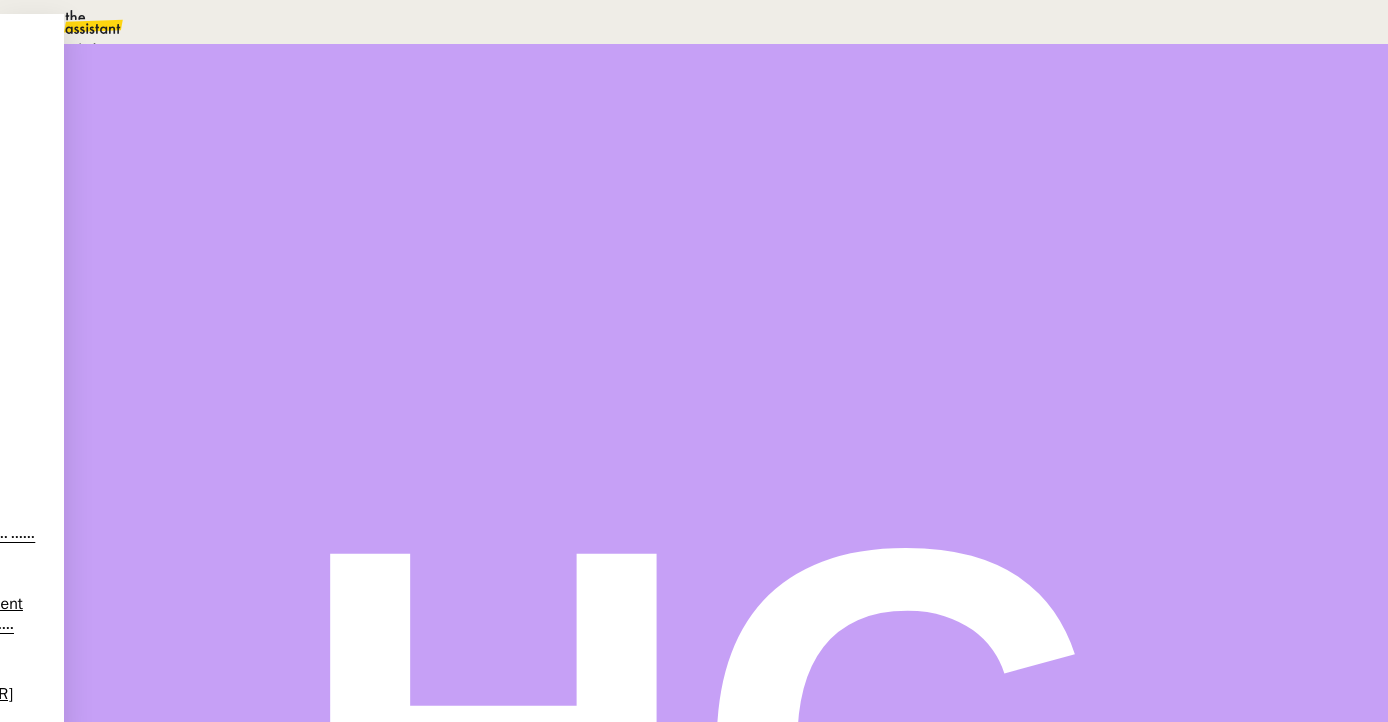 click on "Statut" at bounding box center [216, 130] 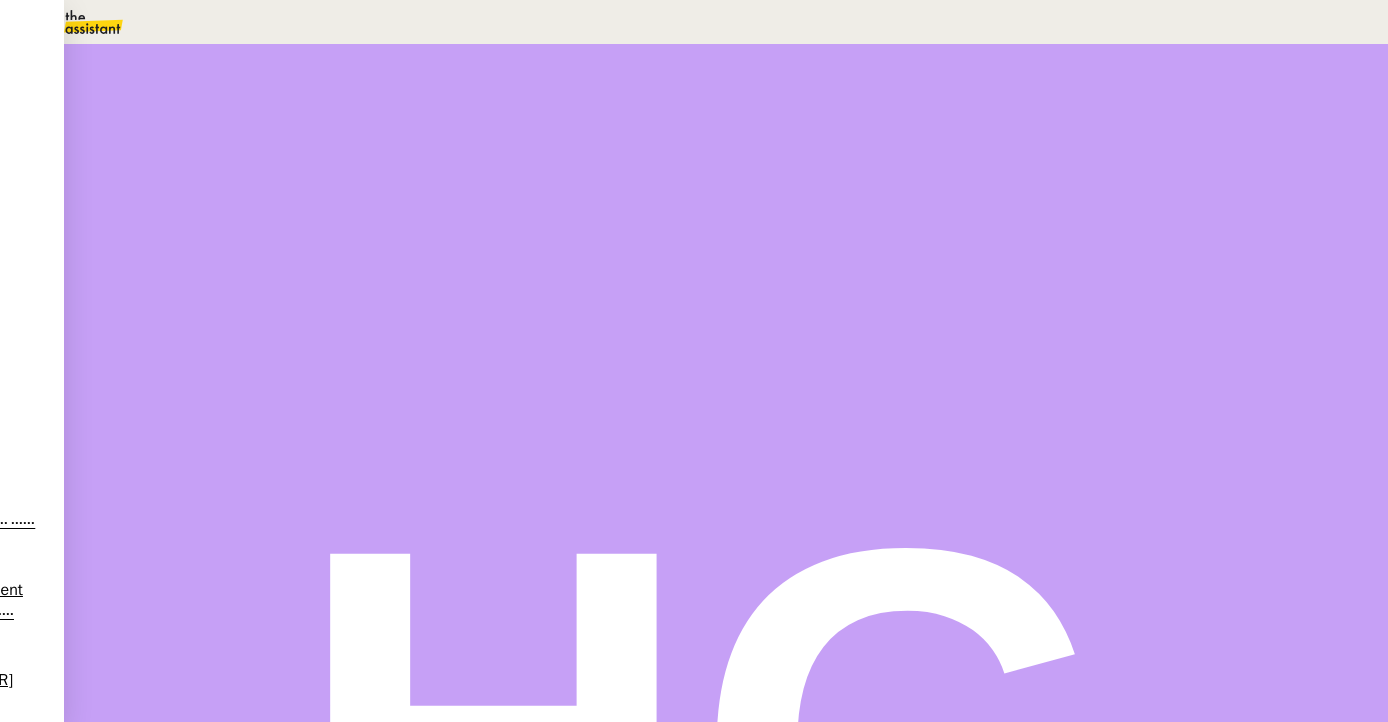 click on "2" at bounding box center [1104, 250] 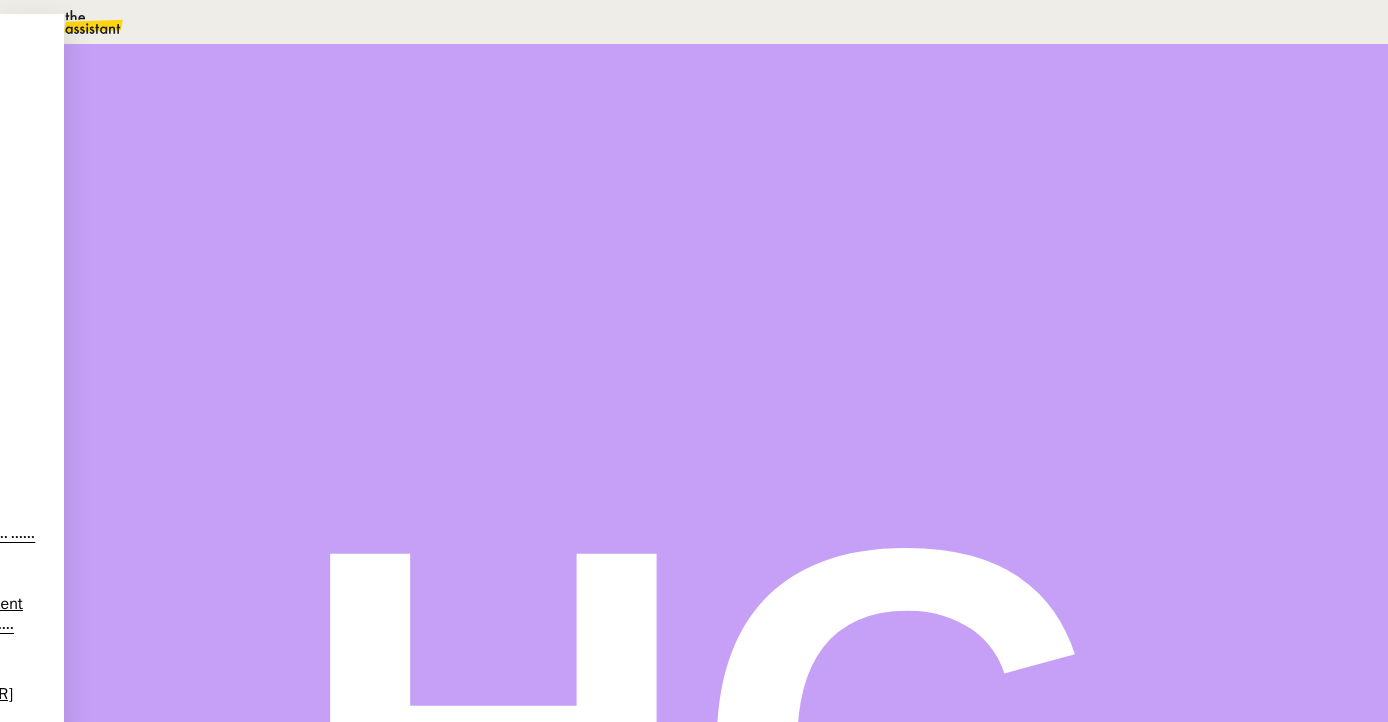 click on "17" at bounding box center [714, 22] 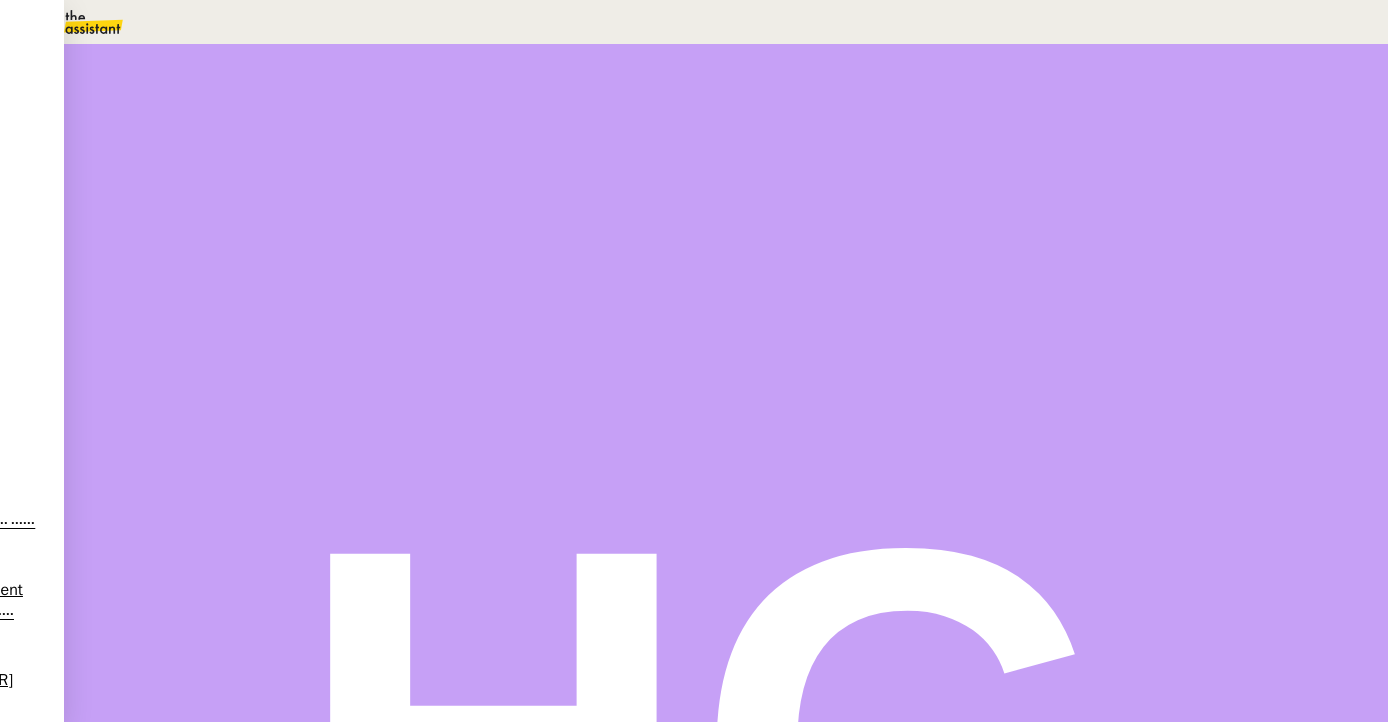 click on "Sauver" at bounding box center [991, 482] 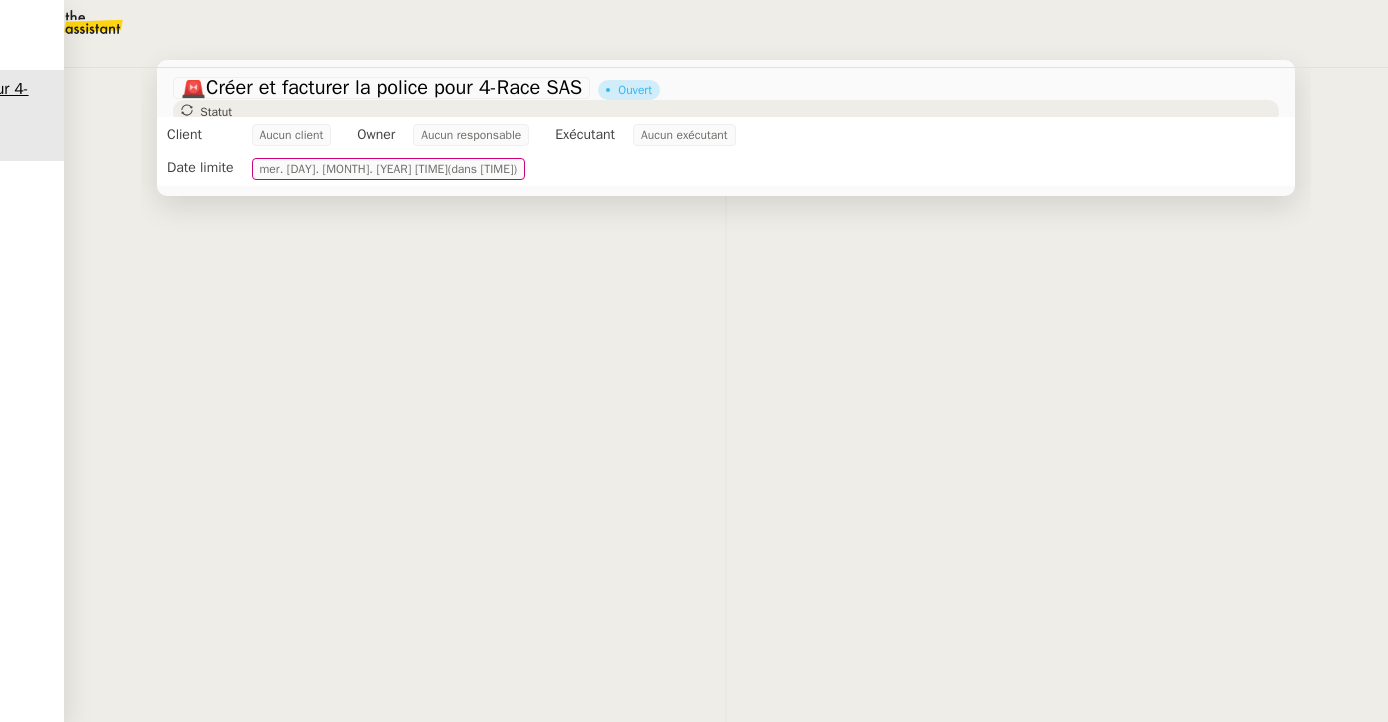 scroll, scrollTop: 0, scrollLeft: 0, axis: both 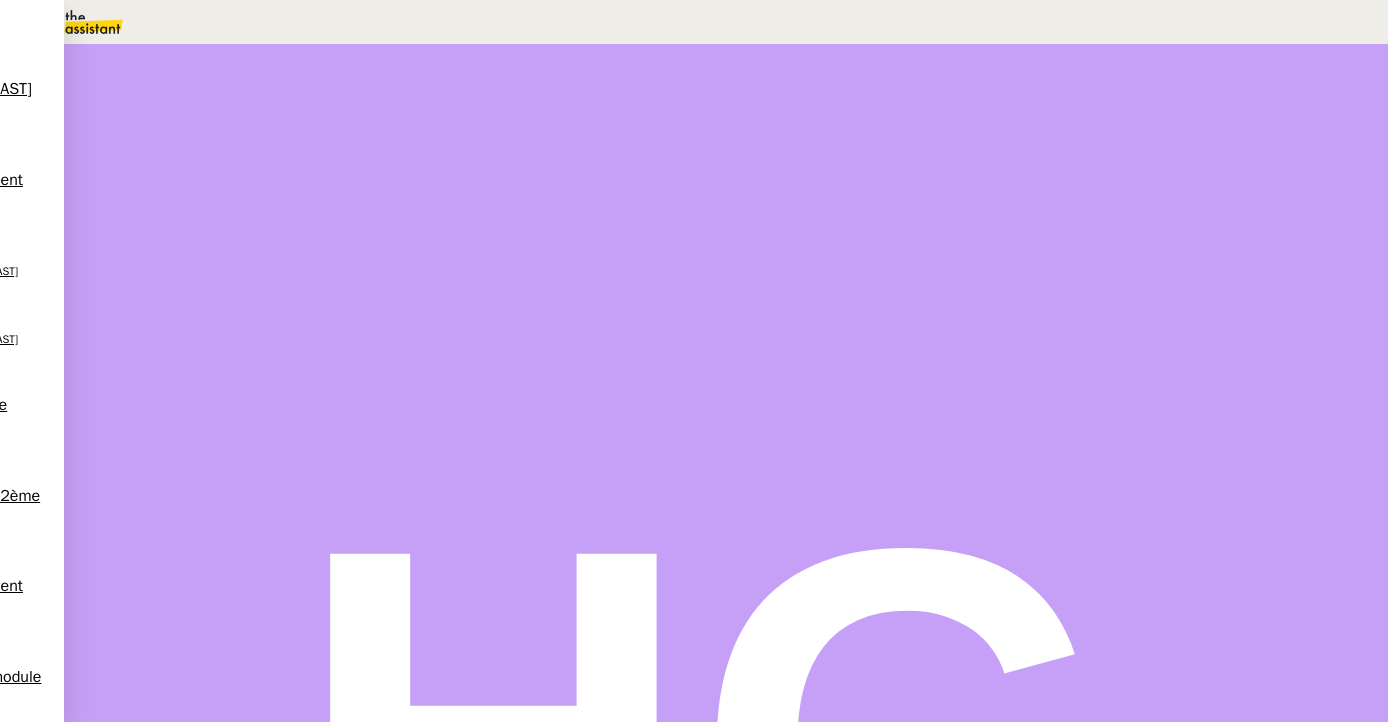 click on "•••" at bounding box center (195, 614) 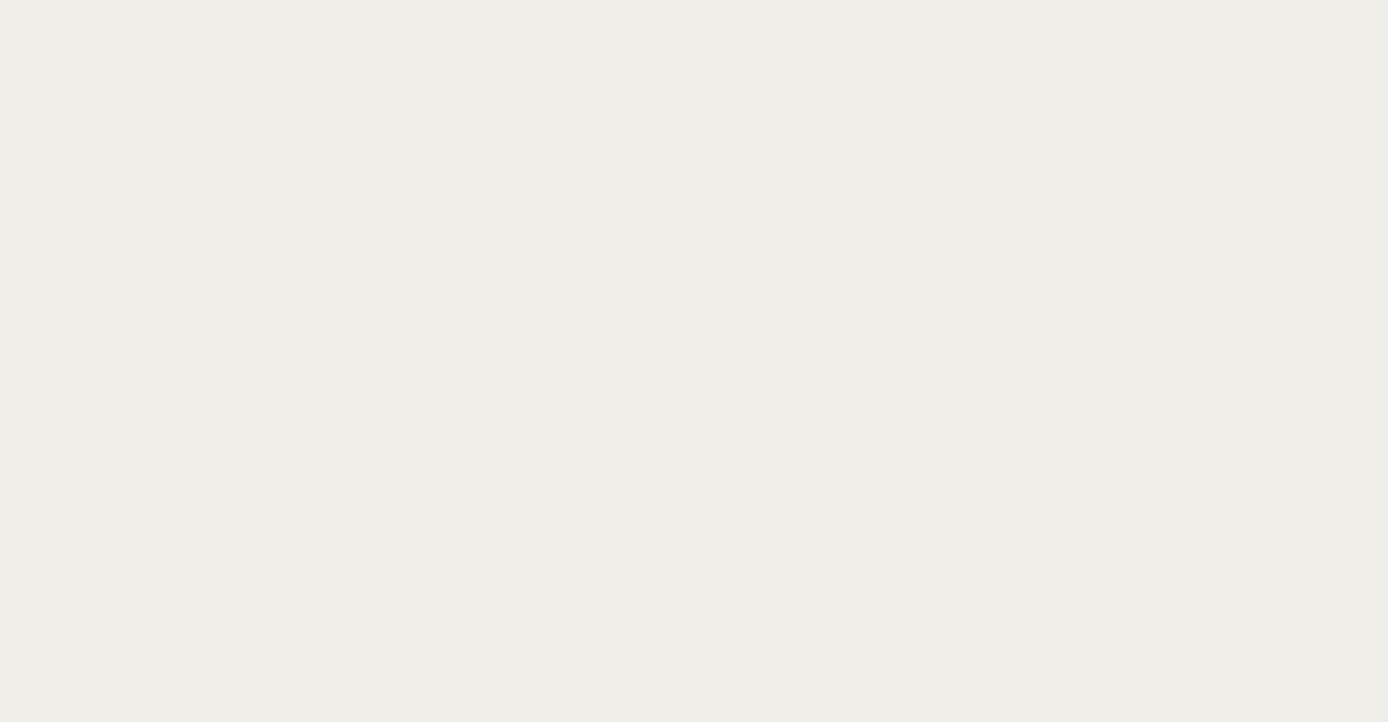 scroll, scrollTop: 0, scrollLeft: 0, axis: both 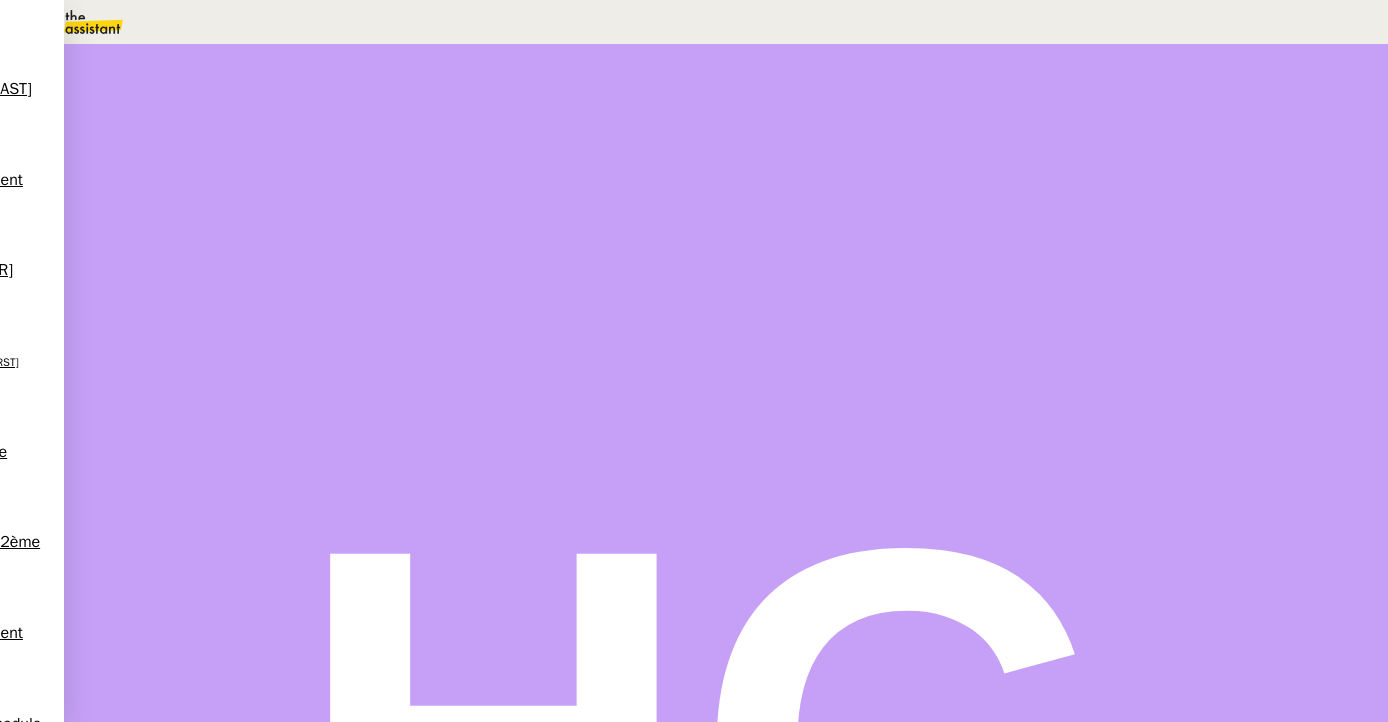 click on "•••" at bounding box center [195, 606] 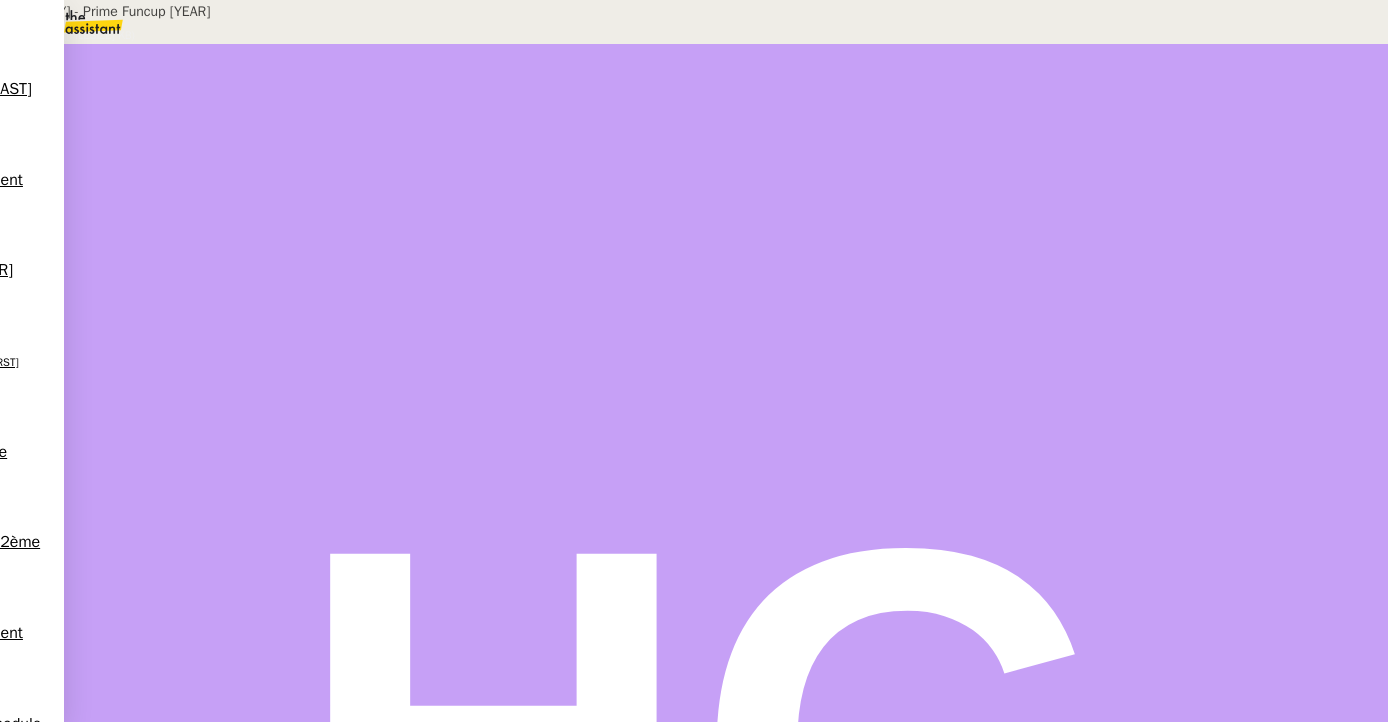 click on "4-Race - Prime Funcup 2025 Stamp.pdf" at bounding box center [615, 485] 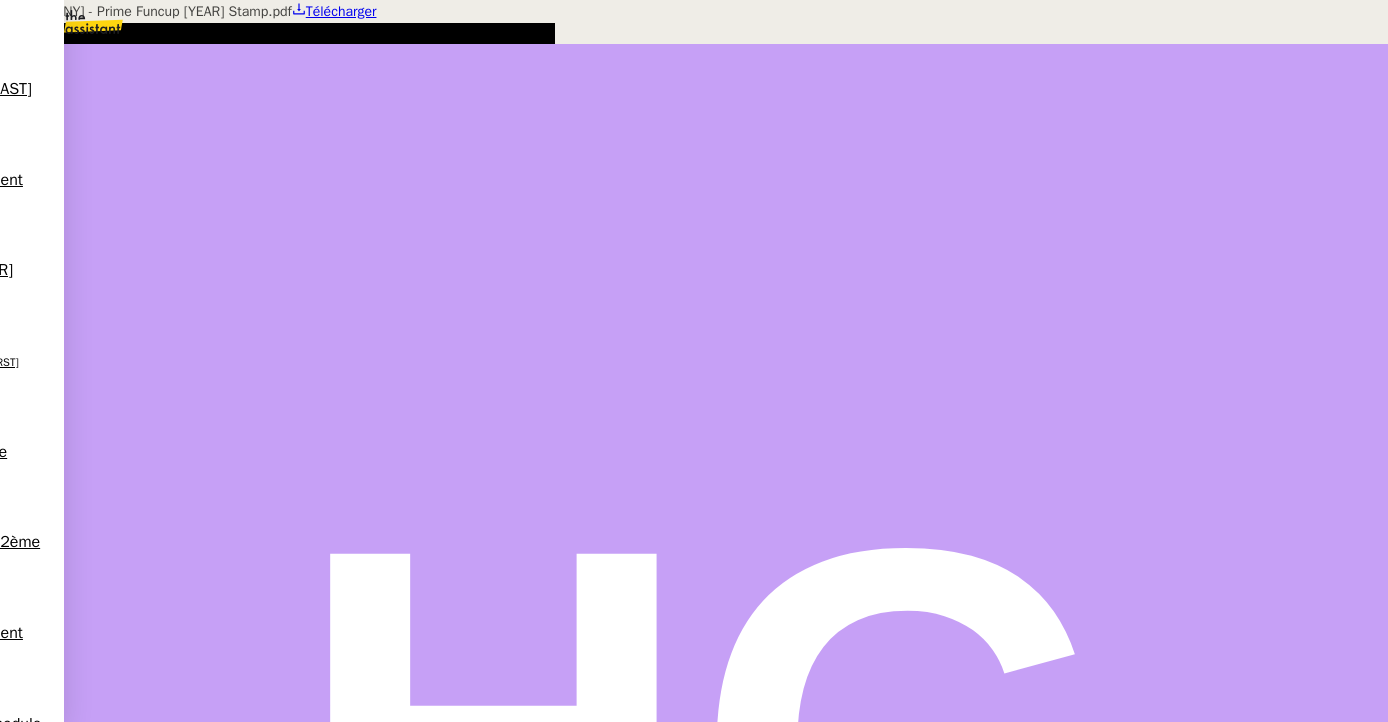 click at bounding box center (694, 0) 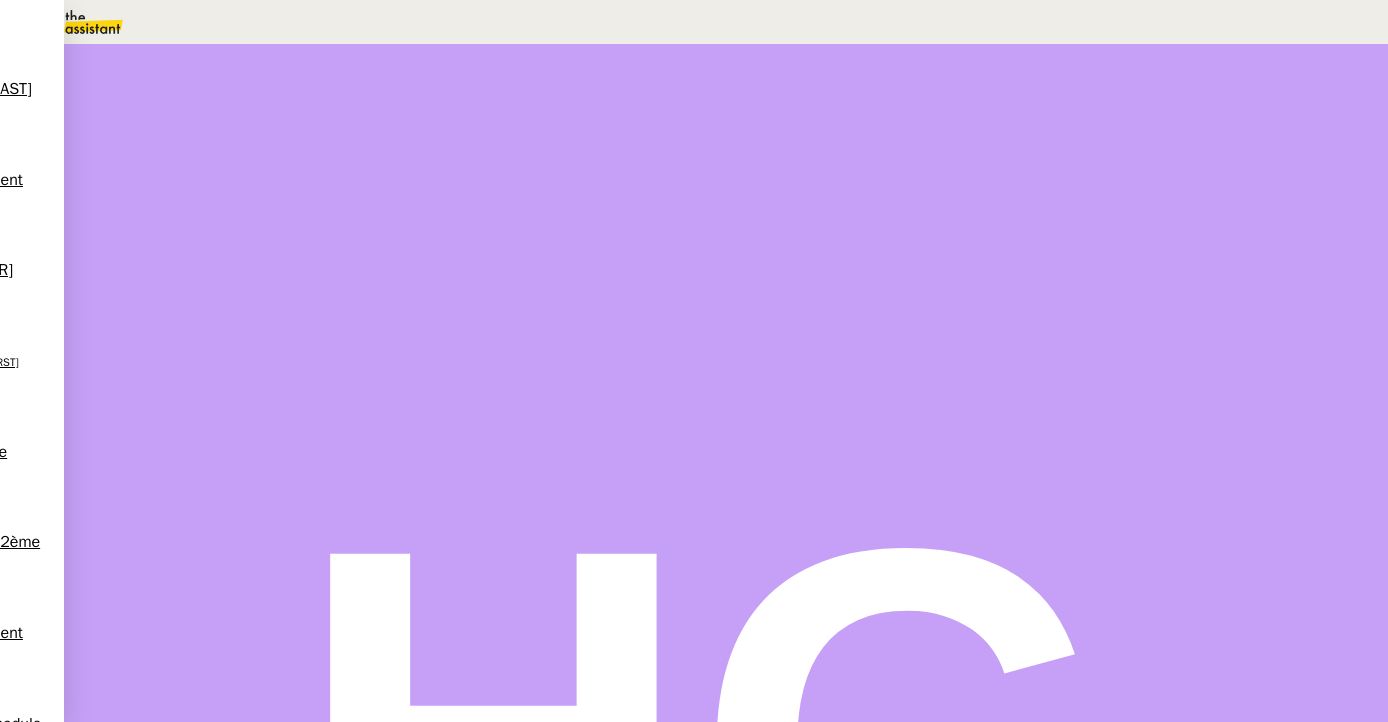 click at bounding box center [192, 832] 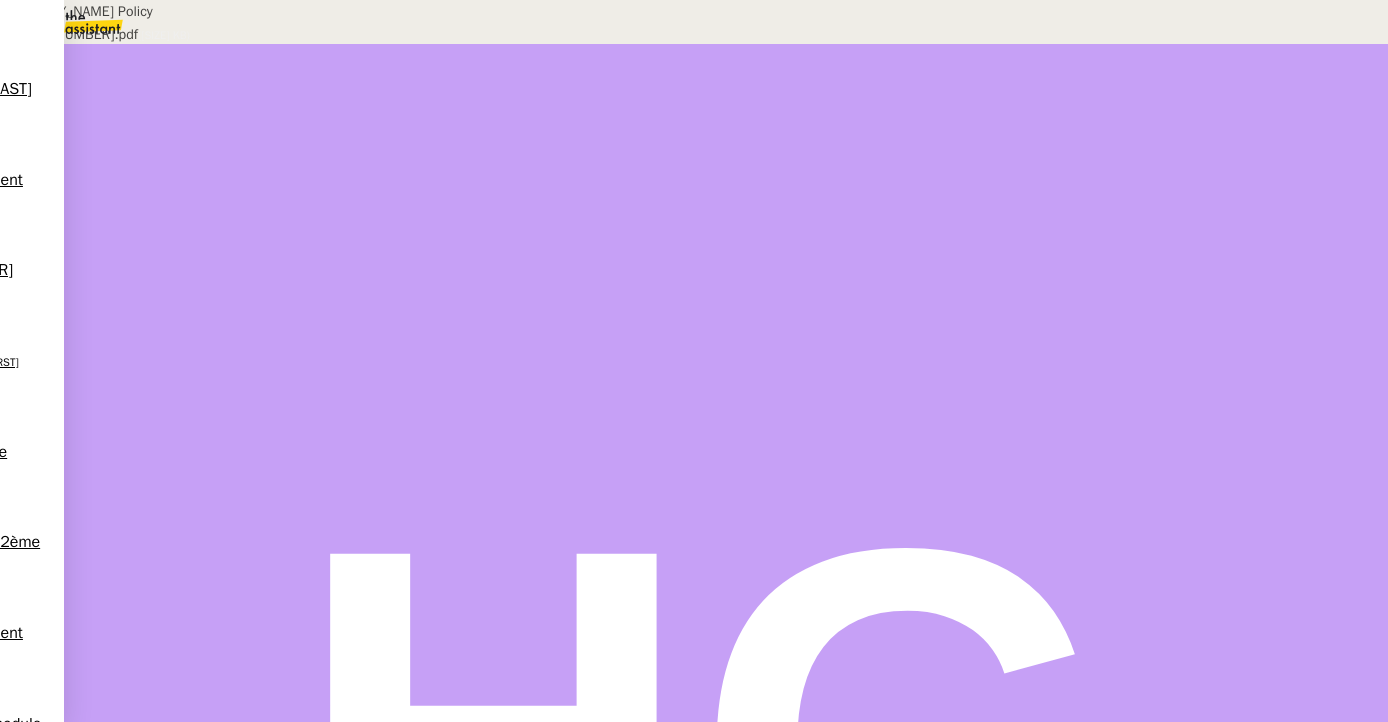 click on "Ryan Motorsport Insurance Policy 36775_01279.pdf" at bounding box center [615, 622] 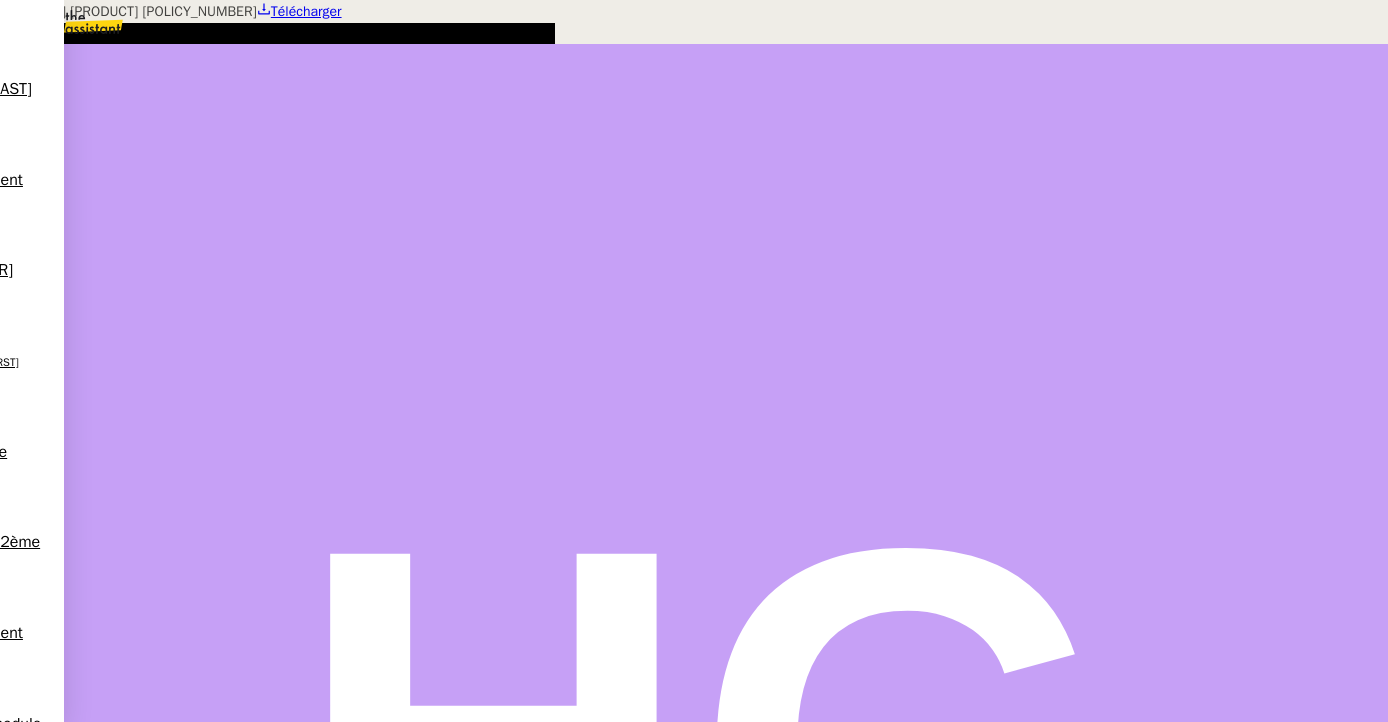 click at bounding box center (694, 0) 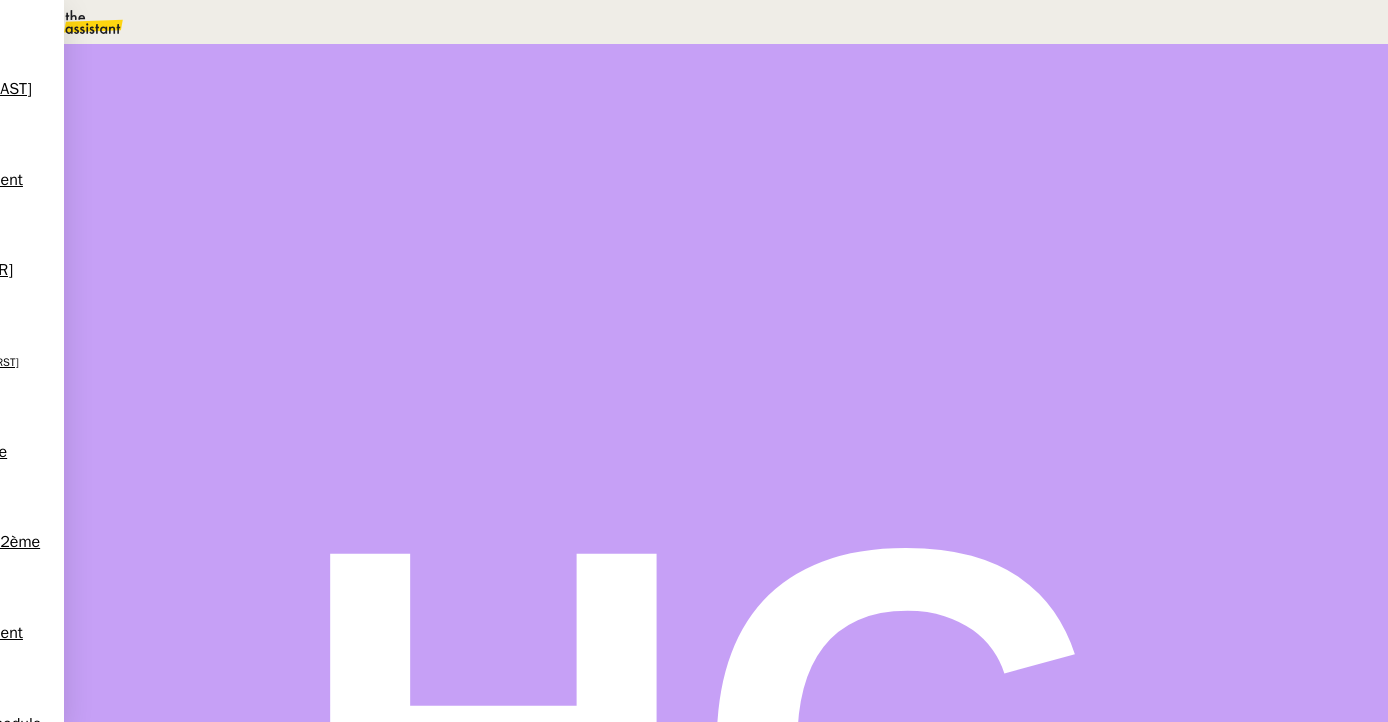 click at bounding box center (192, 643) 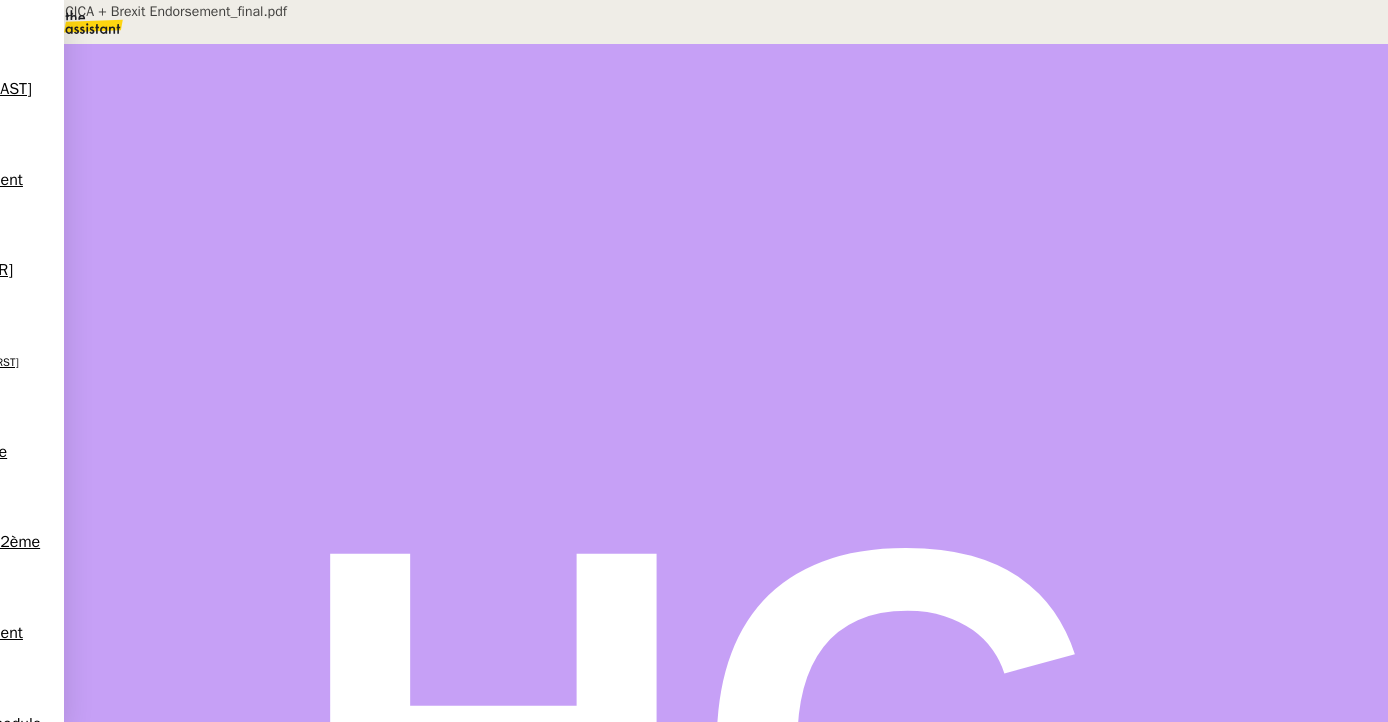 click on "Hiscox SA CICA + Brexit Endorsement_final.pdf" at bounding box center (615, 622) 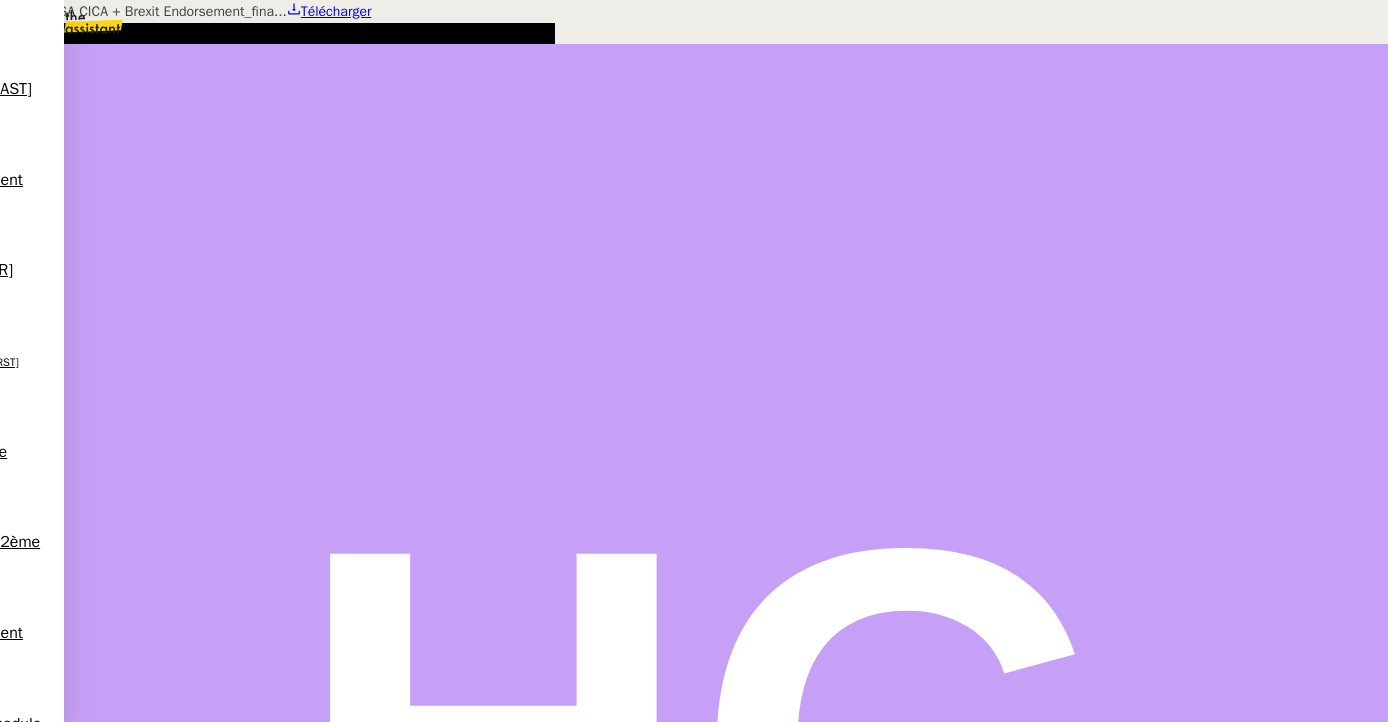 click at bounding box center [694, 0] 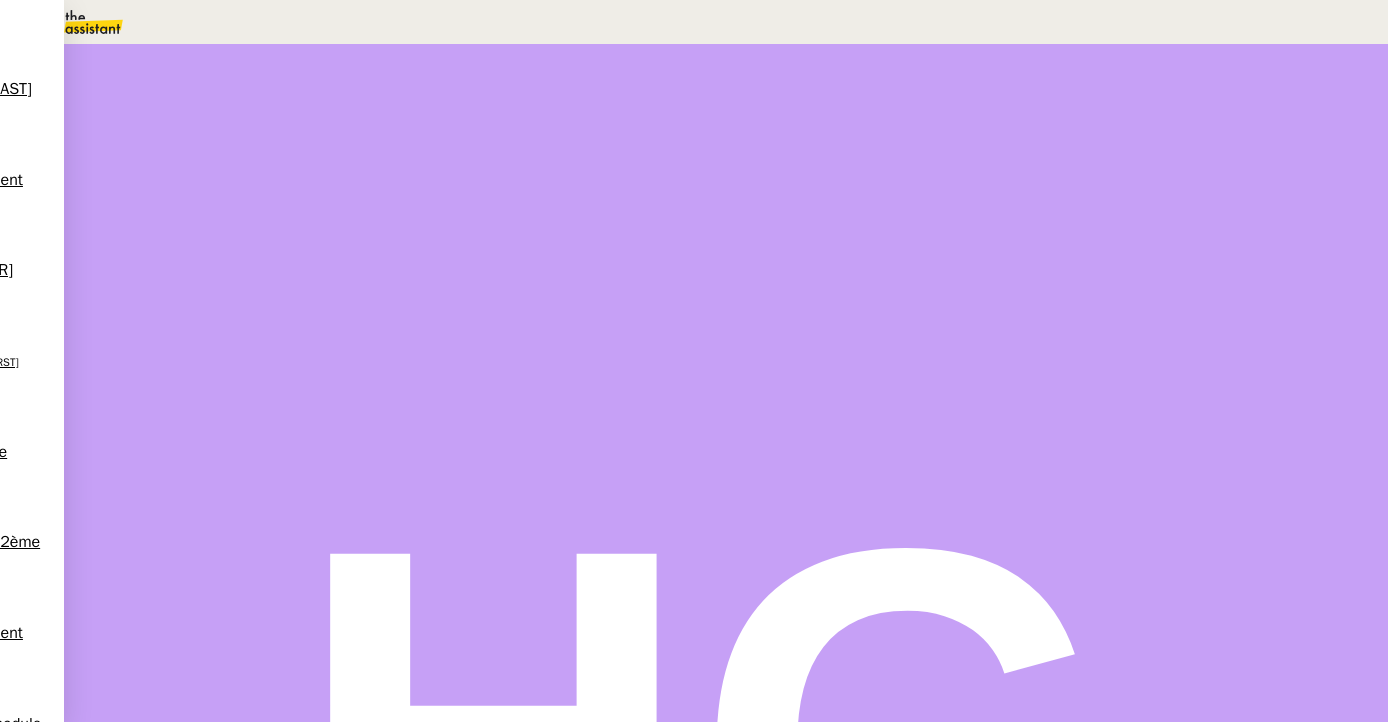 click at bounding box center [192, 830] 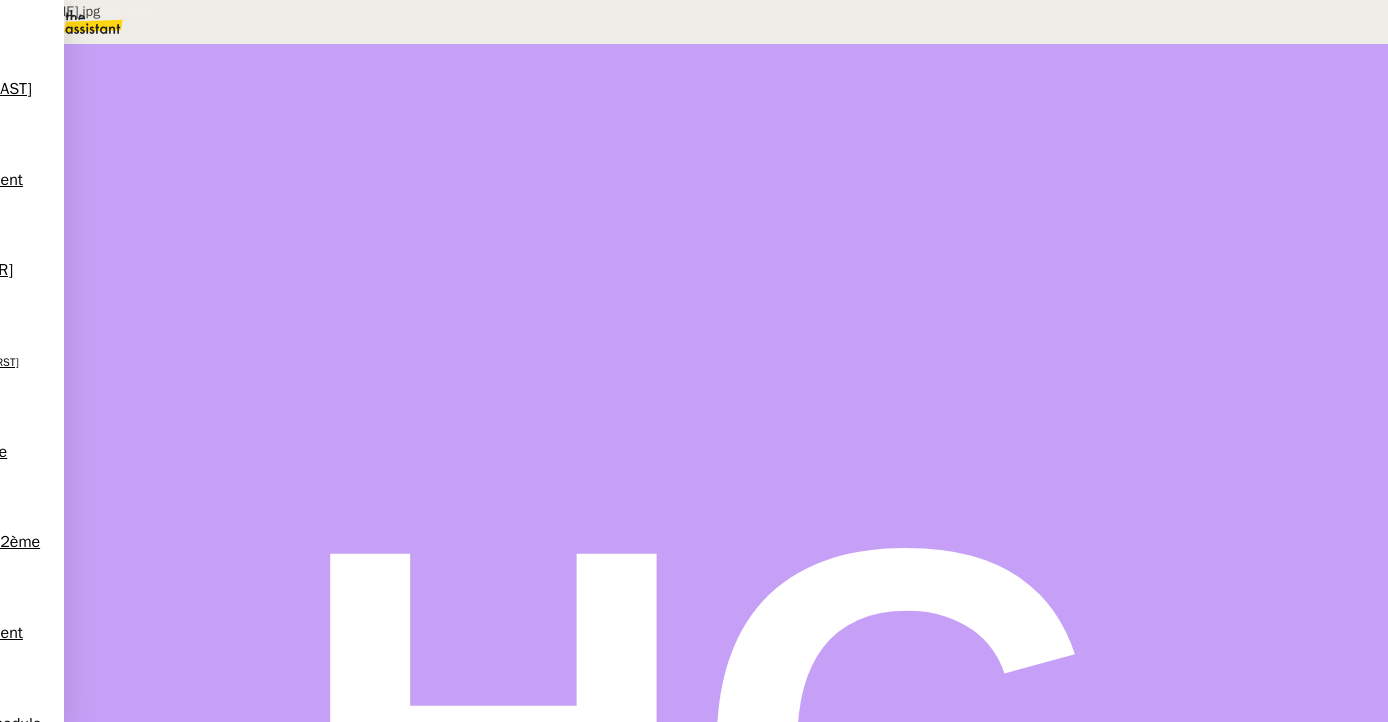 click on "~WRD3145.jpg" at bounding box center (615, 622) 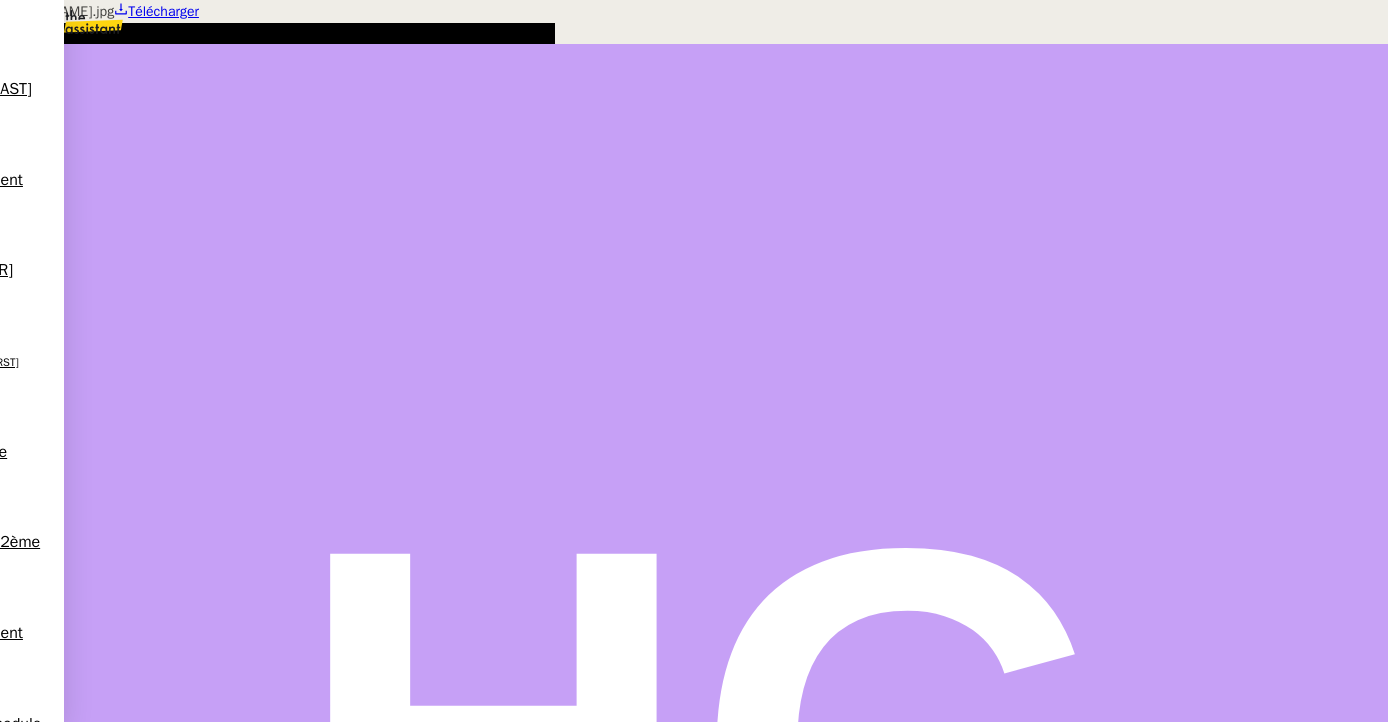 click at bounding box center (694, 0) 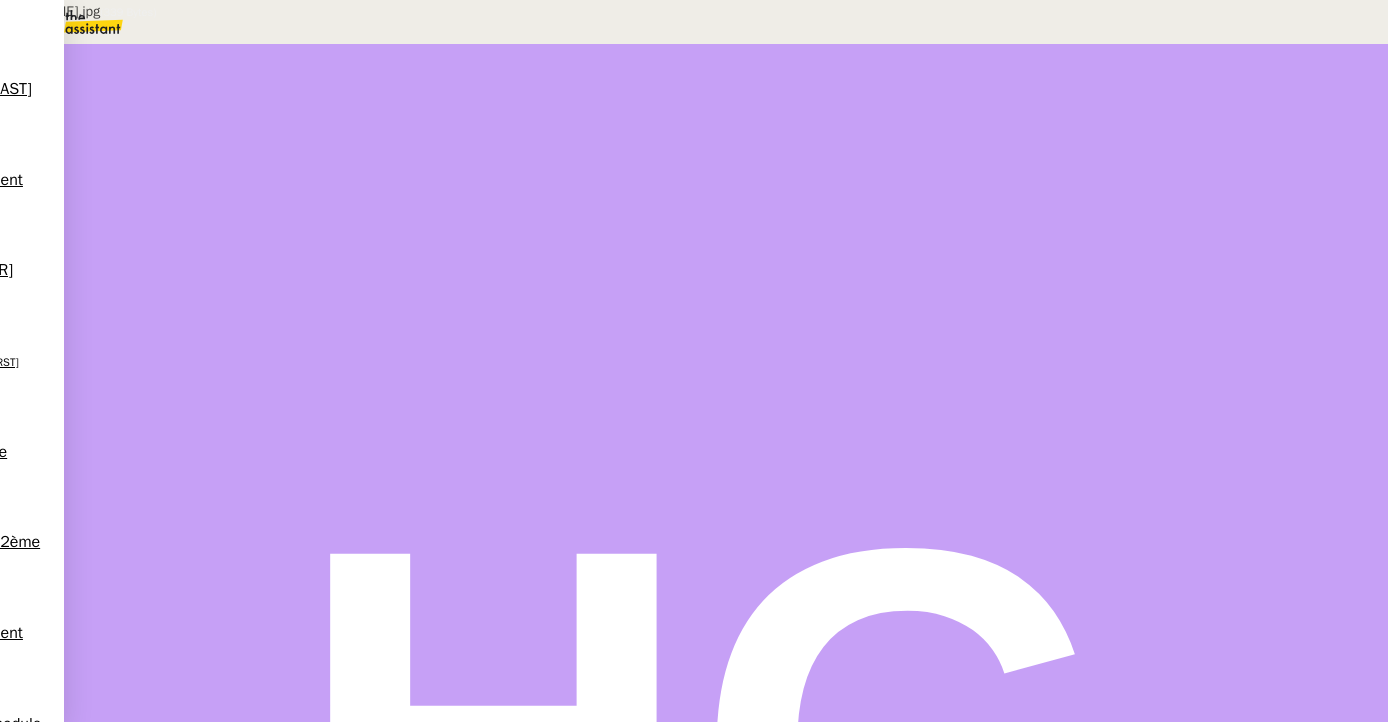 click on "~WRD3145.jpg" at bounding box center [615, 622] 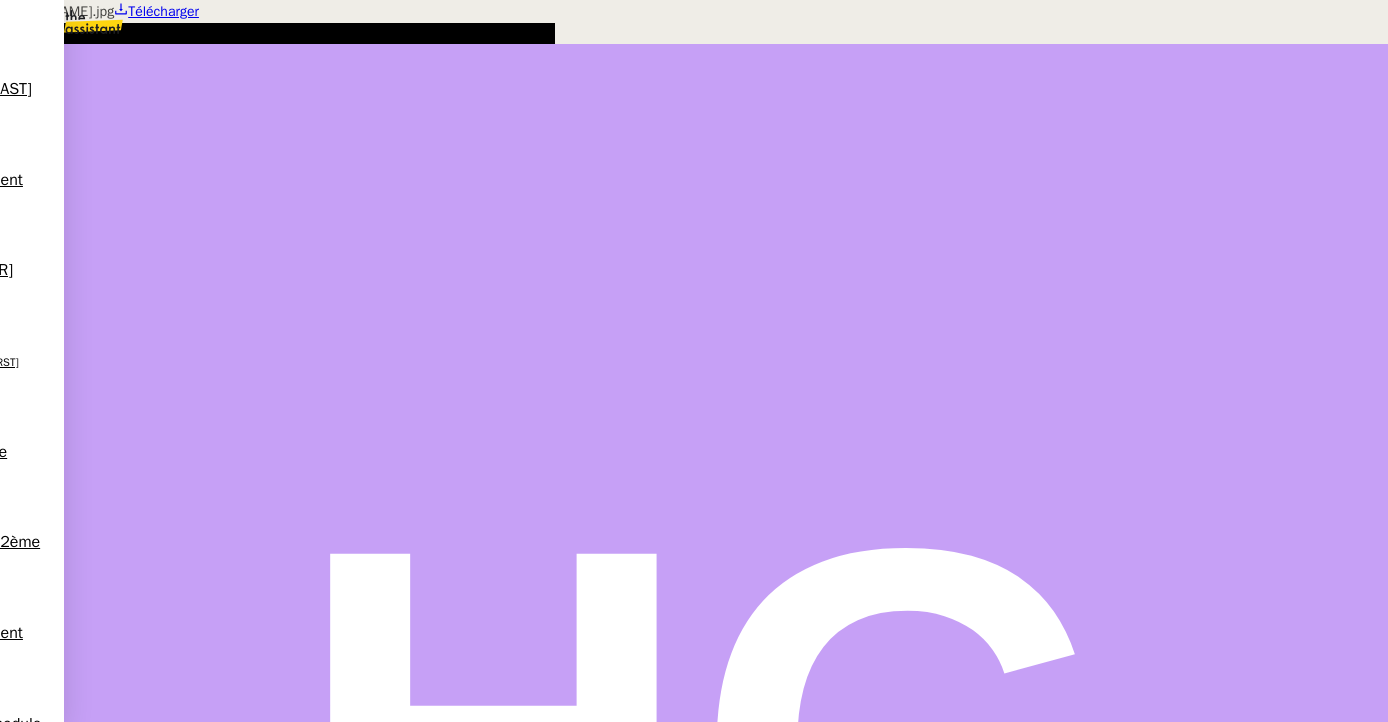 click at bounding box center (694, 0) 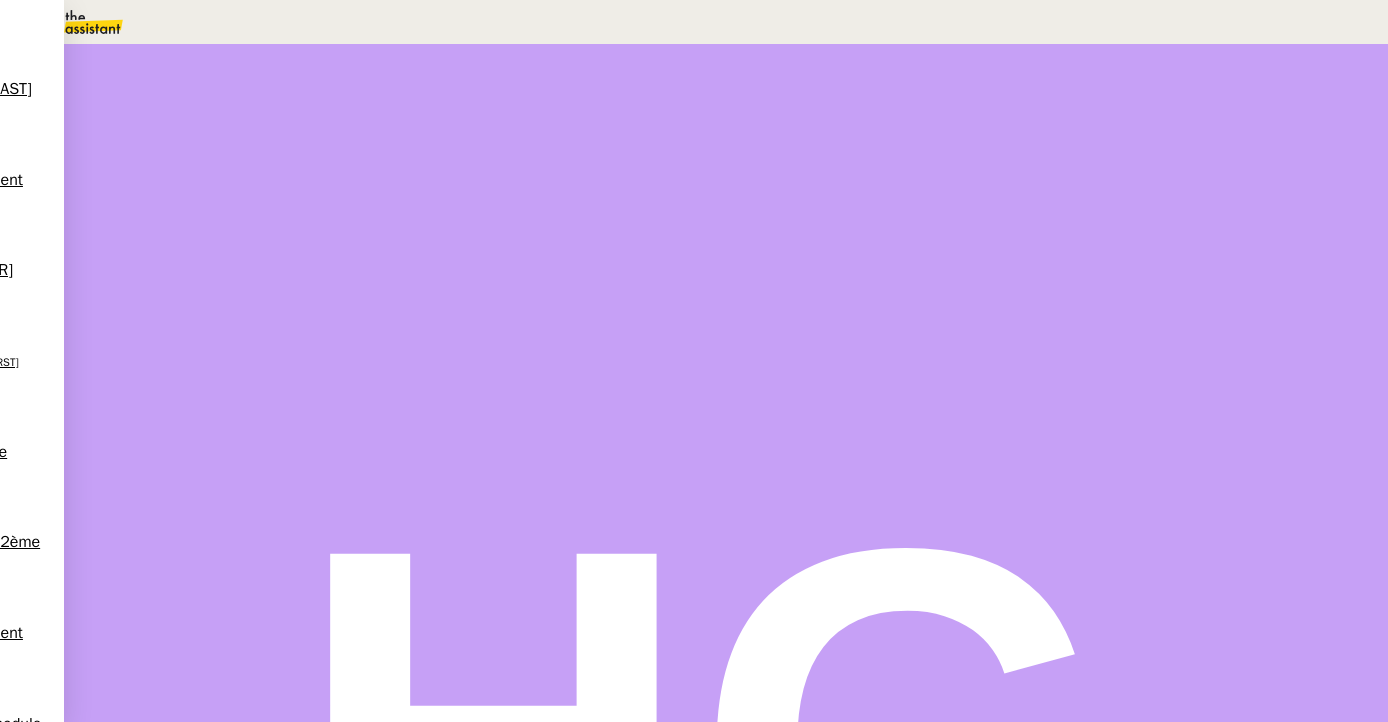 click at bounding box center [192, 1112] 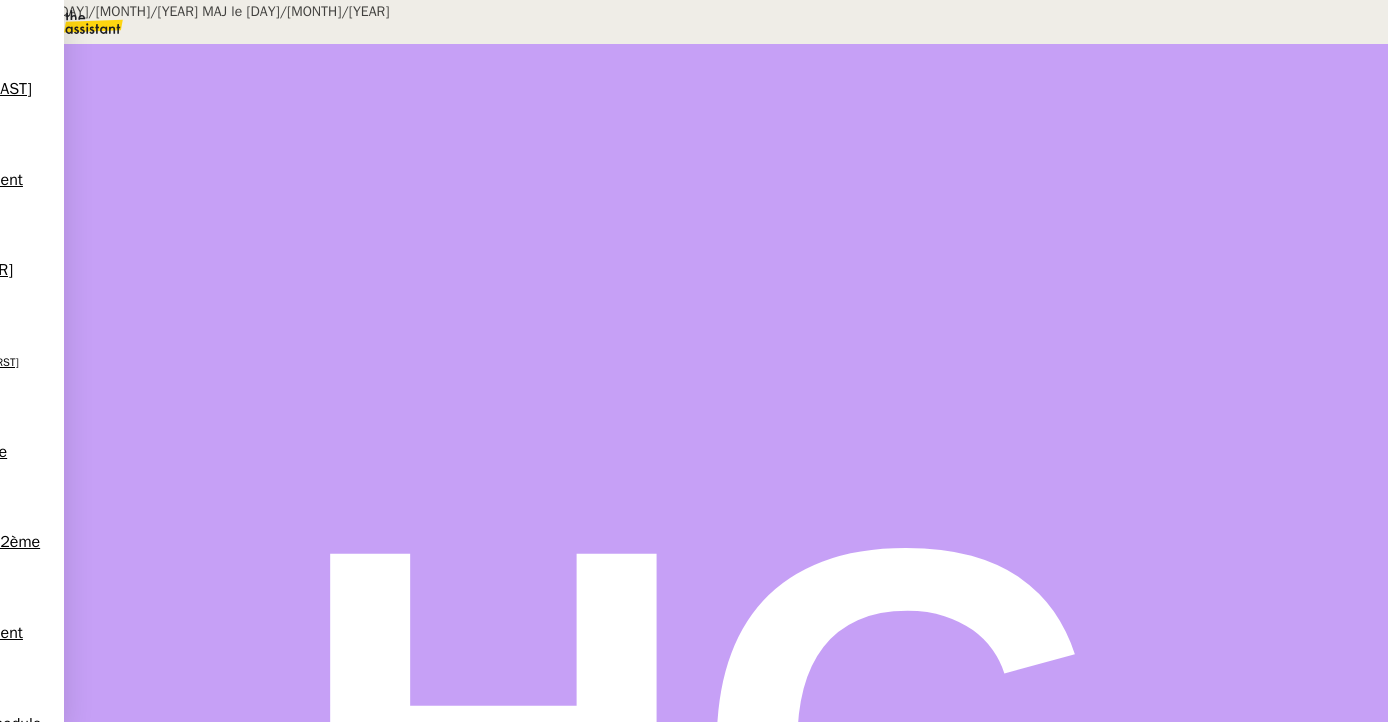 scroll, scrollTop: 1374, scrollLeft: 0, axis: vertical 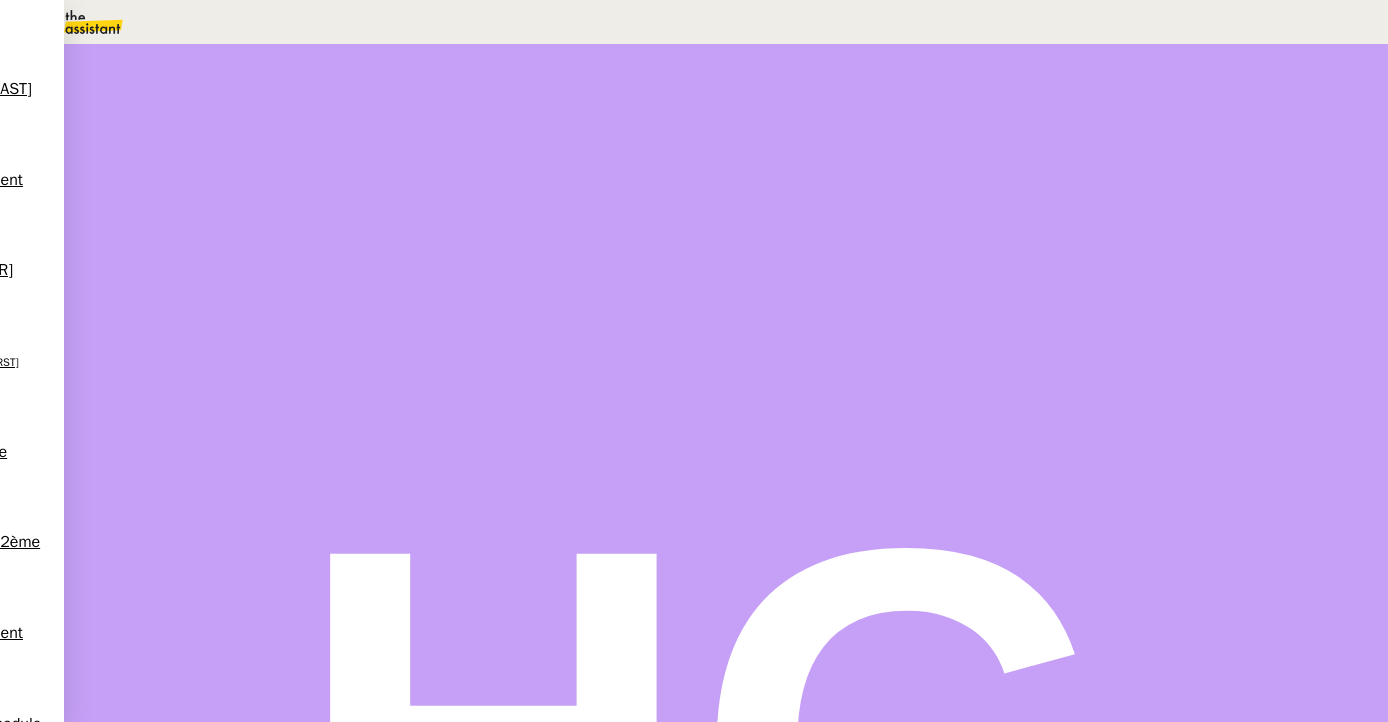 click on "Ryan Motorsport Insurance Invoice 12057.pdf" at bounding box center (615, 549) 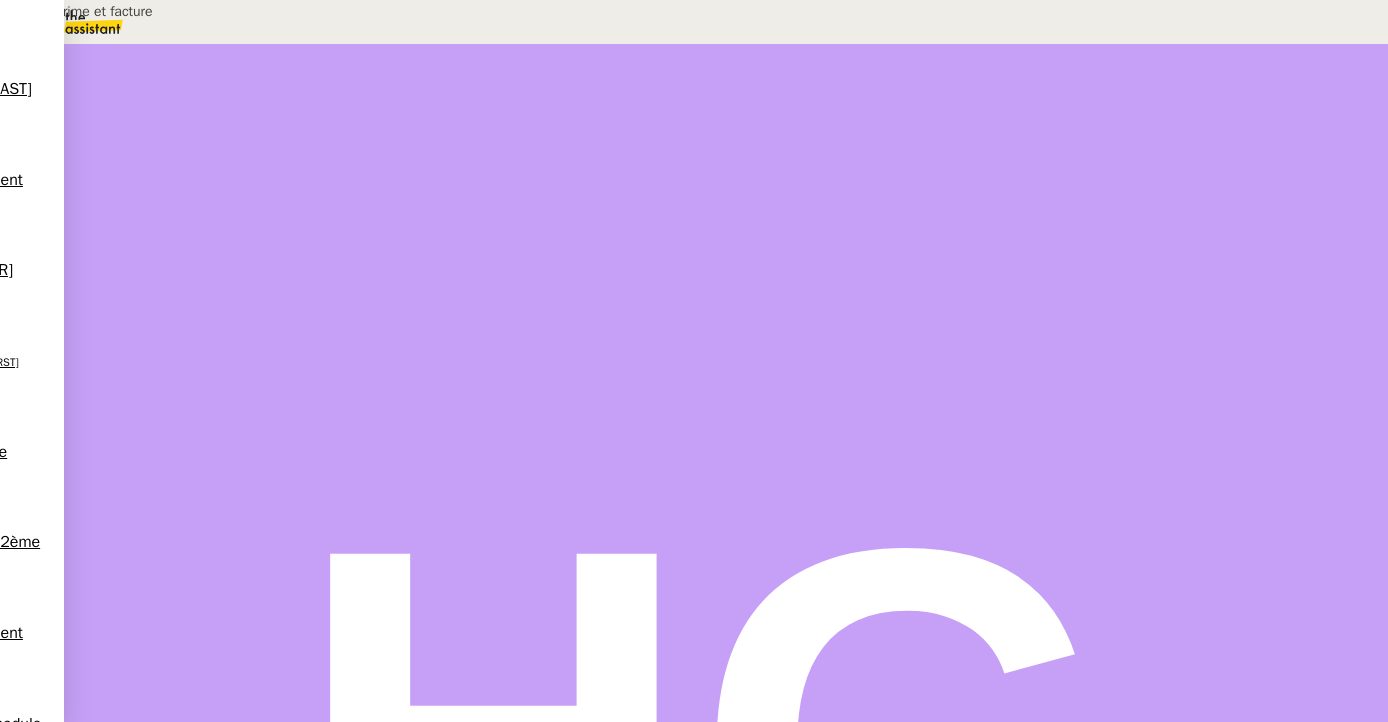 click on "Création prime et facture" at bounding box center [204, 11] 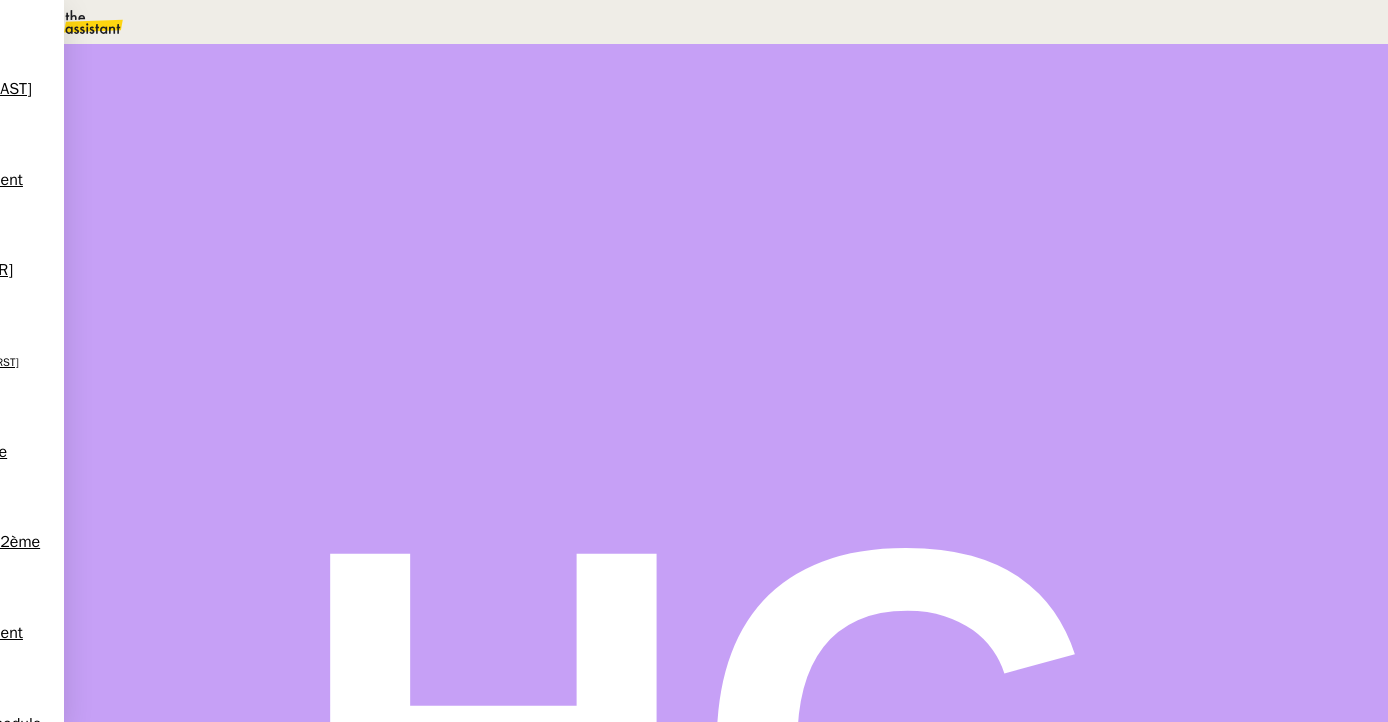 type on "Création prime et facture" 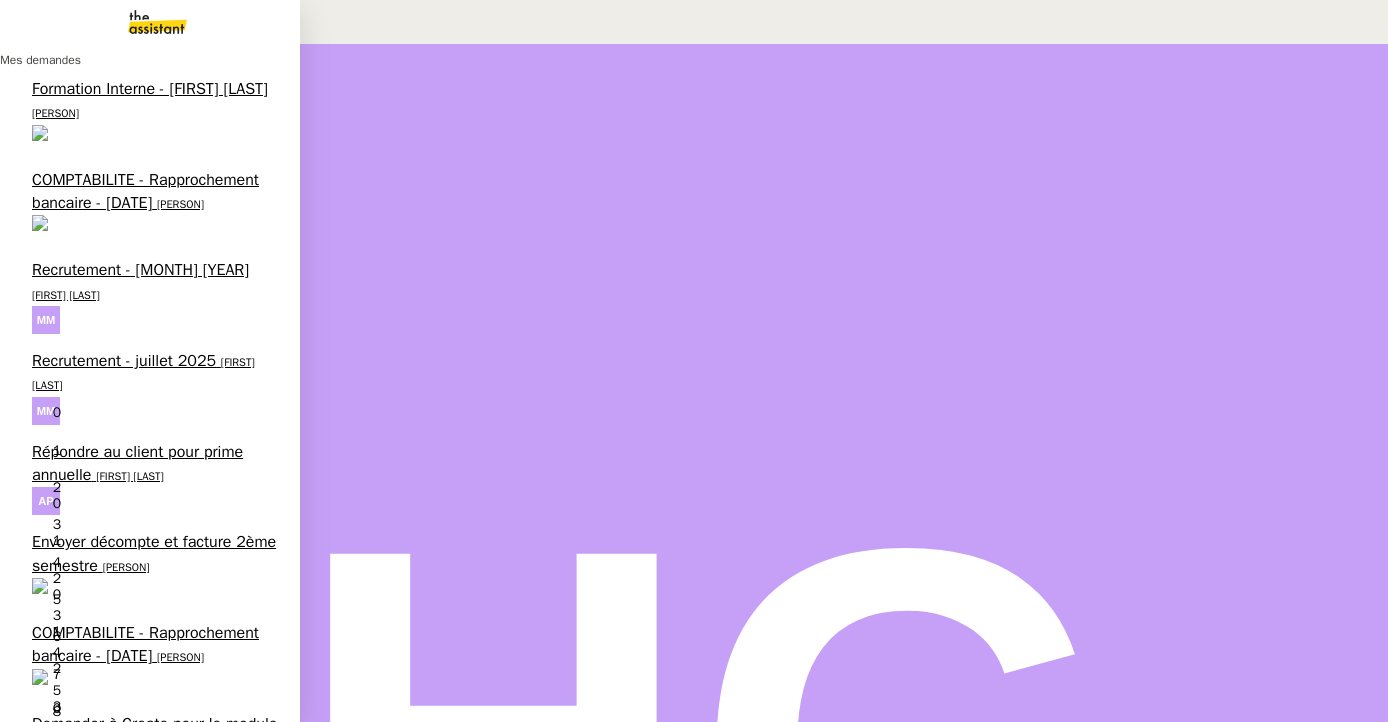 scroll, scrollTop: 486, scrollLeft: 0, axis: vertical 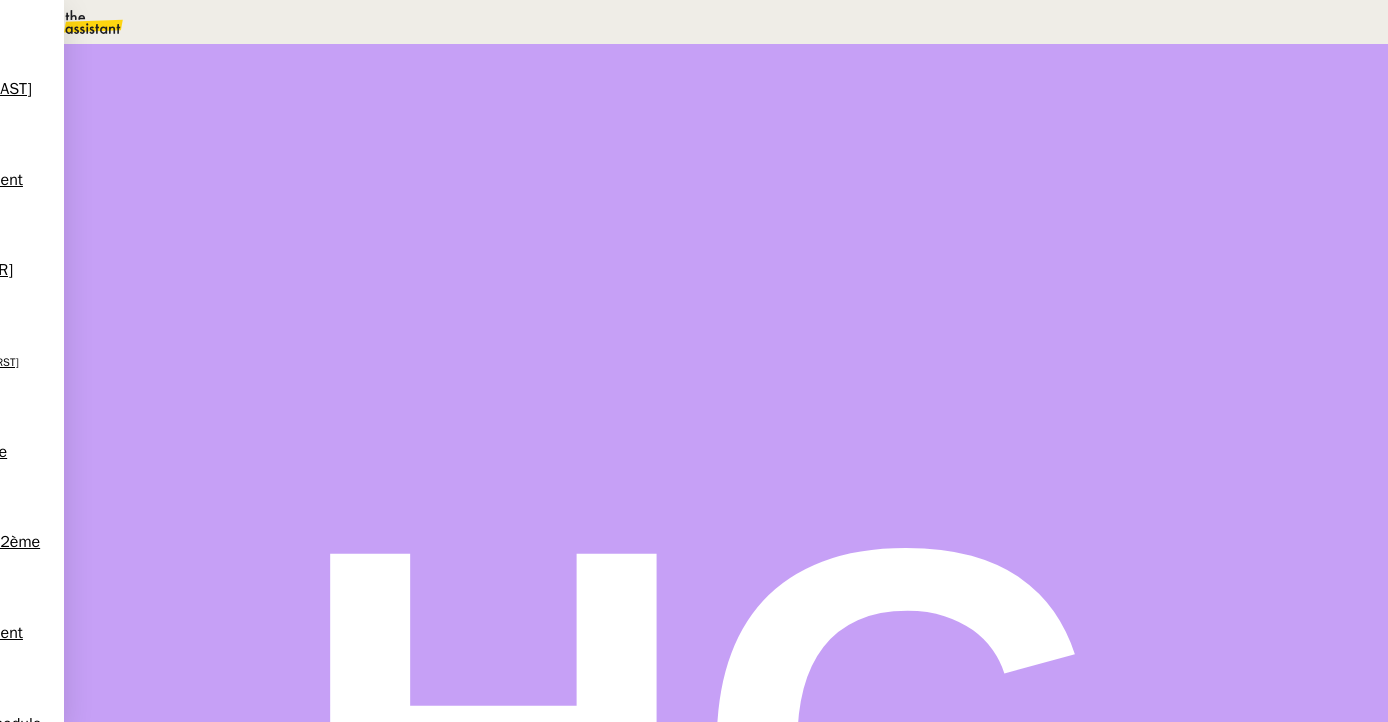 click on "Ryan Motorsport Insurance Invoice 12057.pdf" at bounding box center (615, 537) 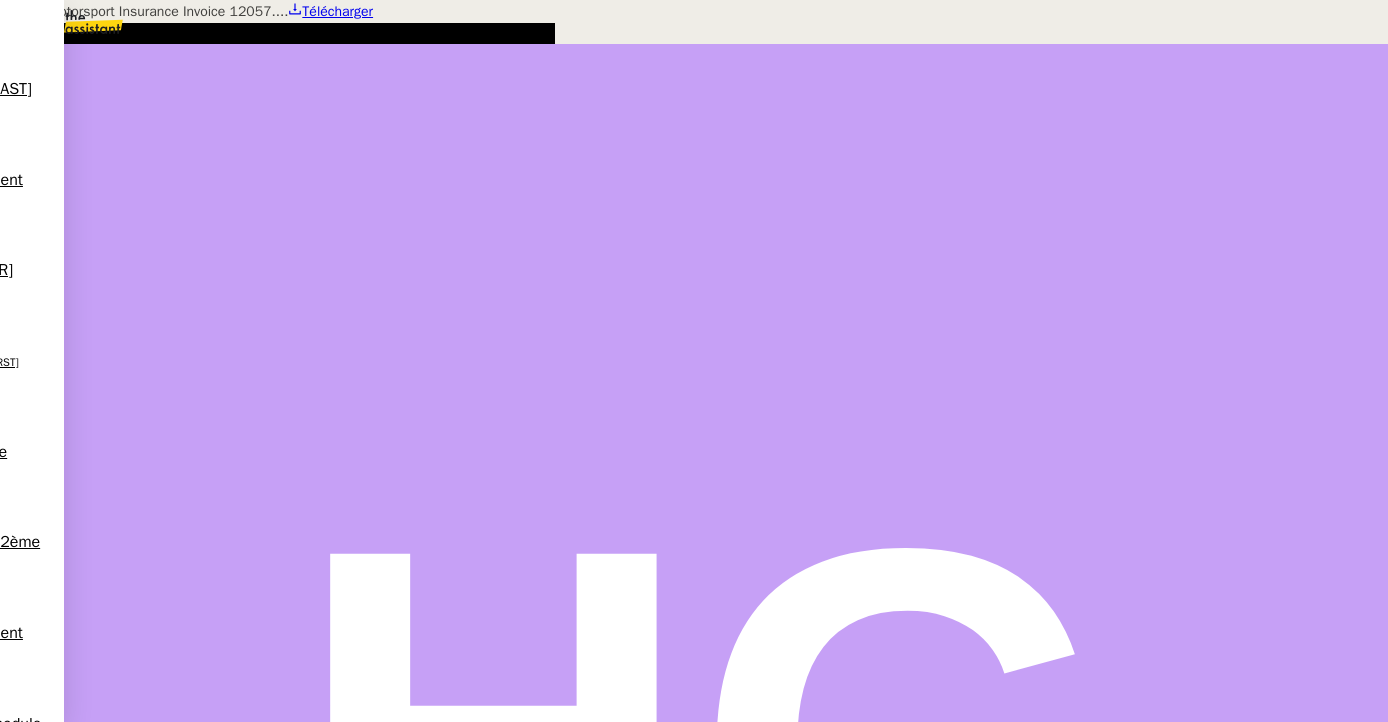 click at bounding box center (694, 0) 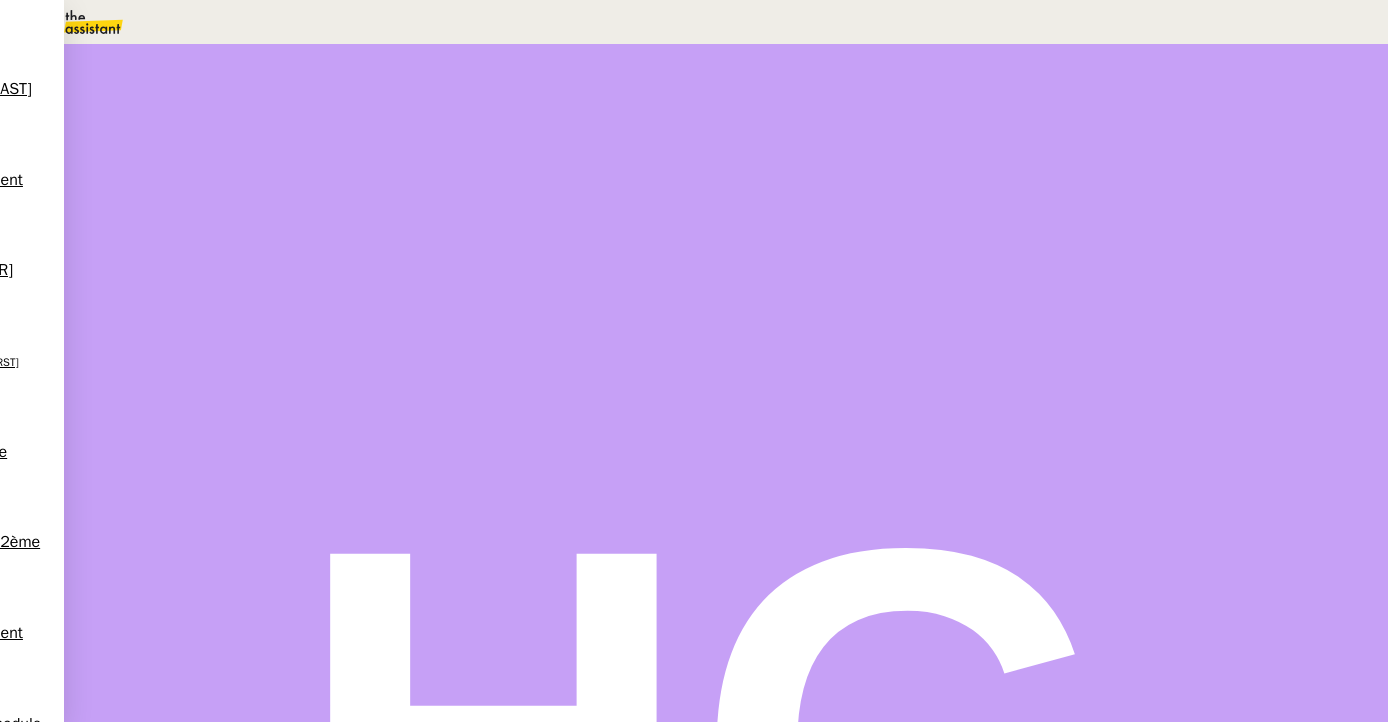 click at bounding box center (192, 792) 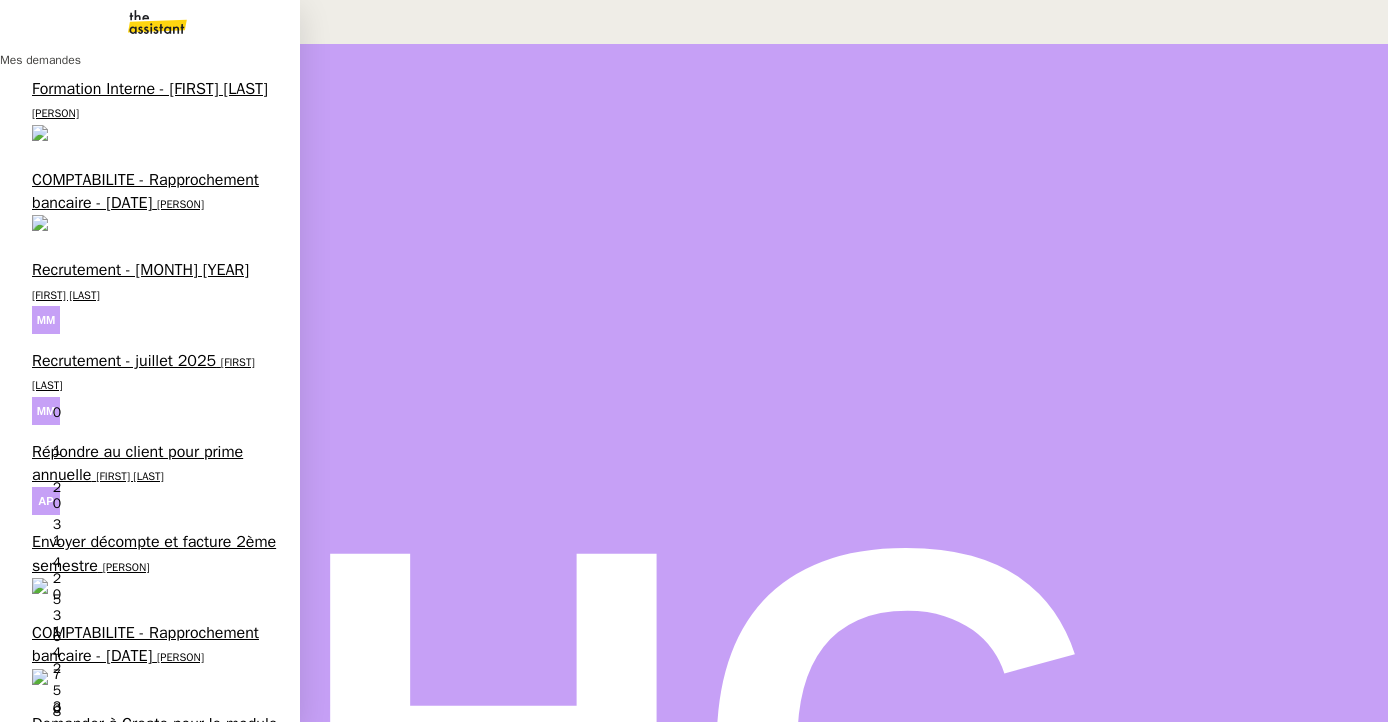 click on "Créer un modèle sur Hubspot    Rayan  Ouafi" at bounding box center [150, 1928] 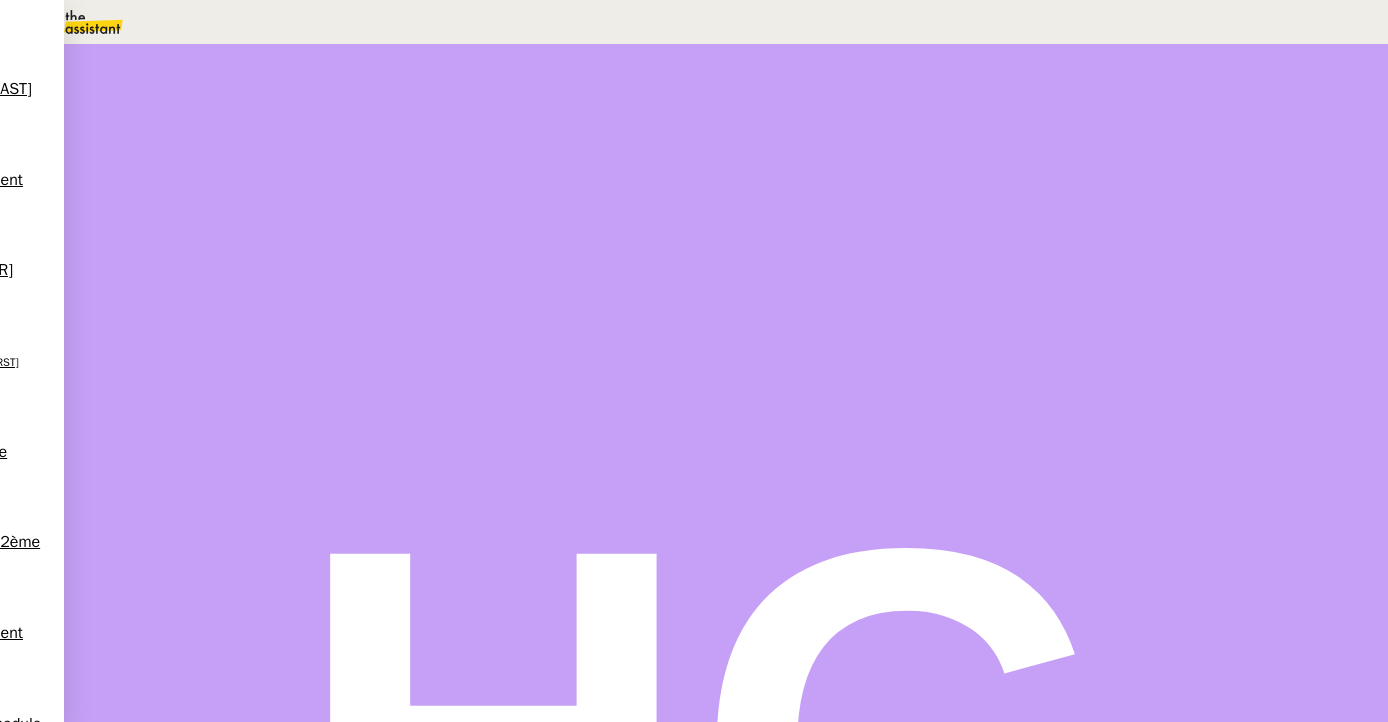 scroll, scrollTop: 579, scrollLeft: 0, axis: vertical 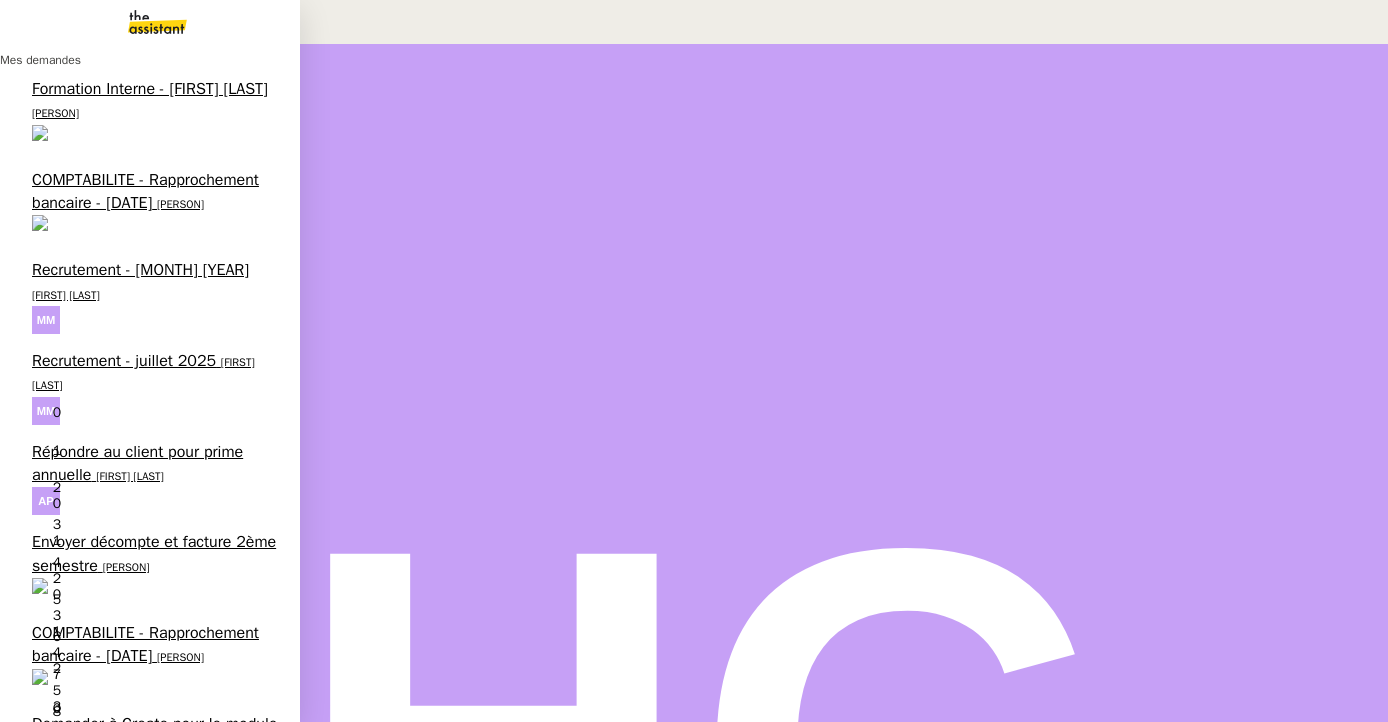 click on "•••••• •••••••••" at bounding box center (140, 1836) 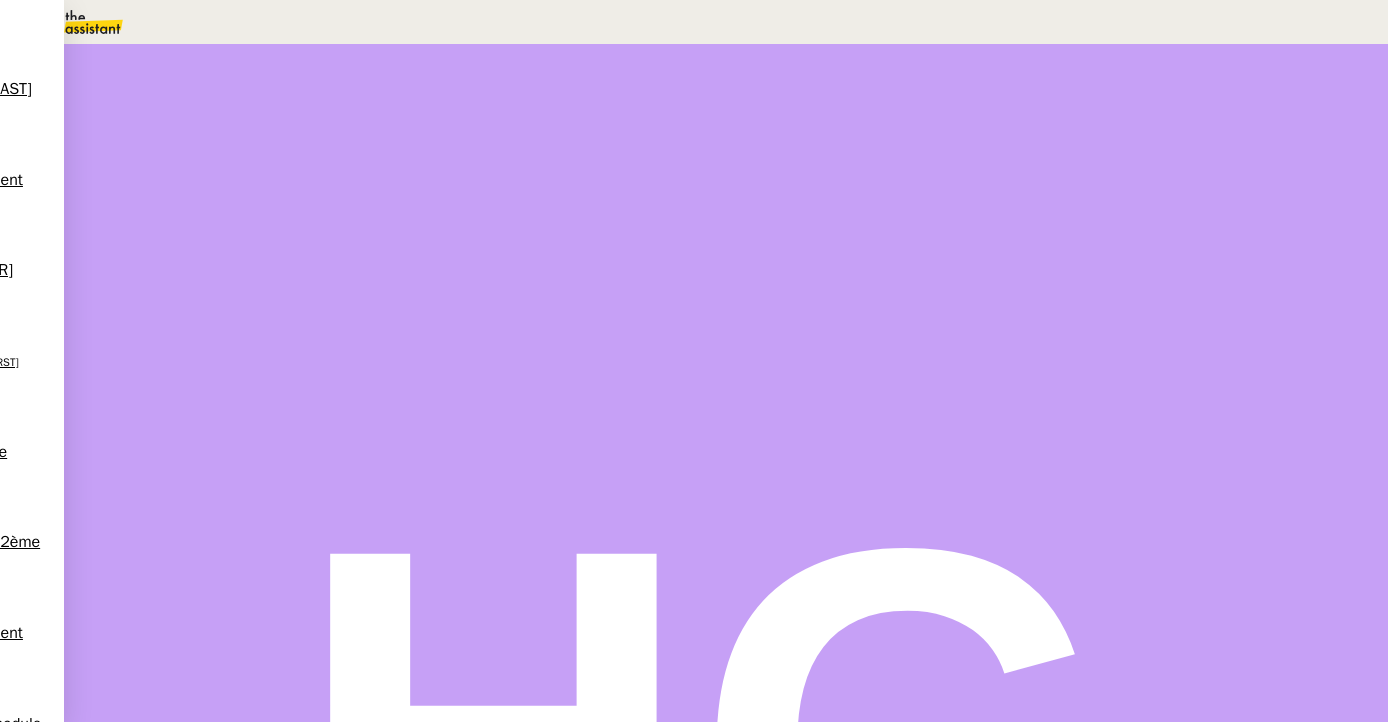 scroll, scrollTop: 1394, scrollLeft: 0, axis: vertical 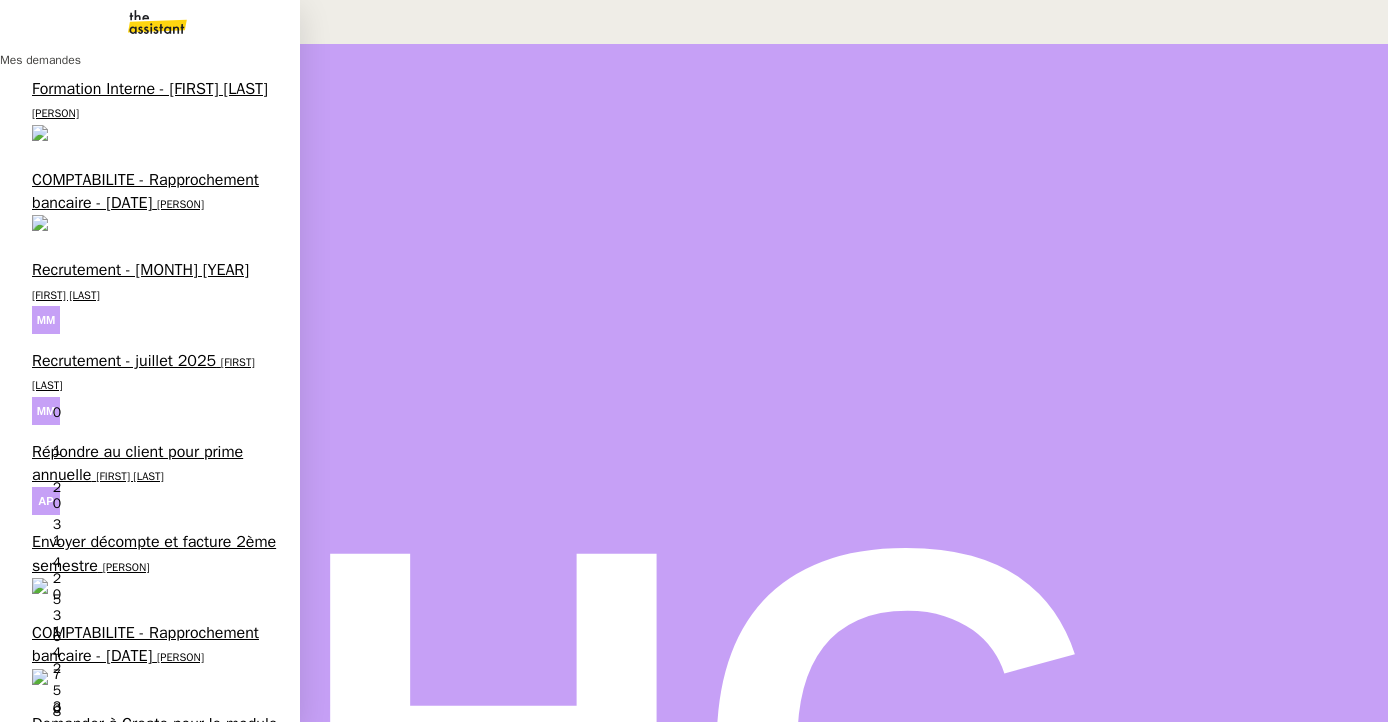 click on "•••••••• ••• ••••••••••• •••• •• •••••" at bounding box center [145, 1732] 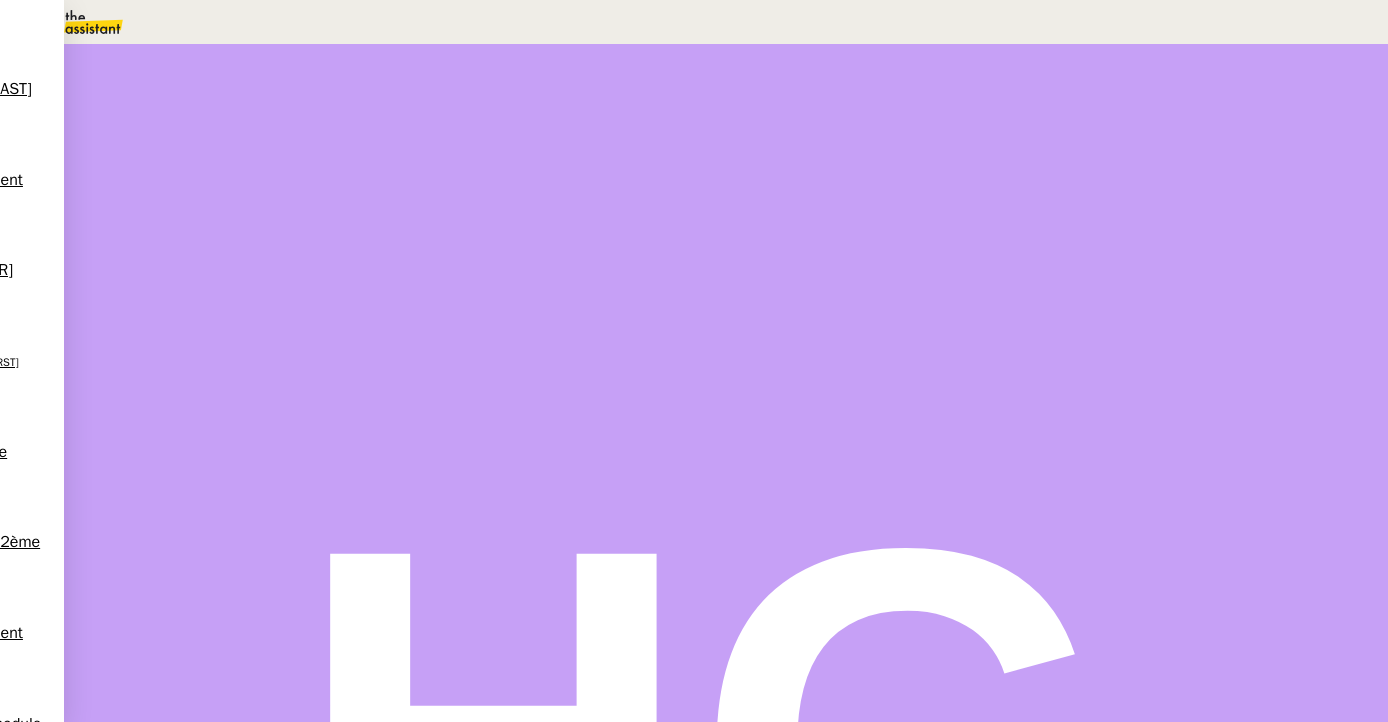 scroll, scrollTop: 111, scrollLeft: 0, axis: vertical 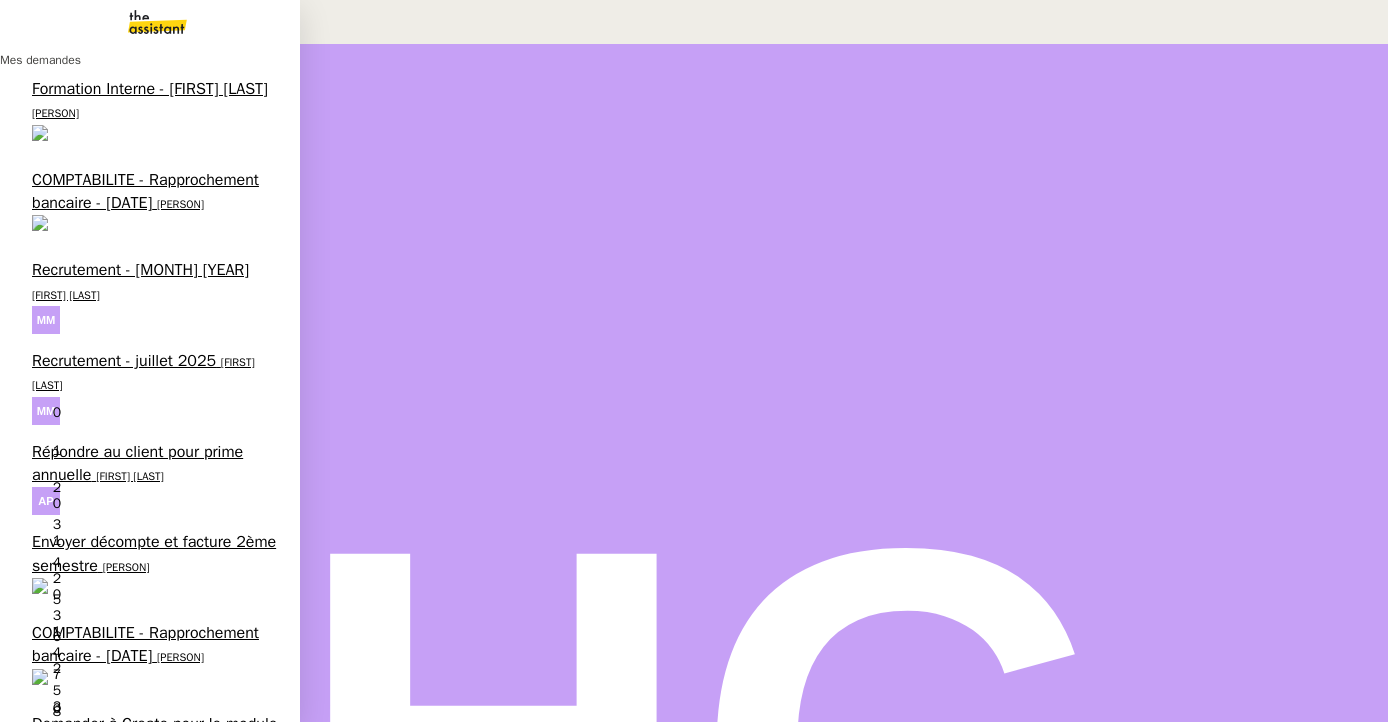 click on "••••••• •• ••••••• •• ••••••• •• ••• ••••" at bounding box center [143, 1641] 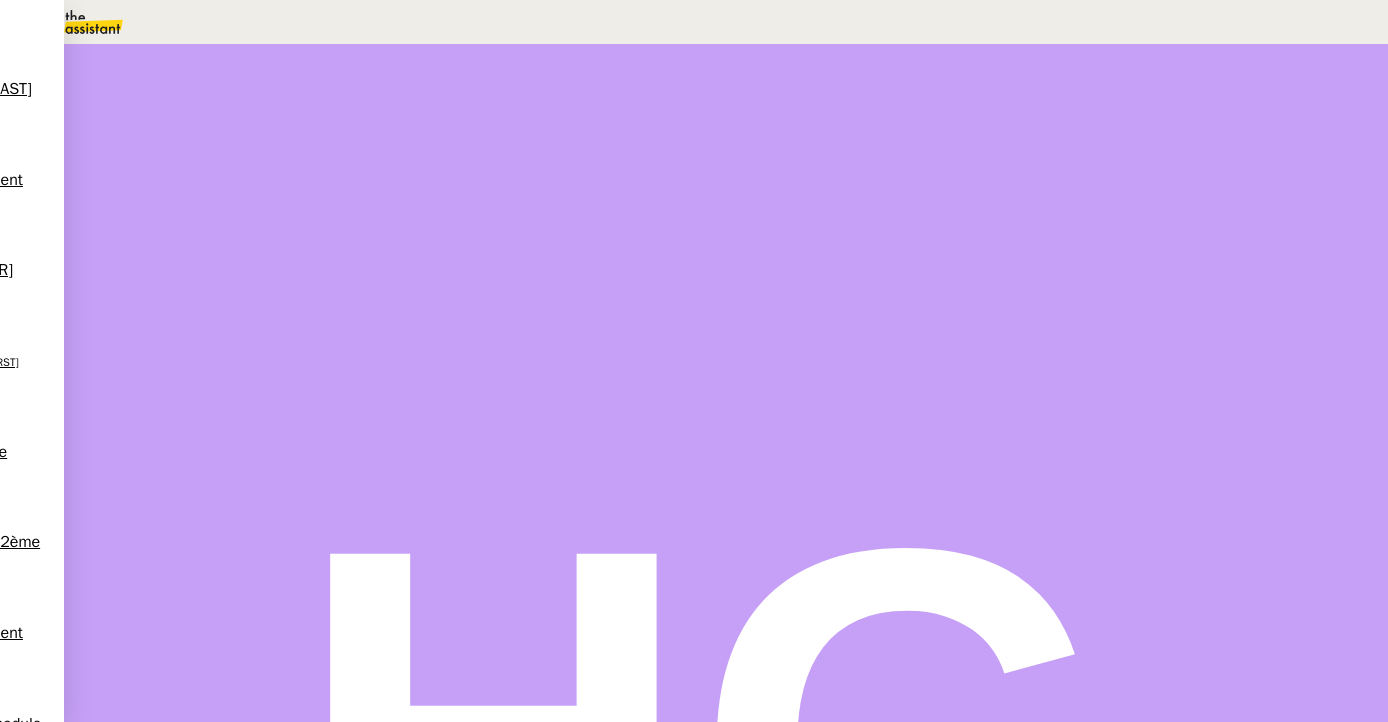 scroll, scrollTop: 0, scrollLeft: 0, axis: both 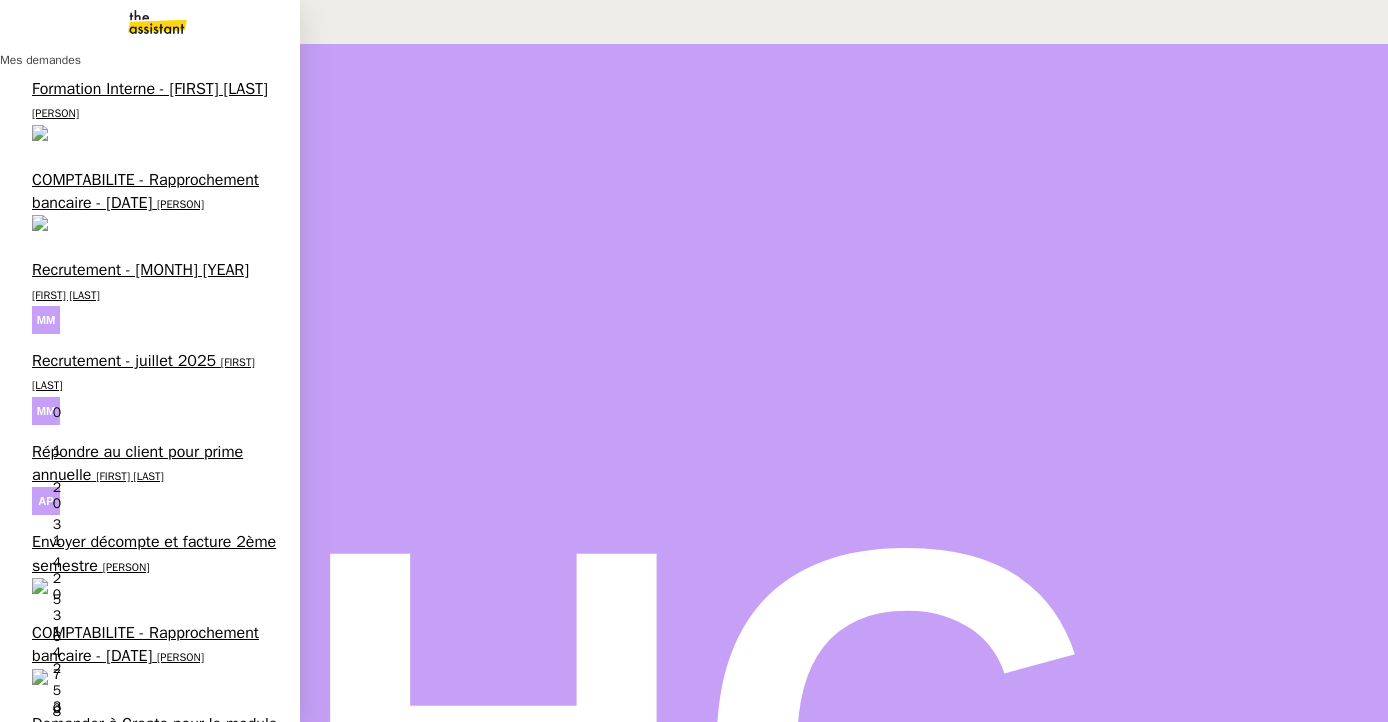 click on "Classer fichier et mail dans TAMALI" at bounding box center [156, 1540] 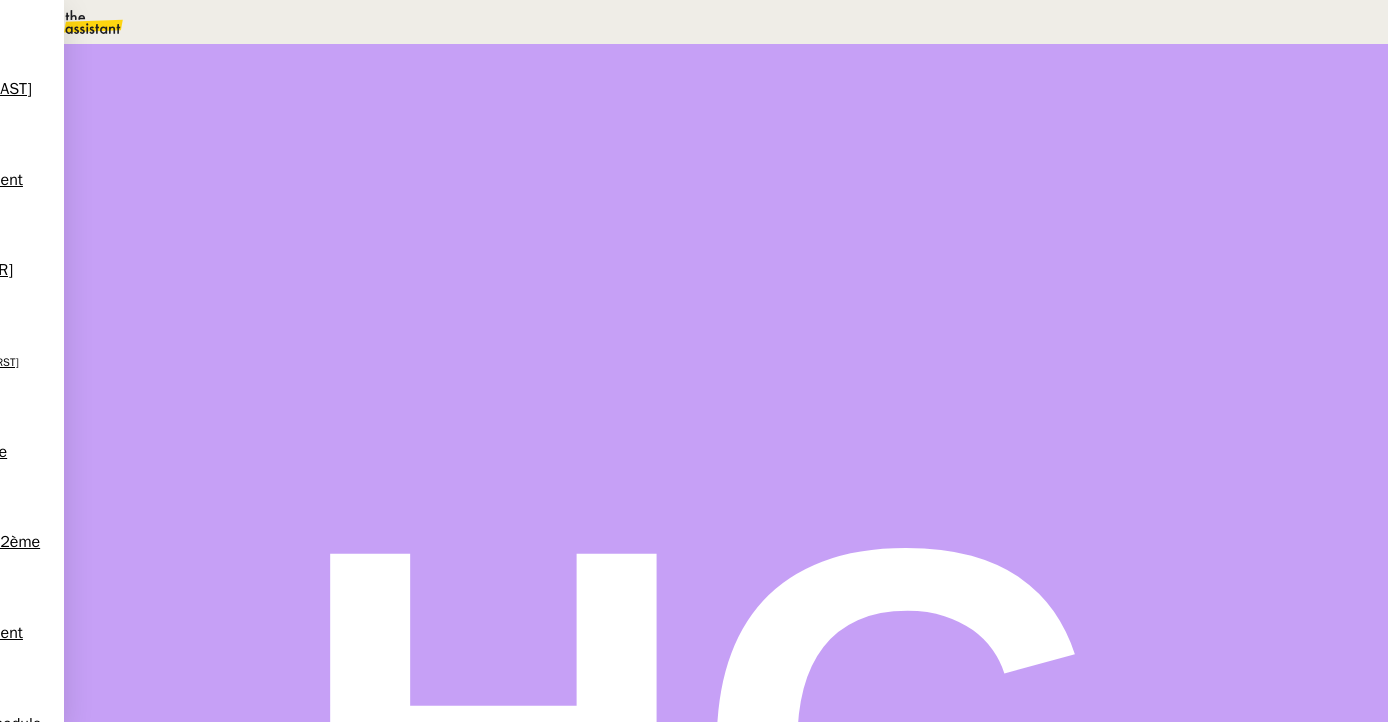 scroll, scrollTop: 571, scrollLeft: 0, axis: vertical 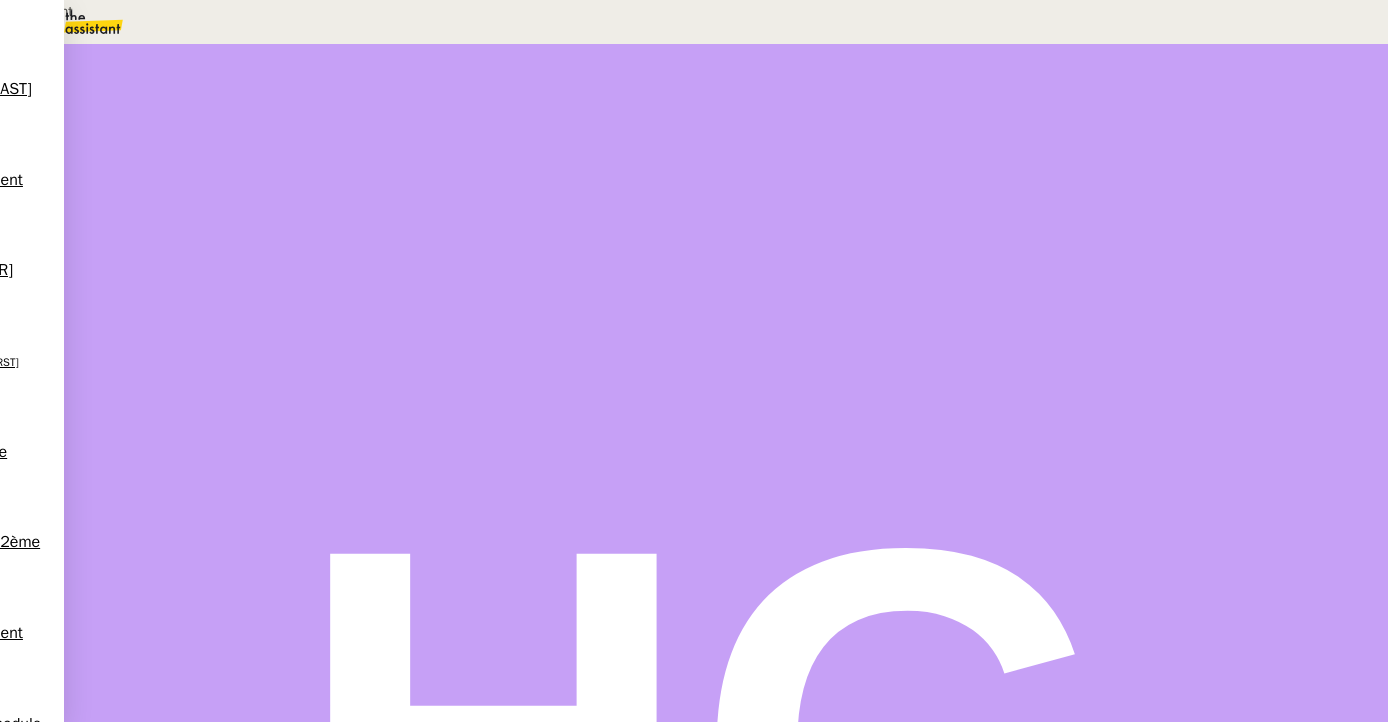 click on "📂 Classement" at bounding box center [204, 58] 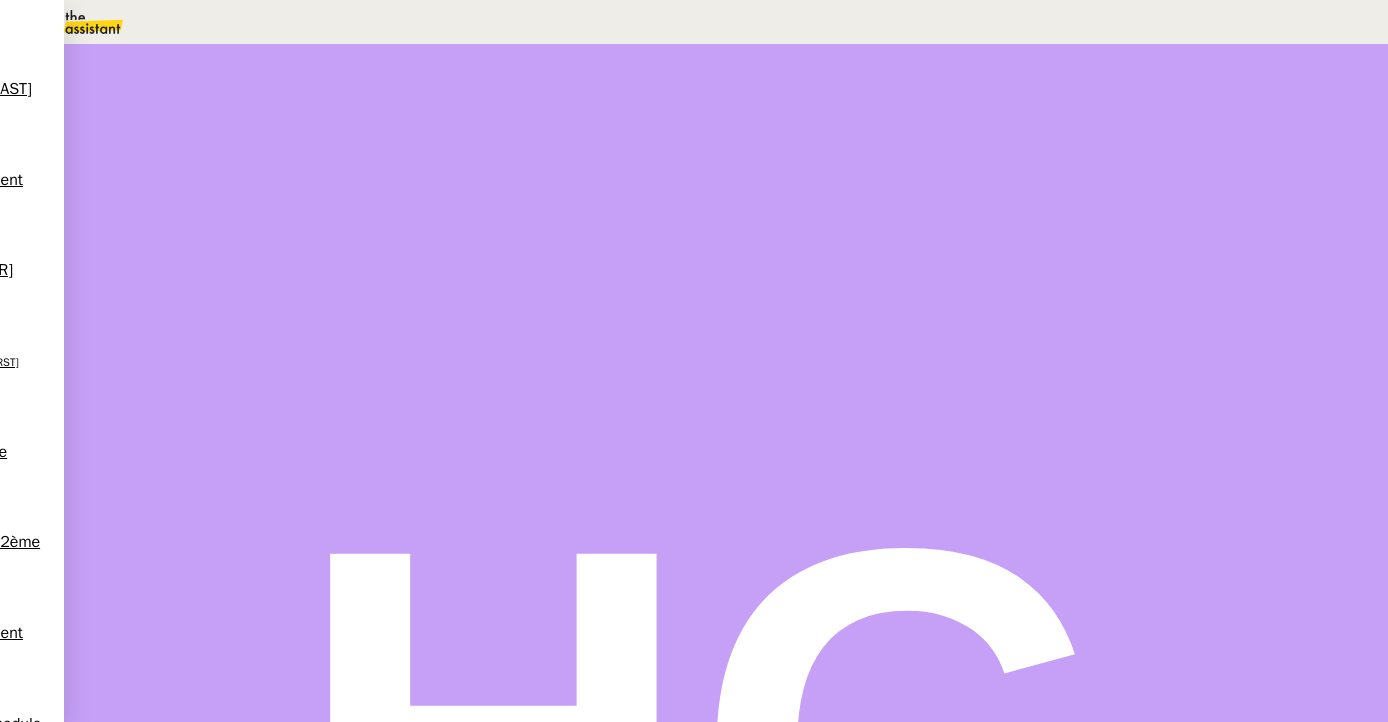 type on "Classement" 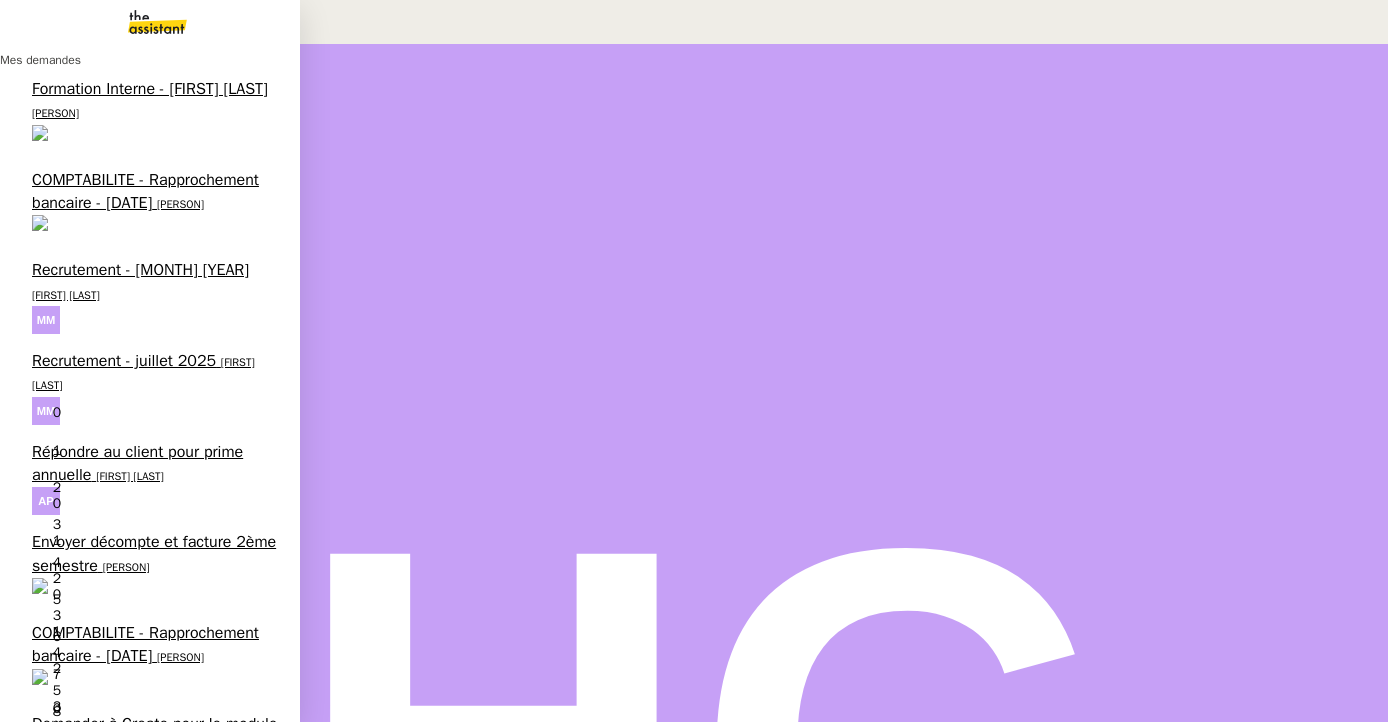 click on "Préparer le paiement de la prime à Liberty" at bounding box center (153, 1460) 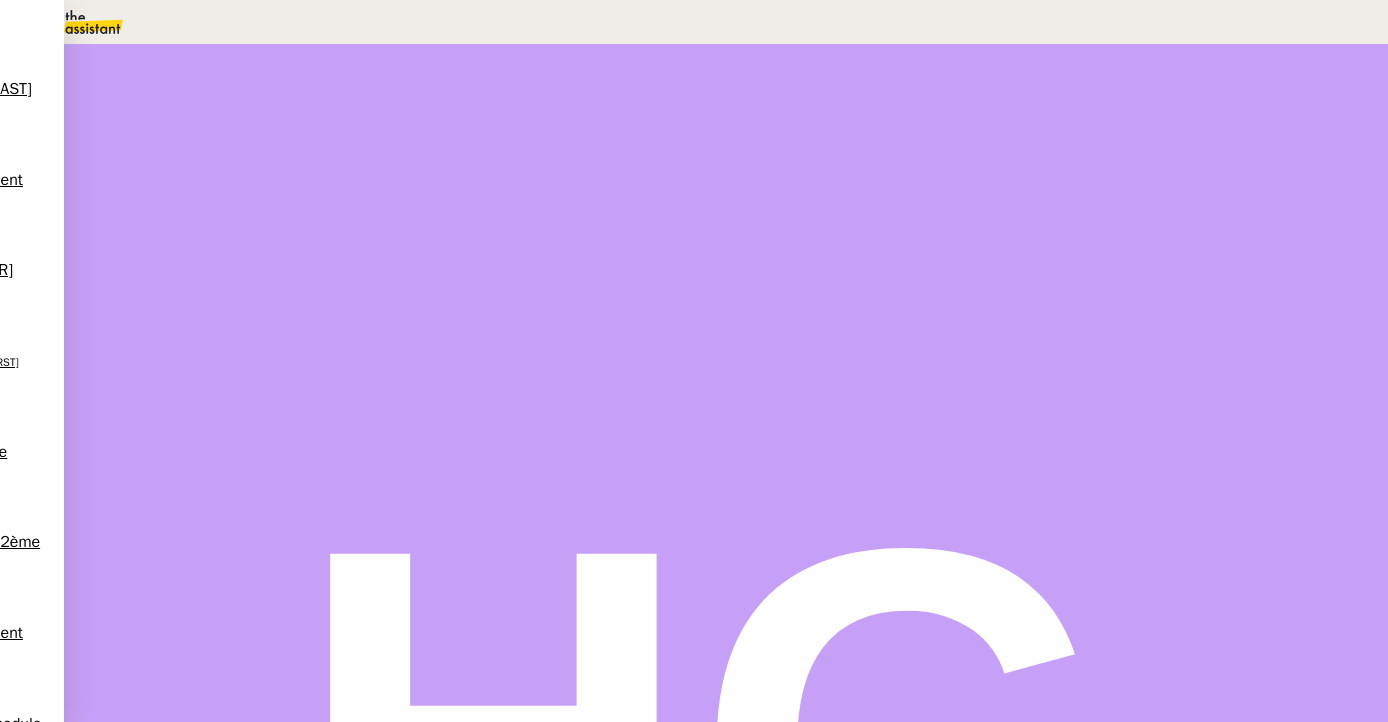 scroll, scrollTop: 633, scrollLeft: 0, axis: vertical 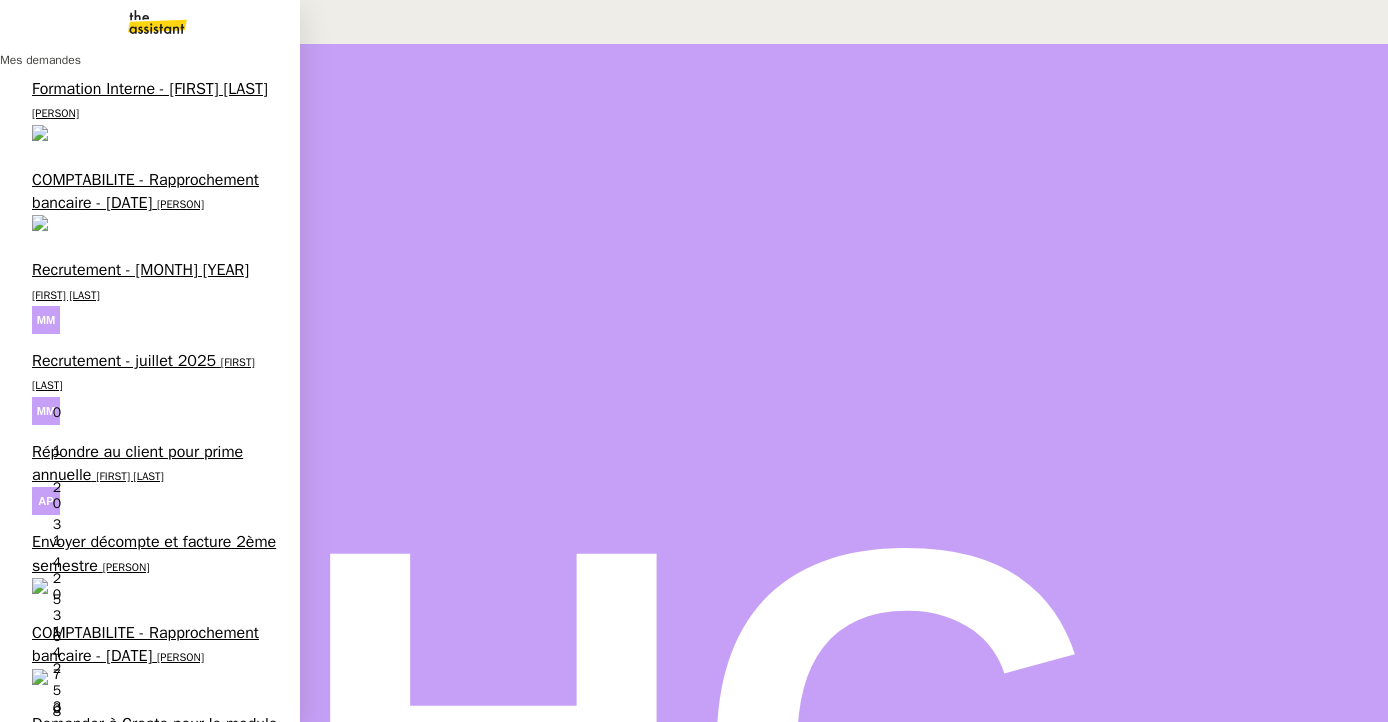 click on "Optimiser fiche Google Business    Marine RAULT" at bounding box center [150, 1384] 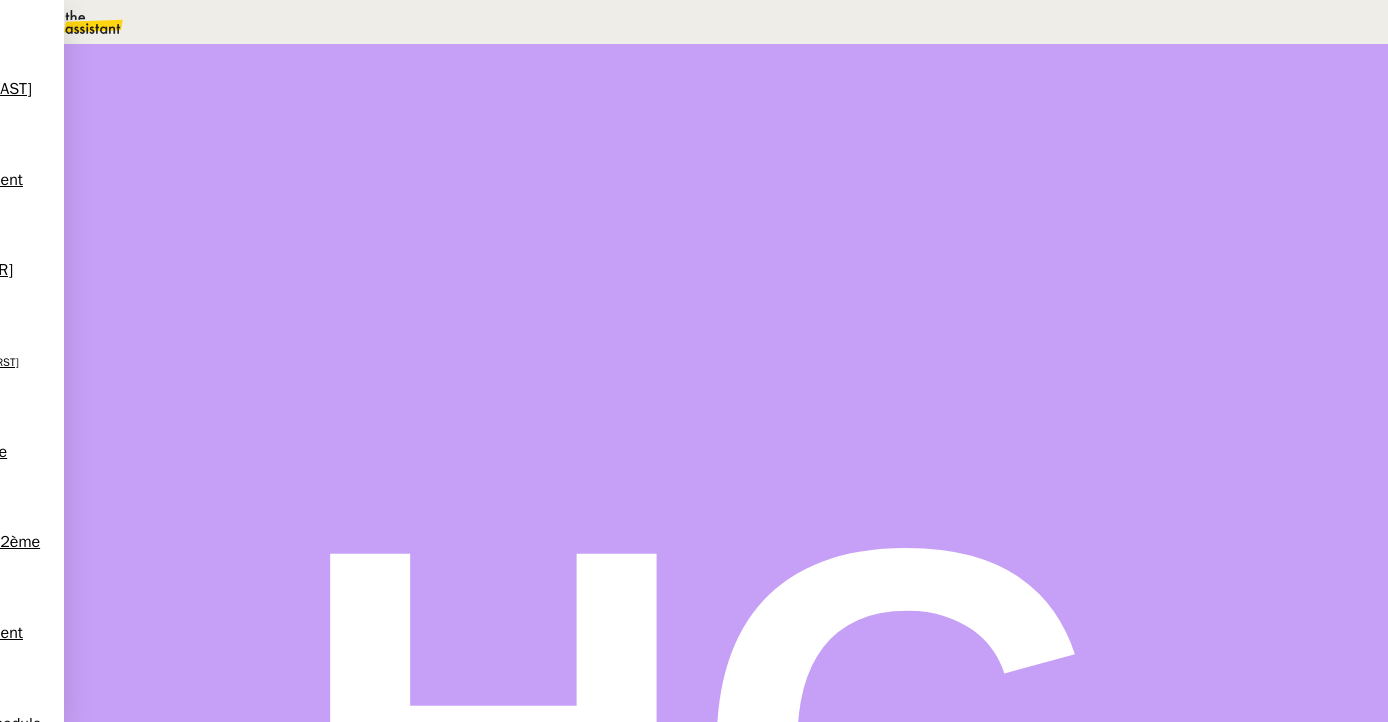 scroll, scrollTop: 25, scrollLeft: 0, axis: vertical 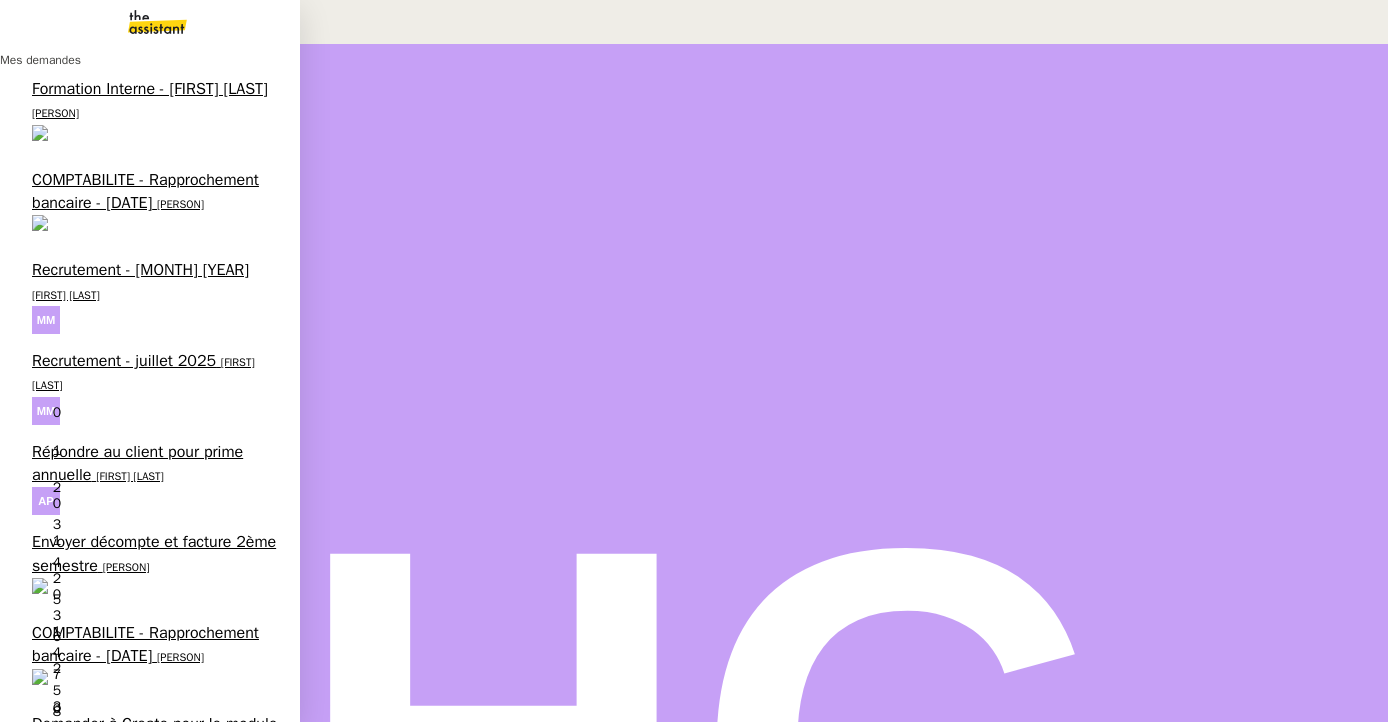 click on "• •• •••• ••••••••••••• • •••• • ••••••• •• •• ••••• •••• ••••" at bounding box center (136, 1255) 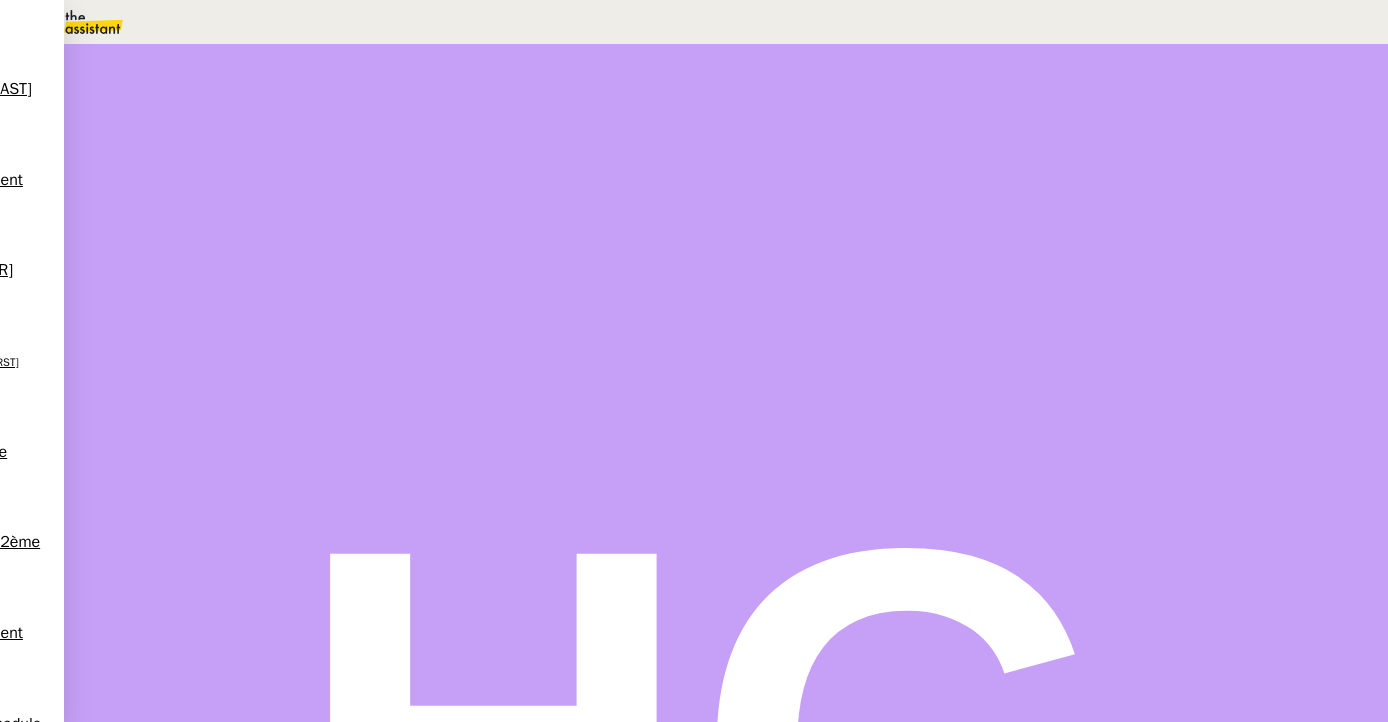 scroll, scrollTop: 0, scrollLeft: 0, axis: both 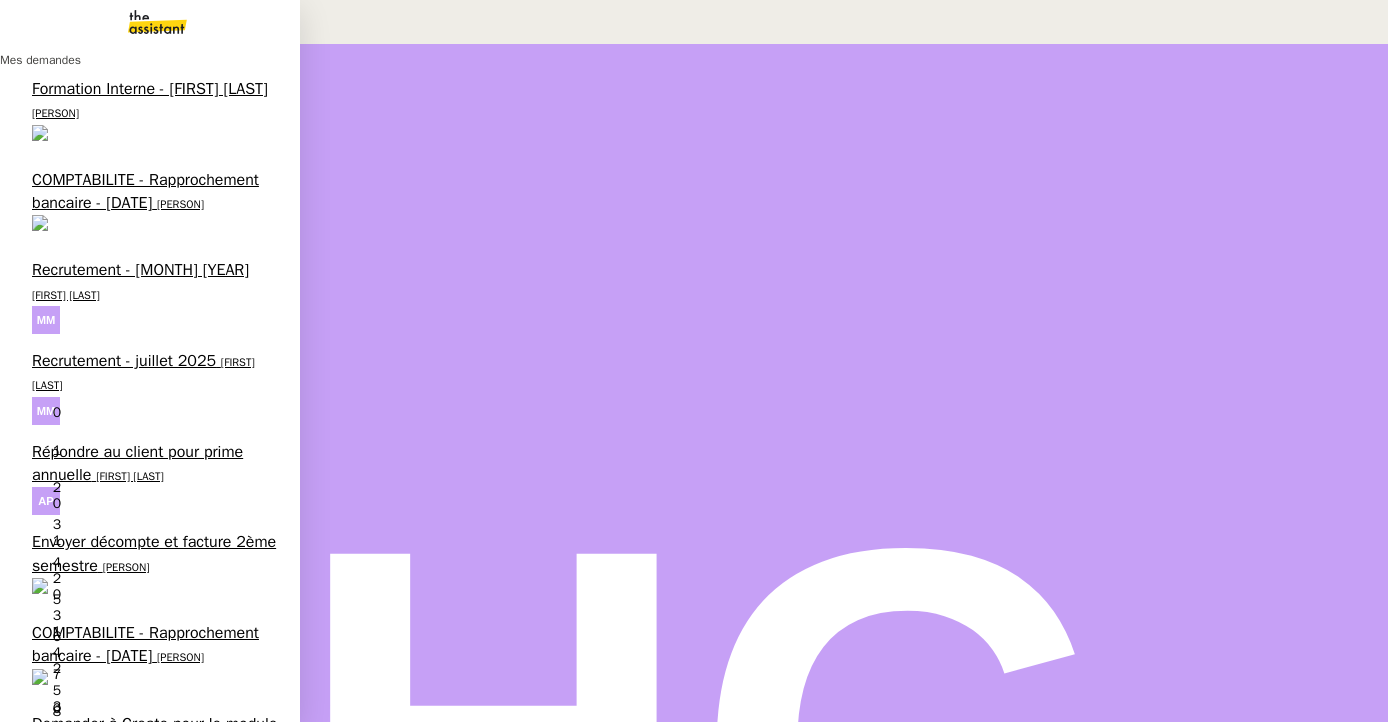 click on "Poursuivre le paiement du client" at bounding box center (144, 1063) 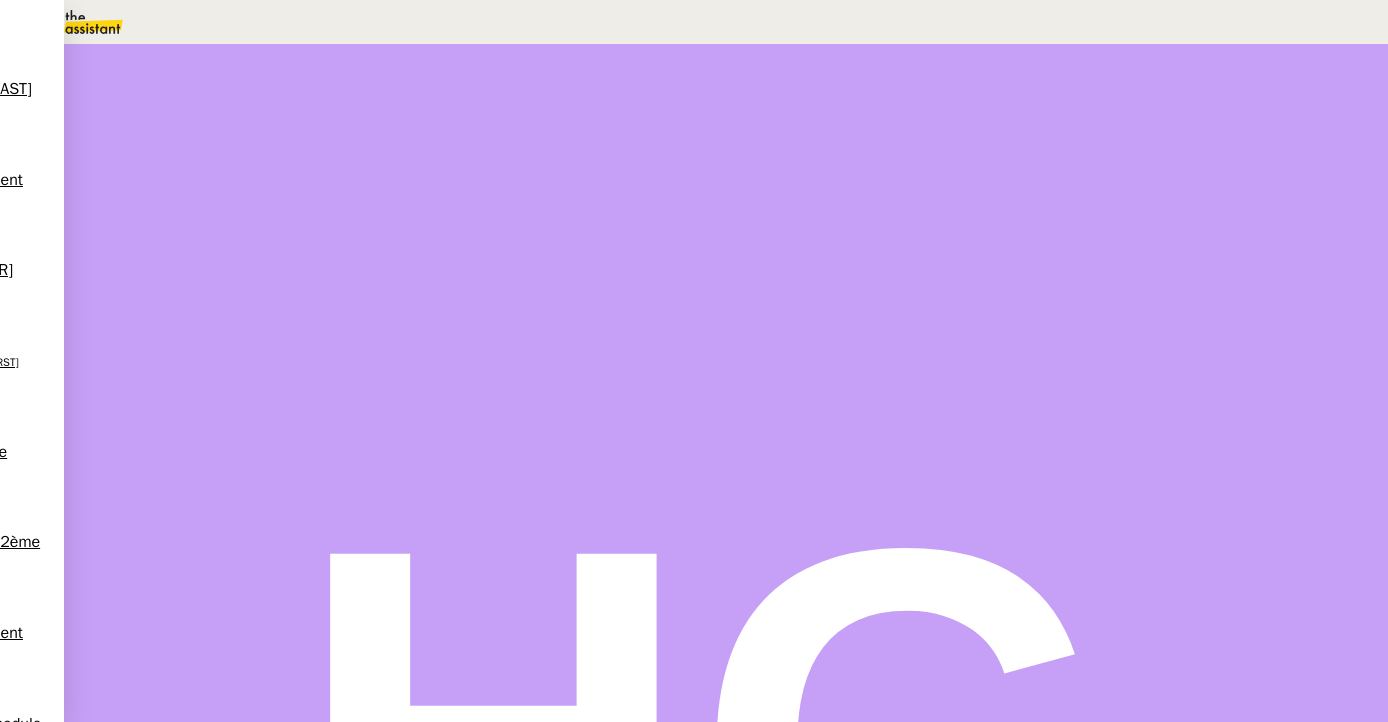 scroll, scrollTop: 529, scrollLeft: 0, axis: vertical 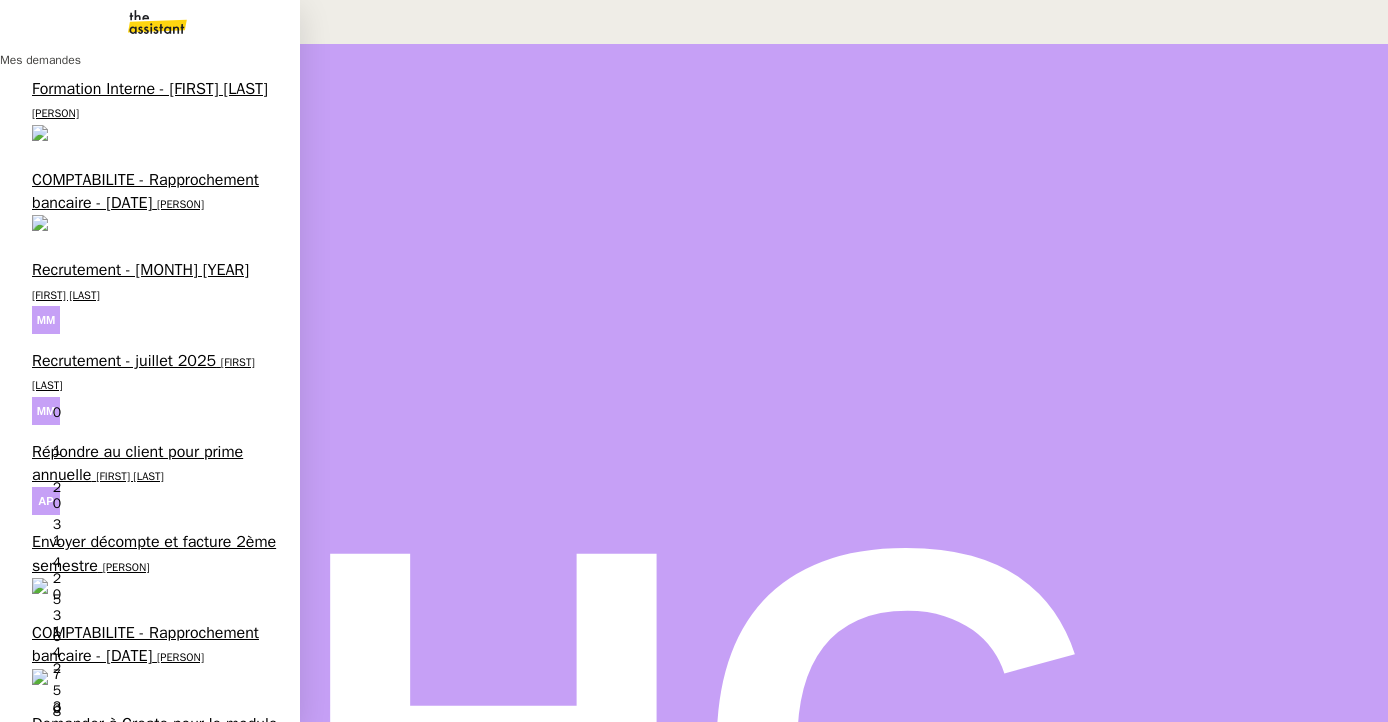 click on "Créer et facturer la police pour 4-Race SAS" at bounding box center [148, 2004] 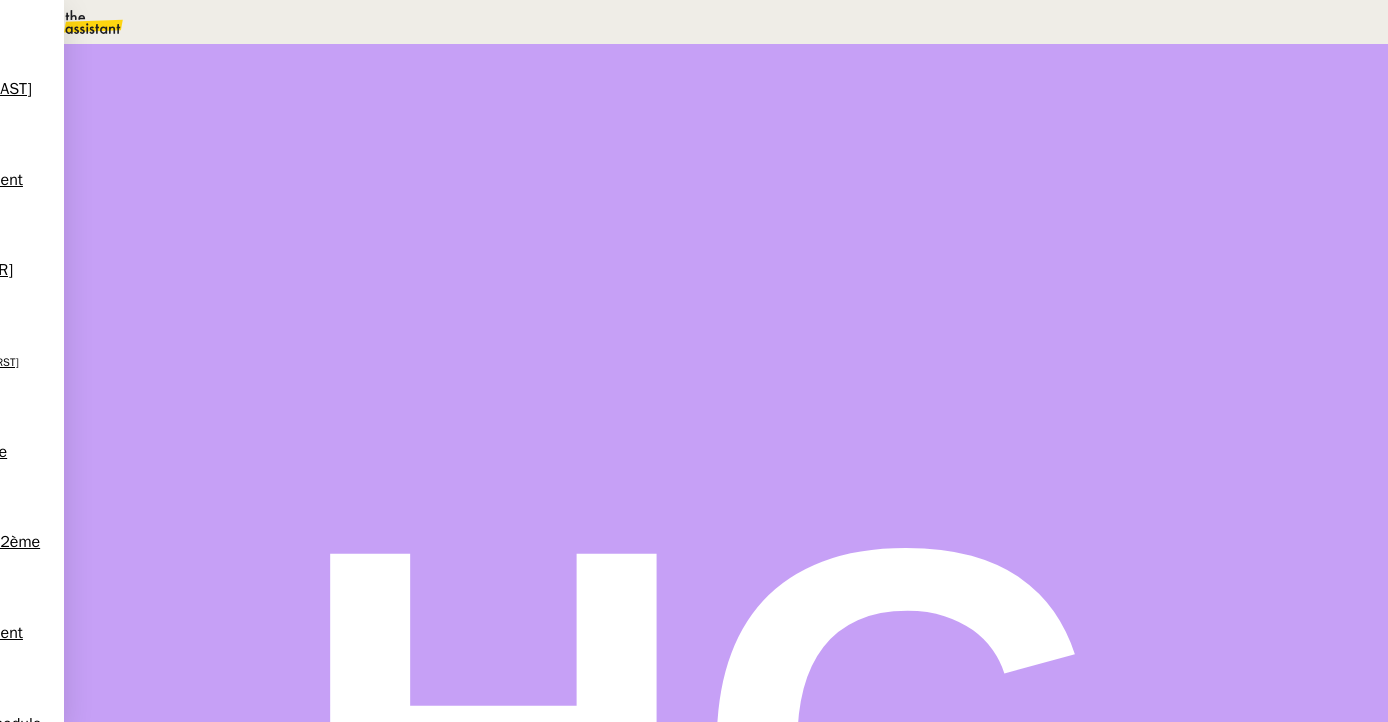 scroll, scrollTop: 0, scrollLeft: 0, axis: both 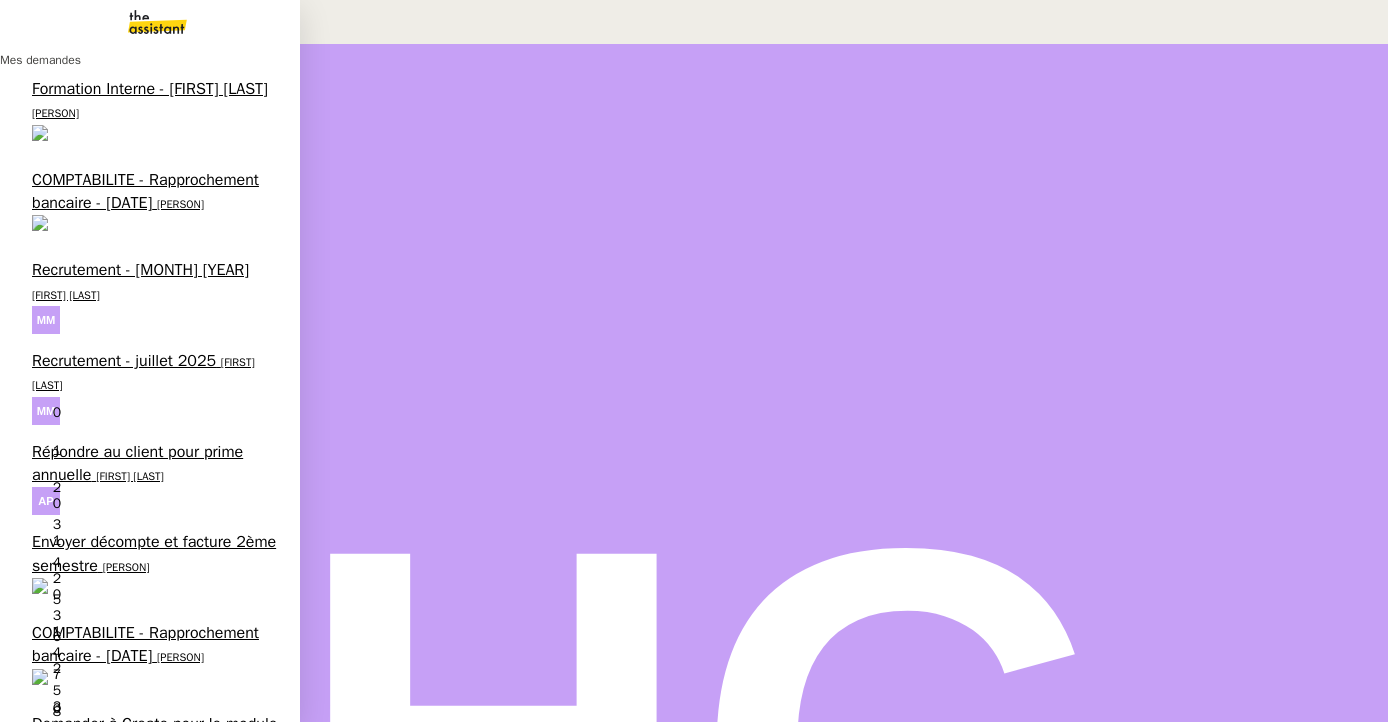 click on "Classer fichier et mail dans TAMALI" at bounding box center [156, 1540] 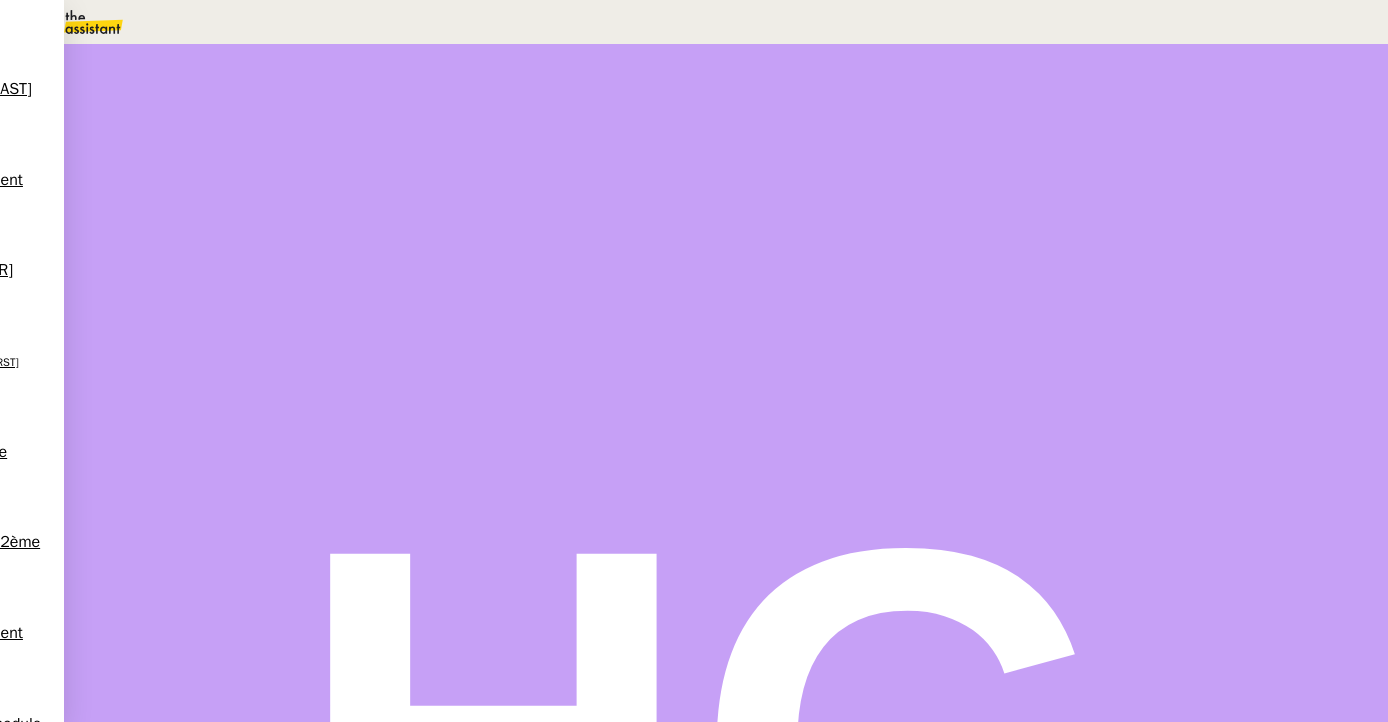 click at bounding box center (193, 340) 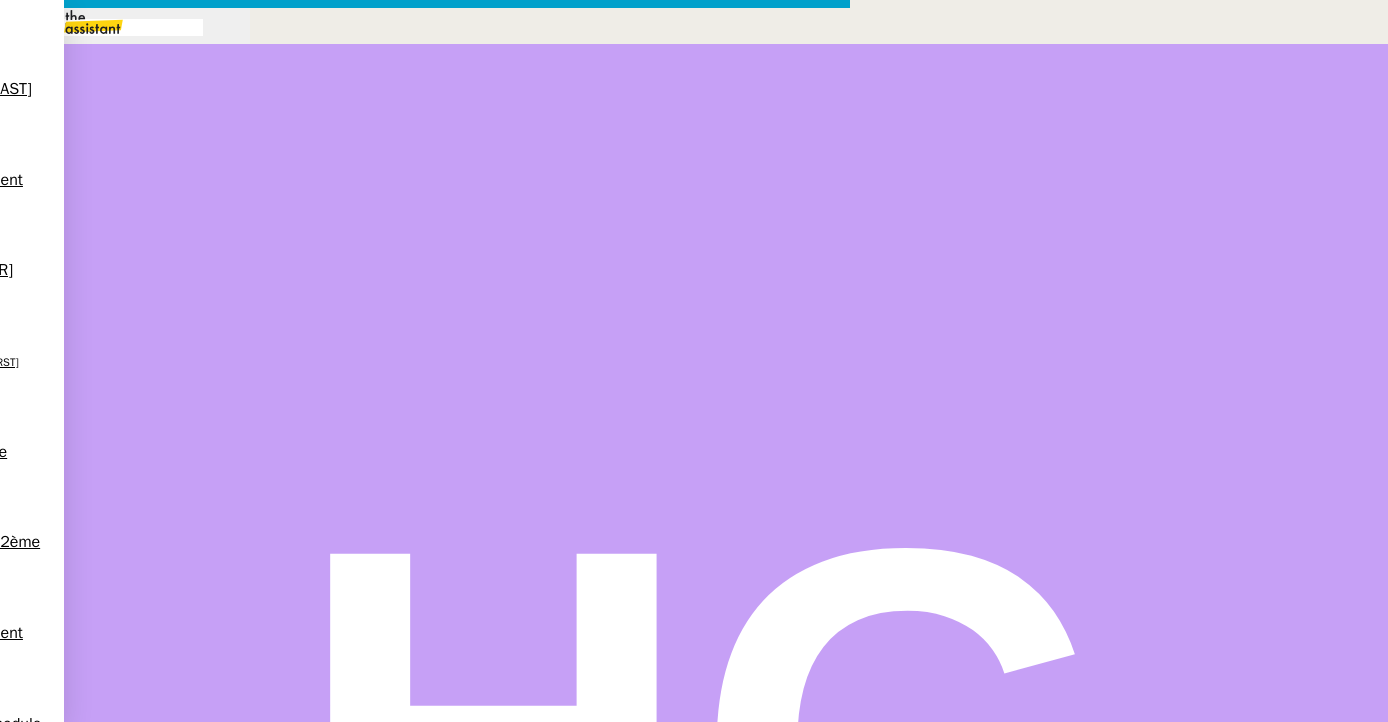 click at bounding box center [425, 837] 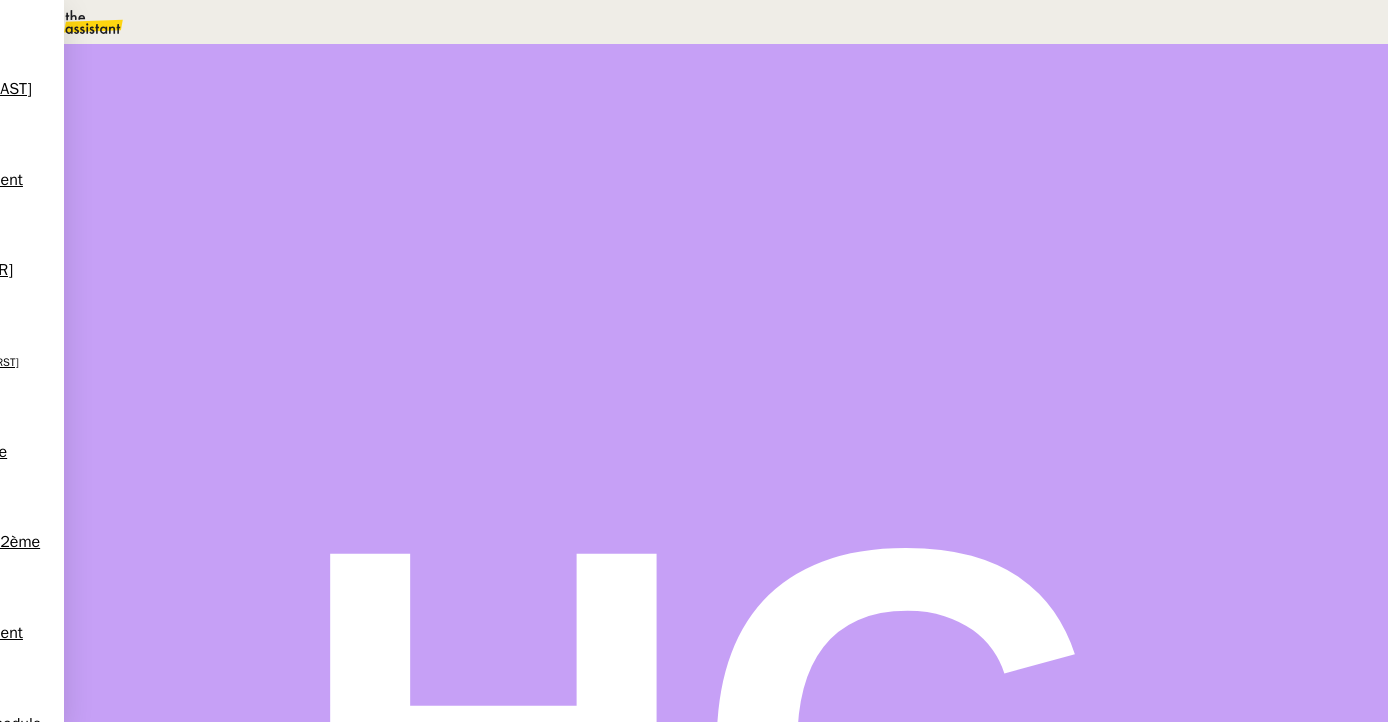 scroll, scrollTop: 1119, scrollLeft: 0, axis: vertical 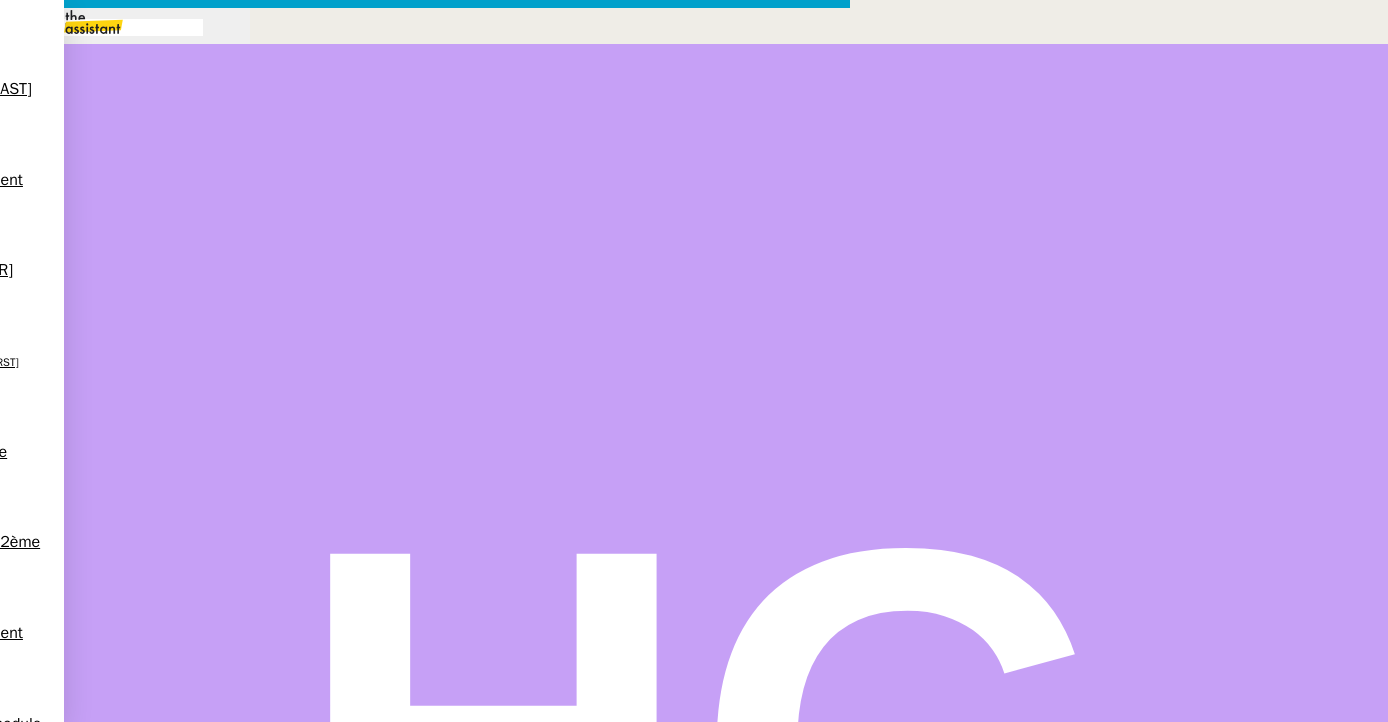 click on "Souhaitez-vous que je classe dans la police  2024-D-MAM-100TBA  ?" at bounding box center [445, 897] 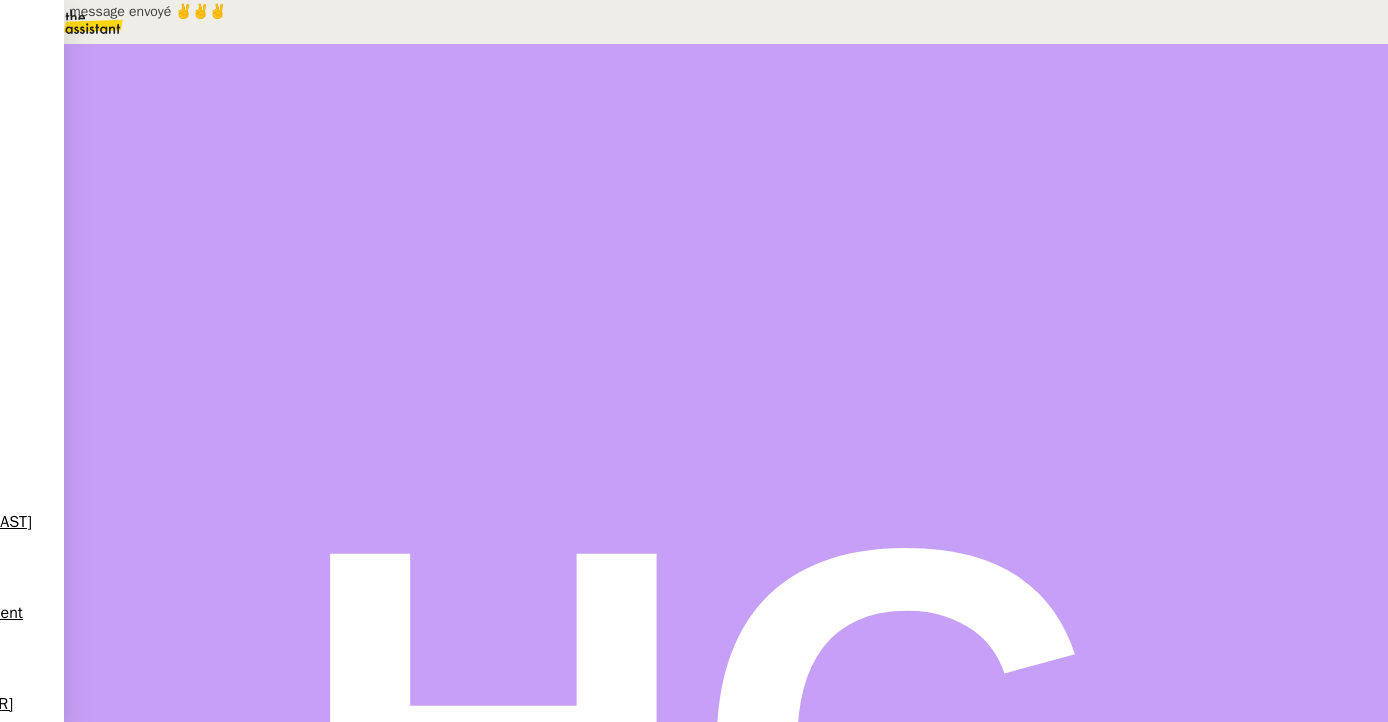 click at bounding box center [213, 336] 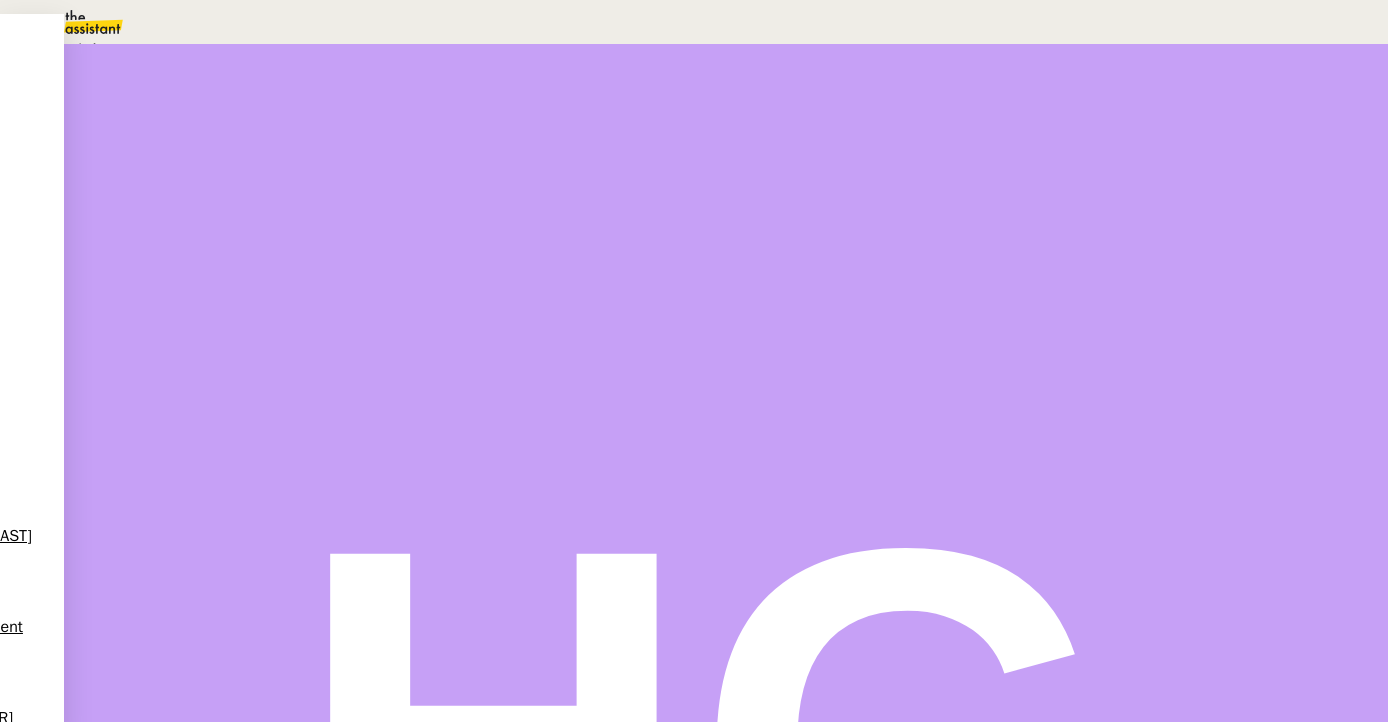 click on "Statut" at bounding box center [216, 112] 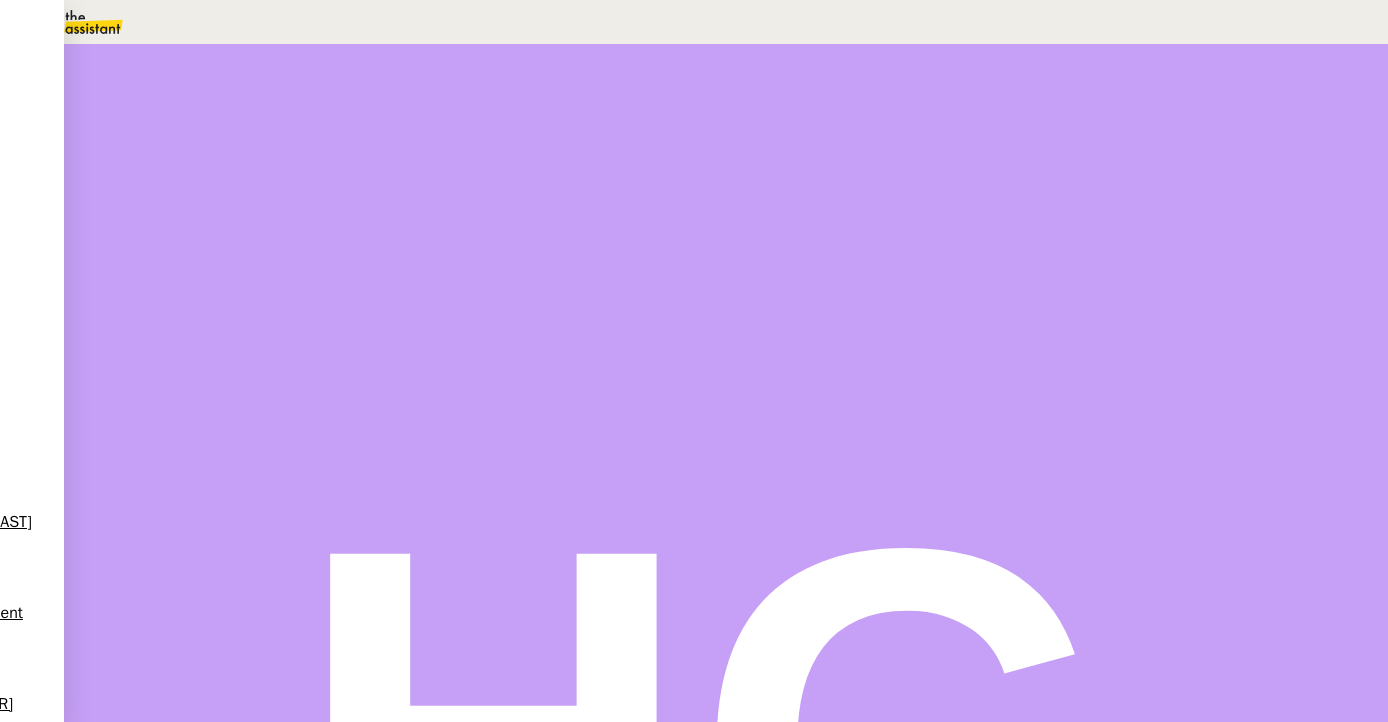 click on "•" at bounding box center (1039, 273) 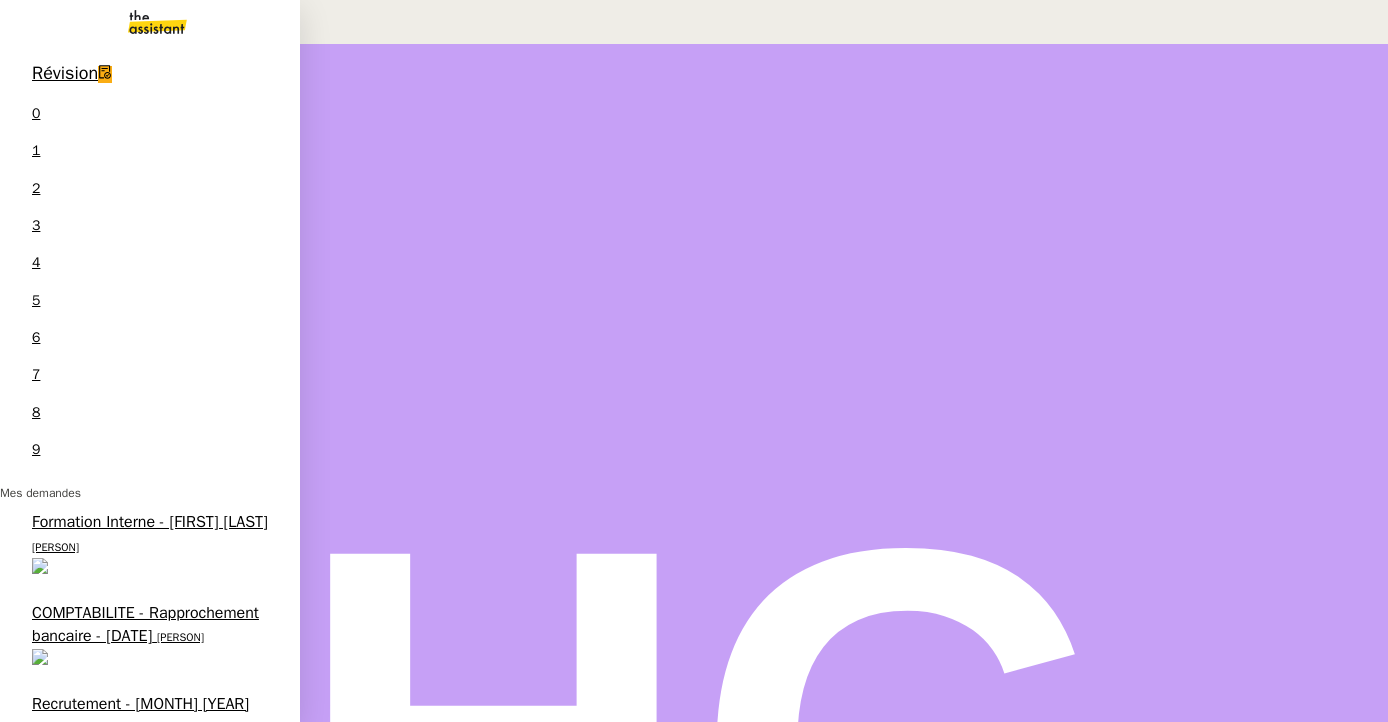 click on "Créer et facturer la police pour 4-Race SAS" at bounding box center [148, 2346] 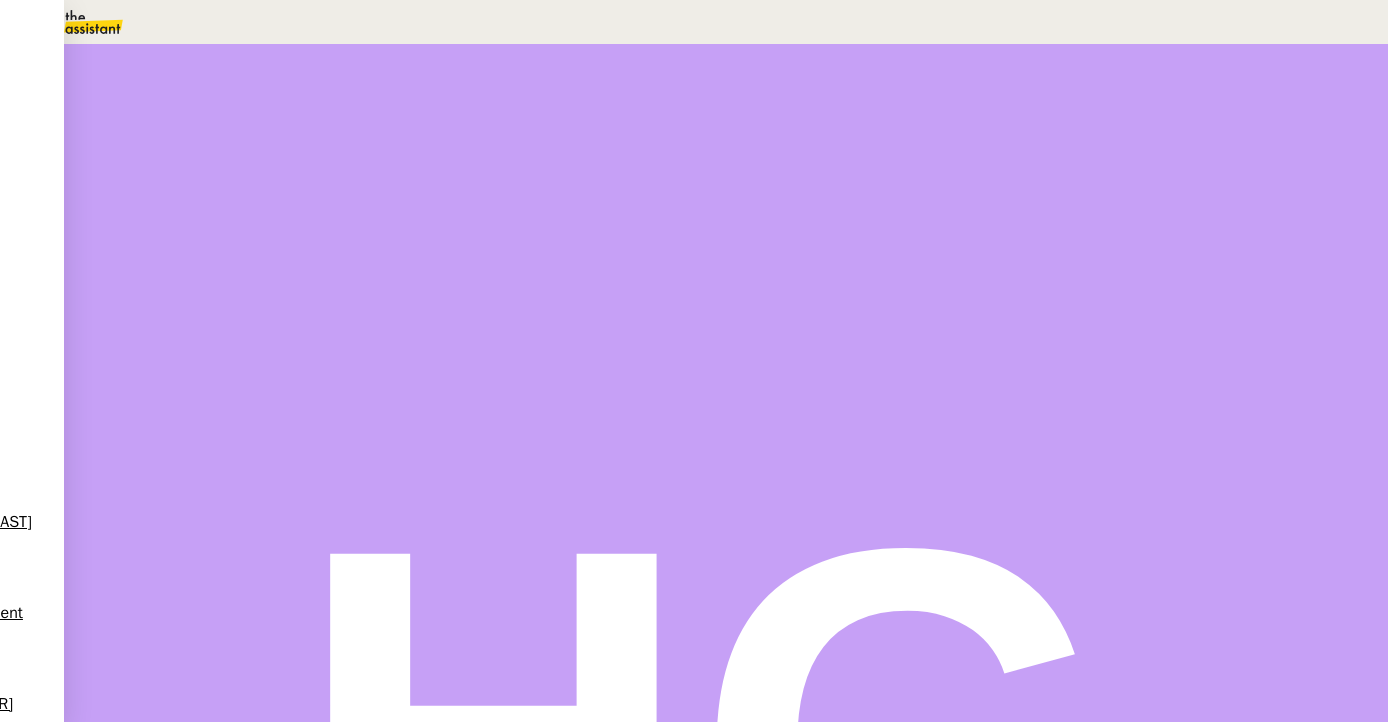 scroll, scrollTop: 481, scrollLeft: 0, axis: vertical 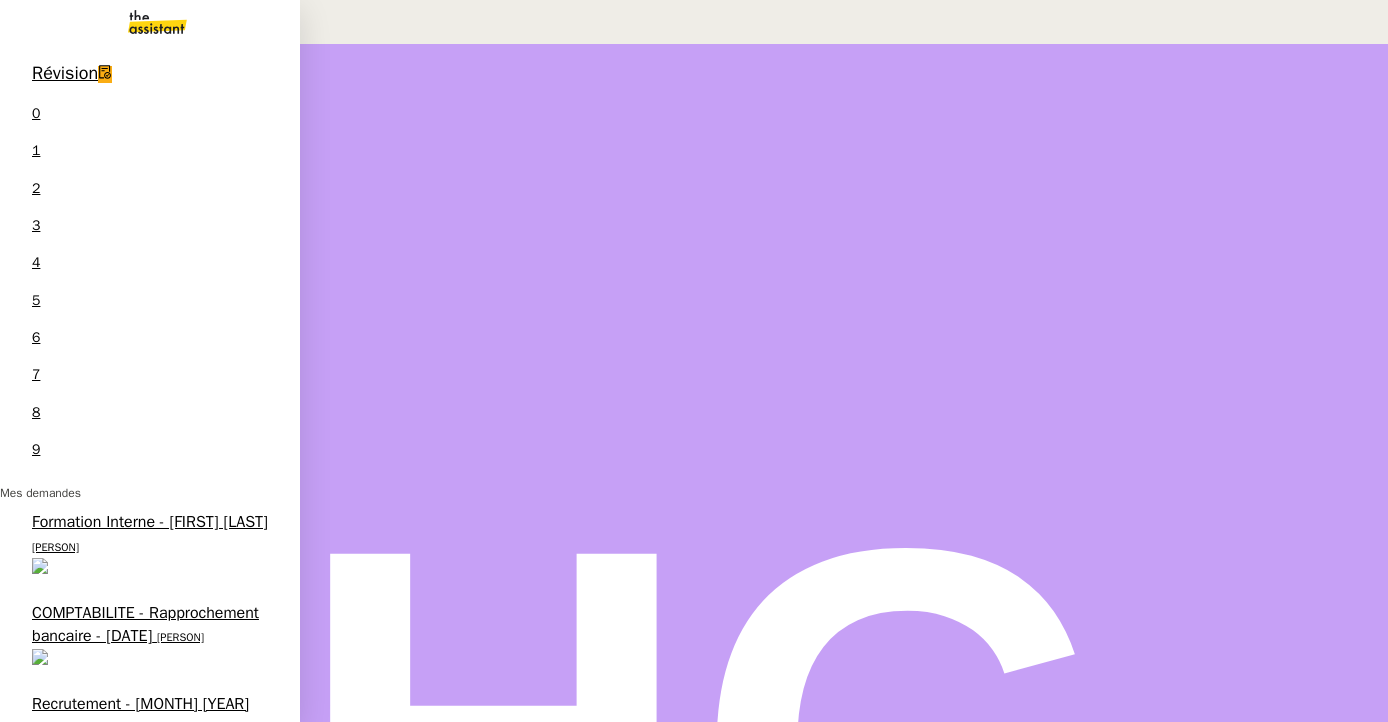 click on "Créer un modèle sur Hubspot" at bounding box center [135, 2245] 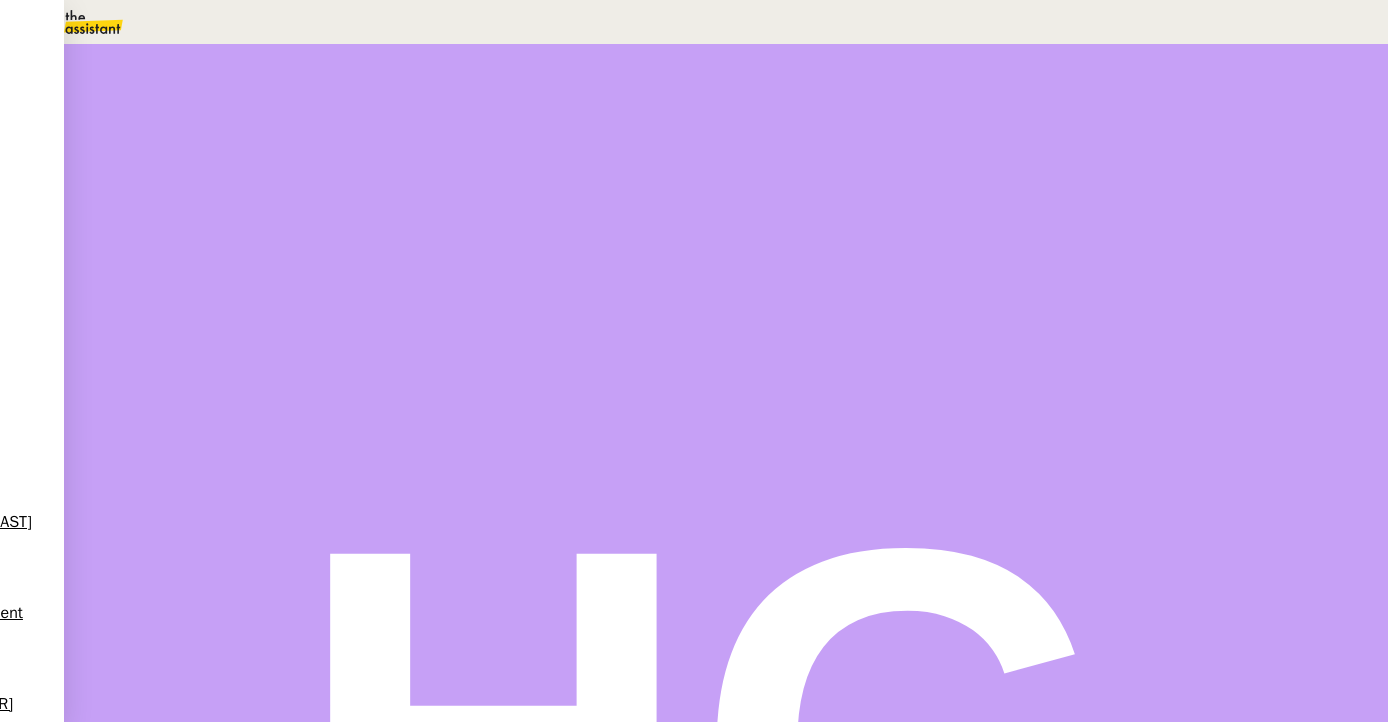 scroll, scrollTop: 481, scrollLeft: 0, axis: vertical 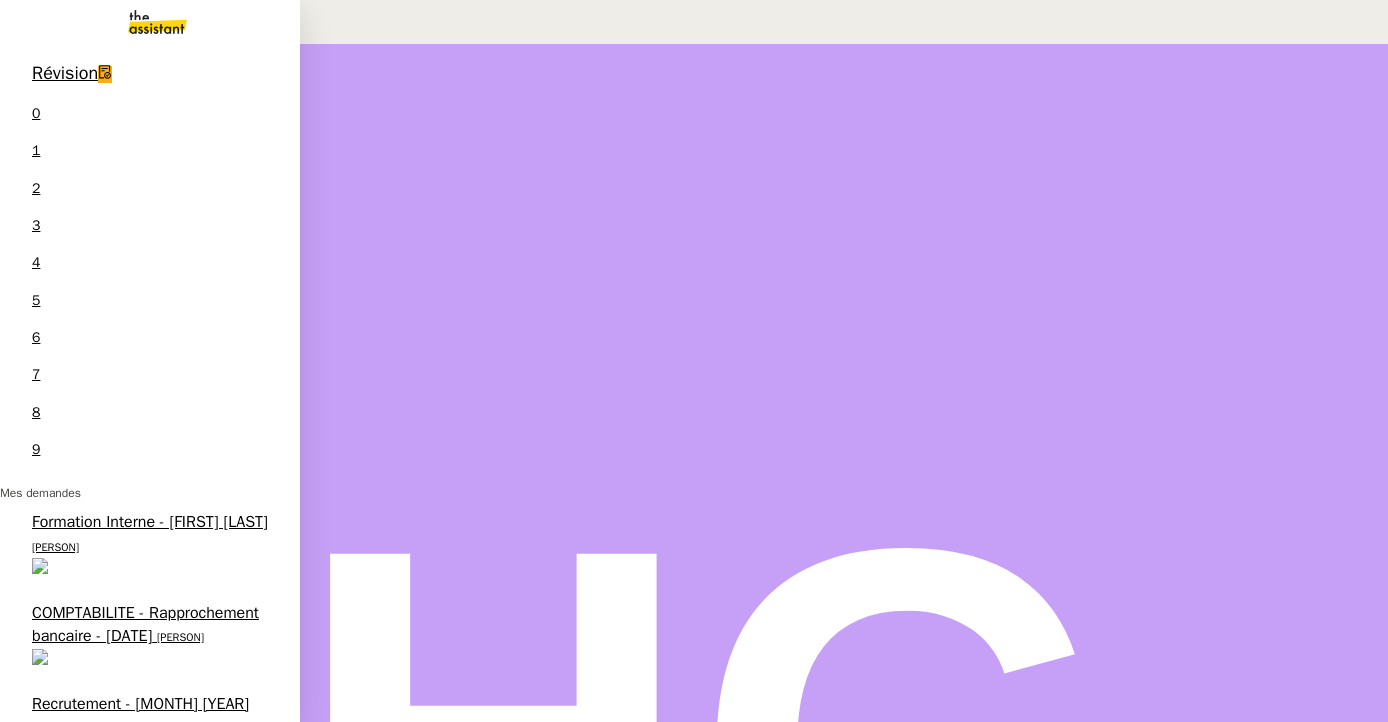 click on "Créer et facturer la police pour 4-Race SAS" at bounding box center (148, 2346) 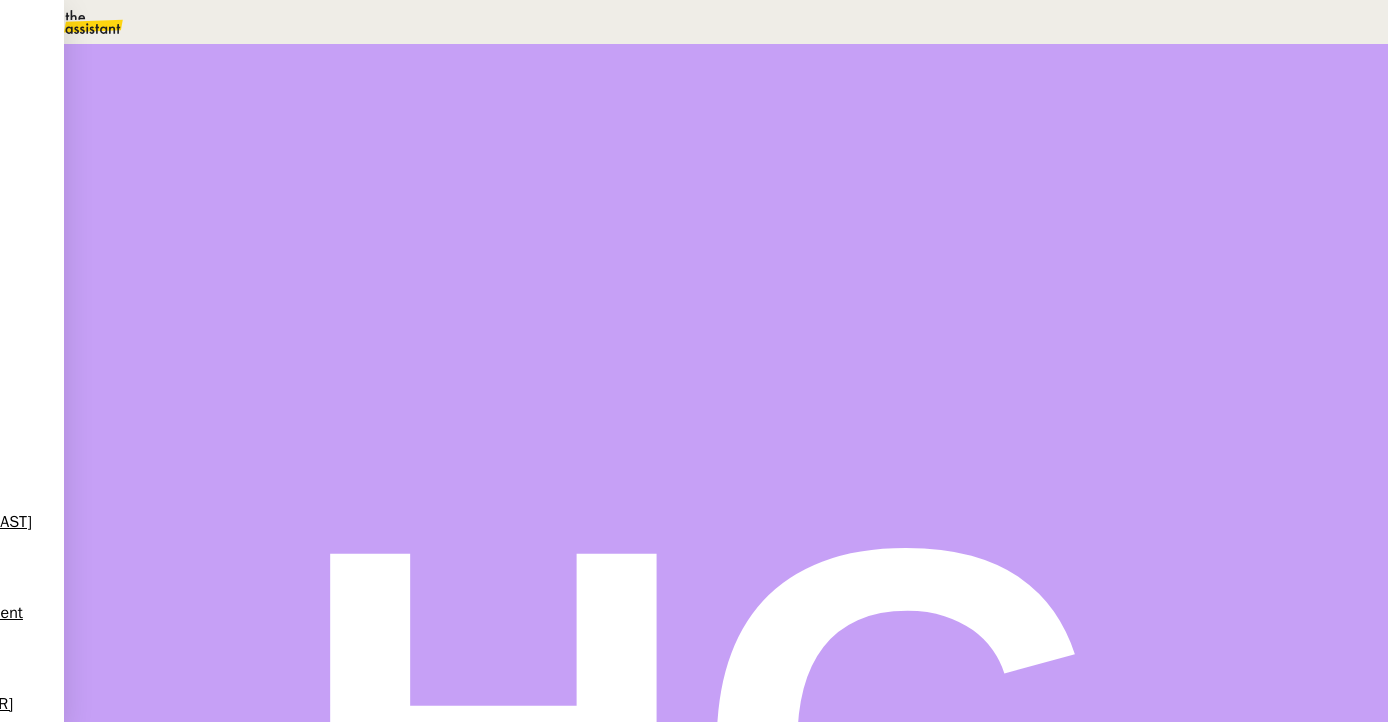 click on "Modifier" at bounding box center (209, 2254) 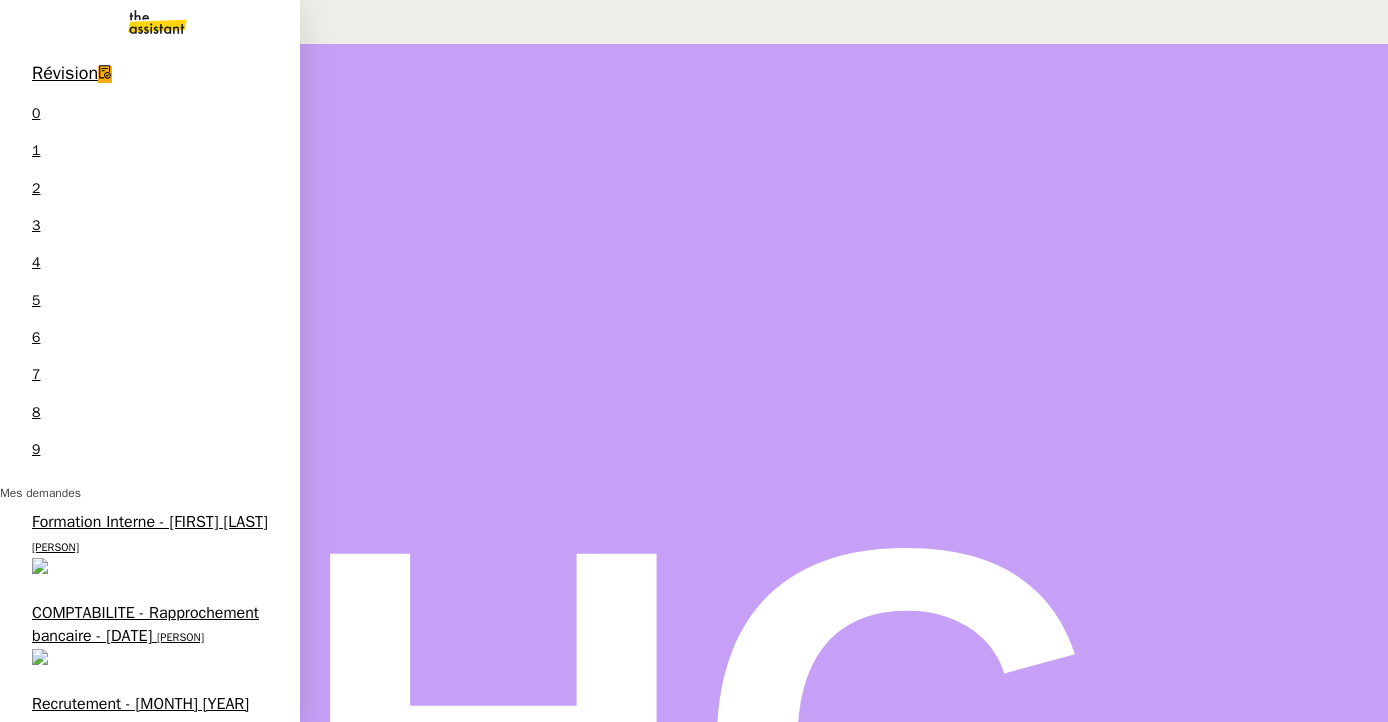 scroll, scrollTop: 0, scrollLeft: 0, axis: both 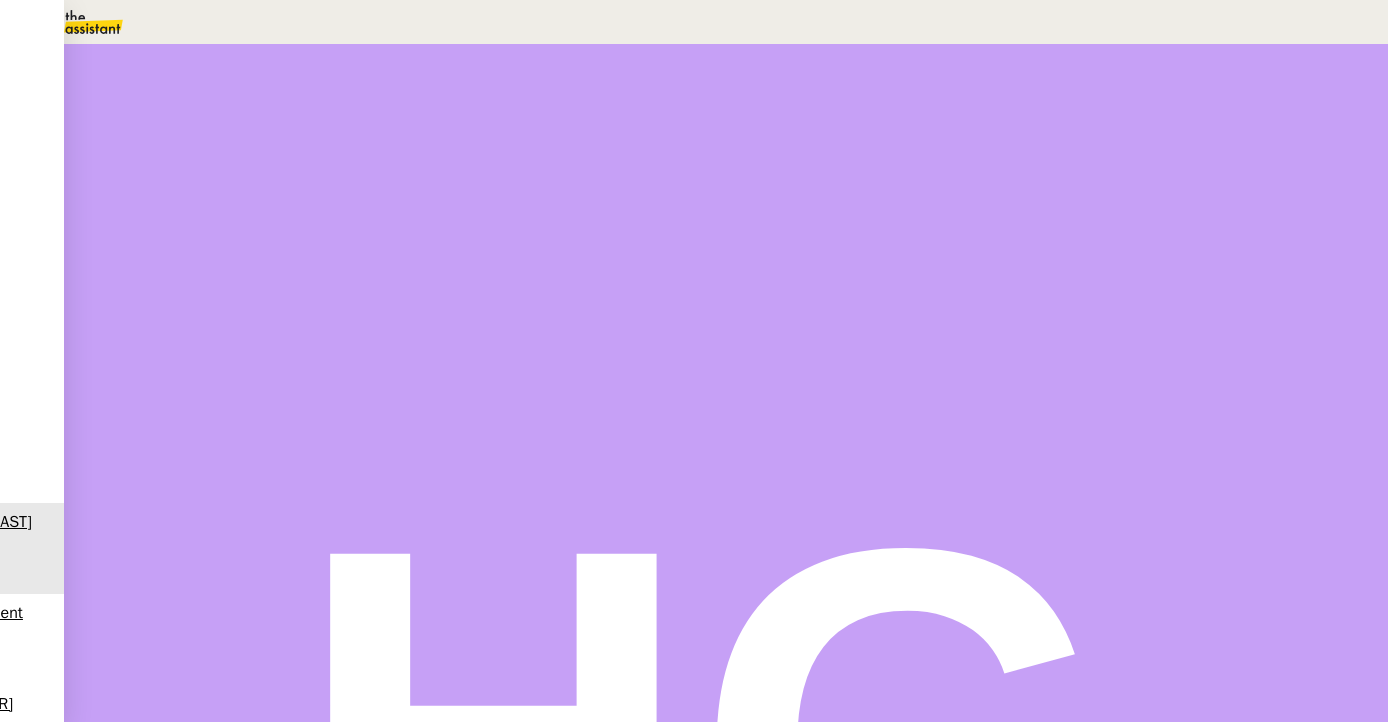 click on "•••••••" at bounding box center (132, 1102) 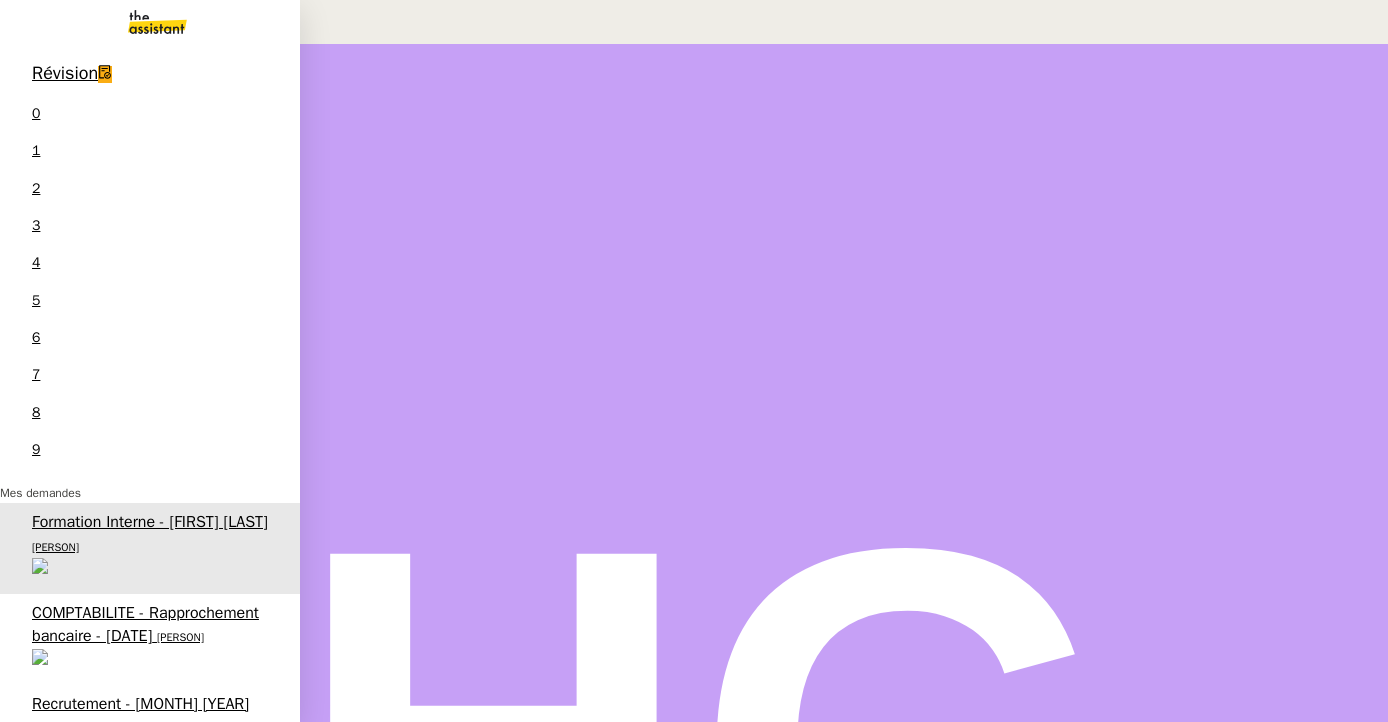 scroll, scrollTop: 486, scrollLeft: 0, axis: vertical 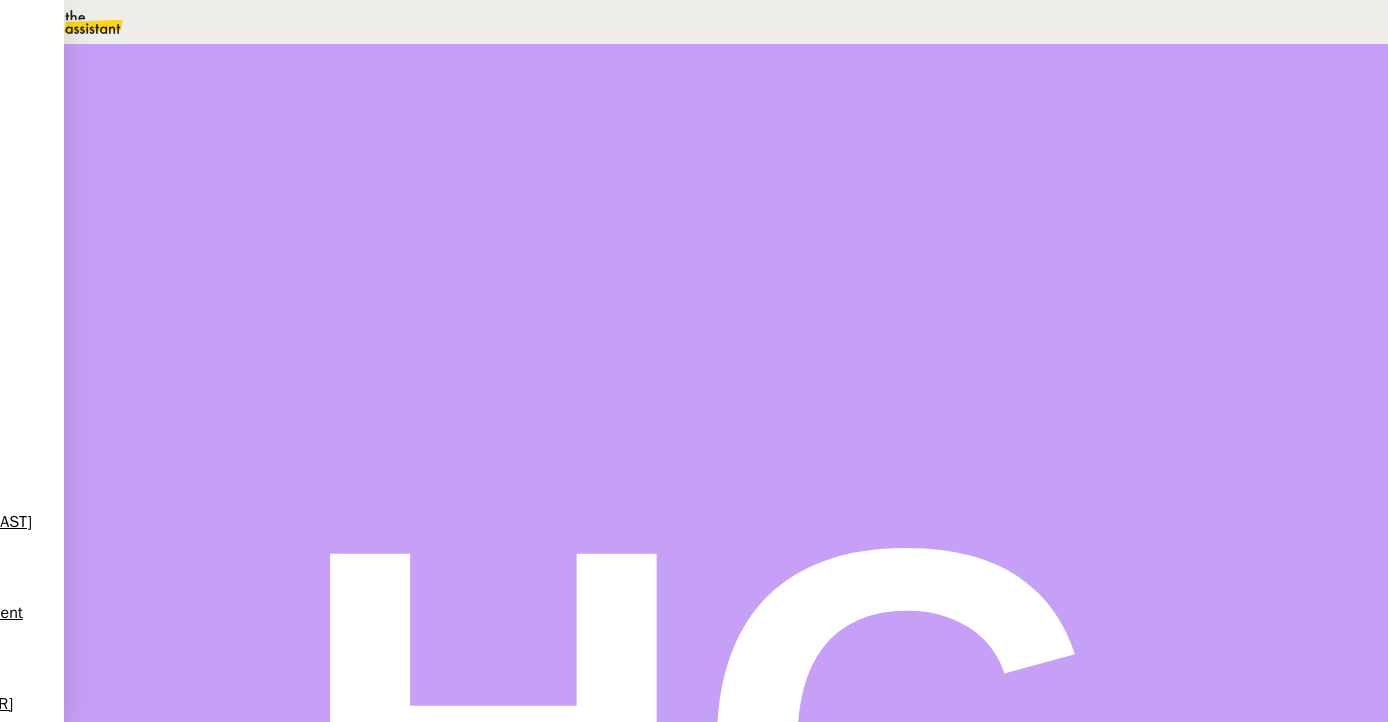 click on "Tâche" at bounding box center (745, 239) 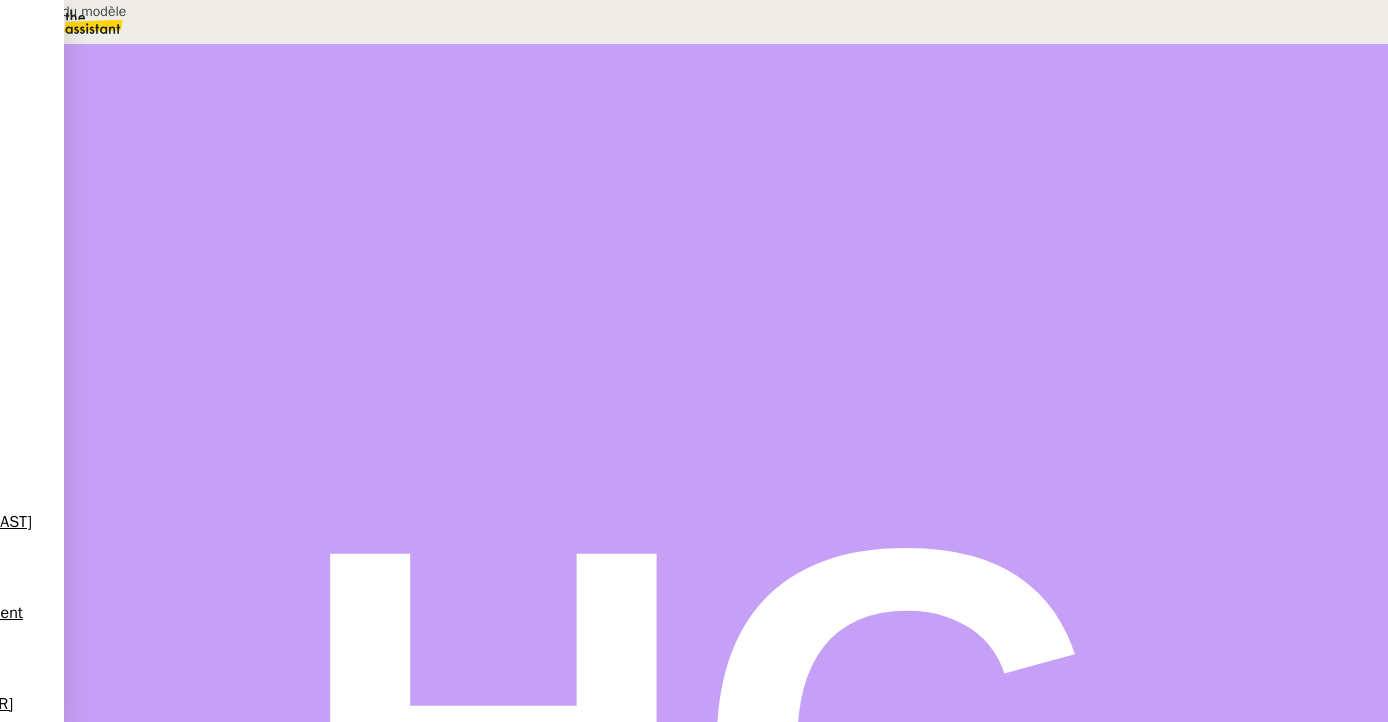 click on "Ccréation du modèle" at bounding box center (204, 11) 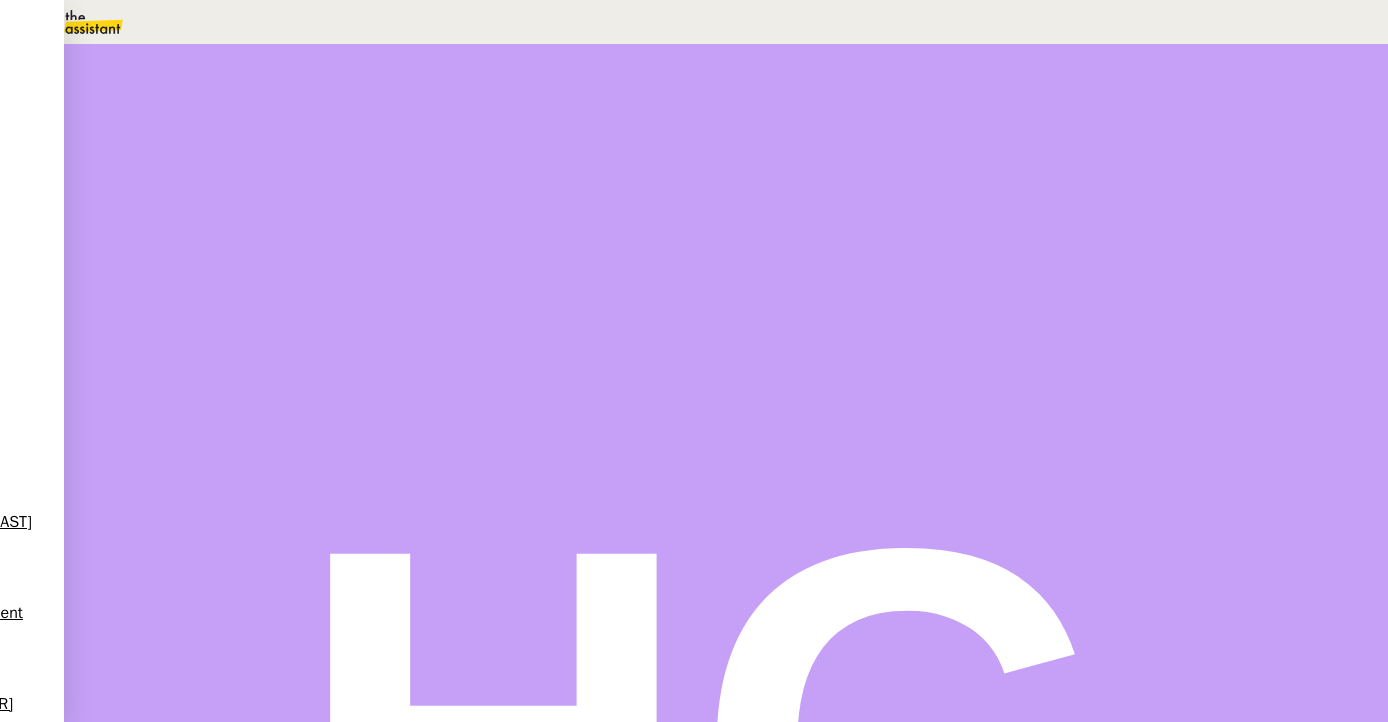 click on "Ccréation du modèle" at bounding box center (1050, 130) 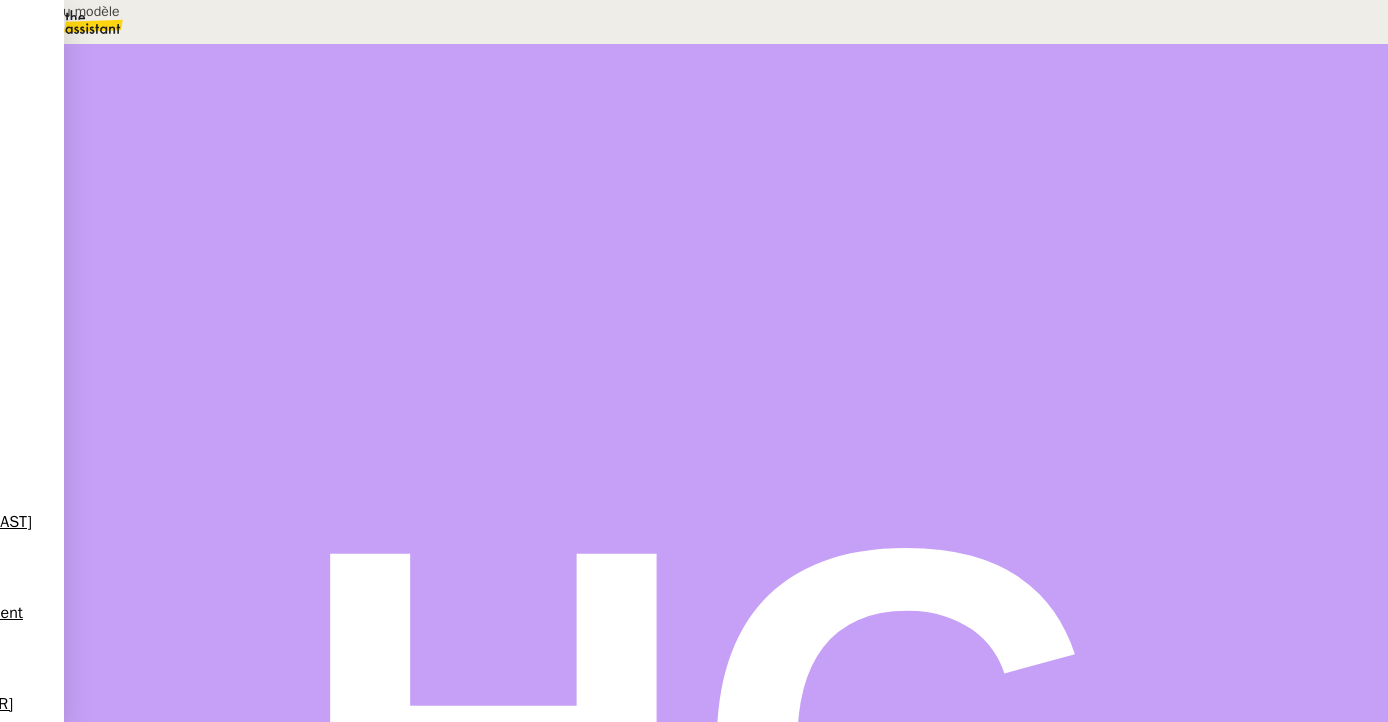 click on "Création du modèle" at bounding box center (204, 11) 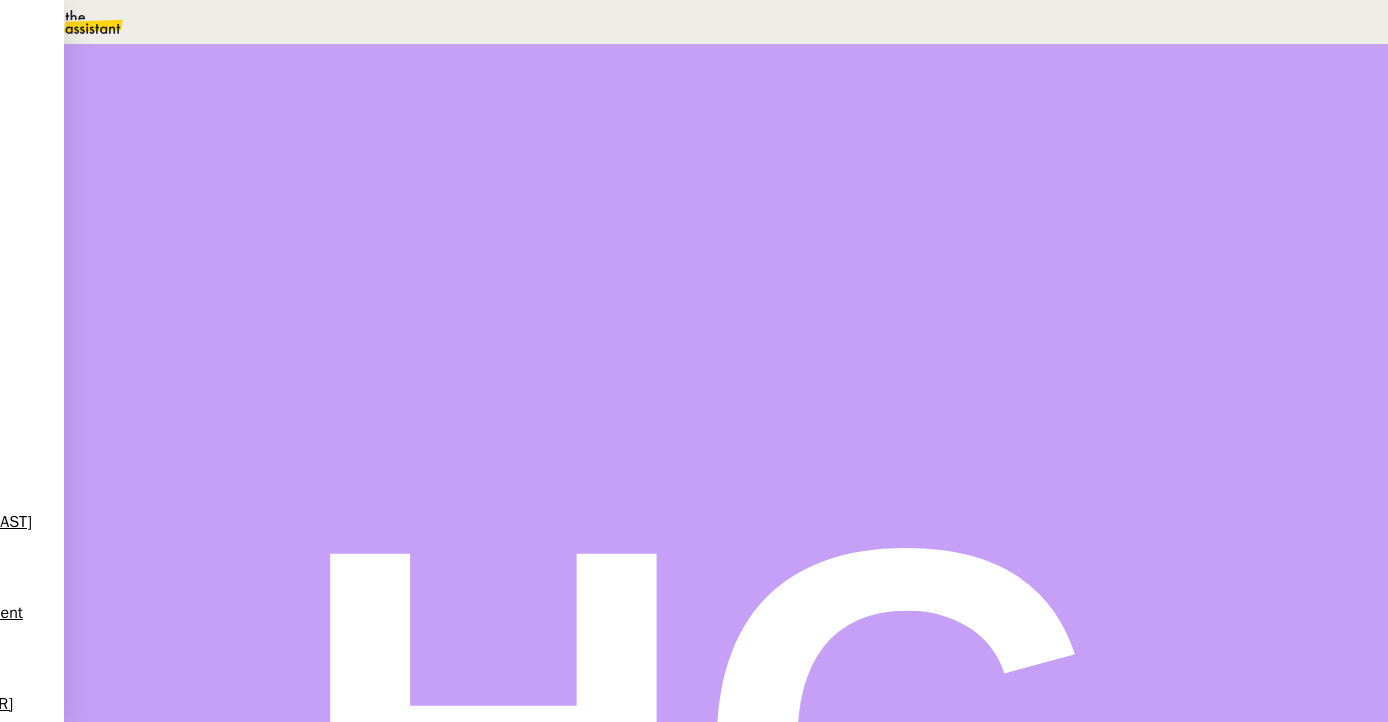 type on "Création du modèle" 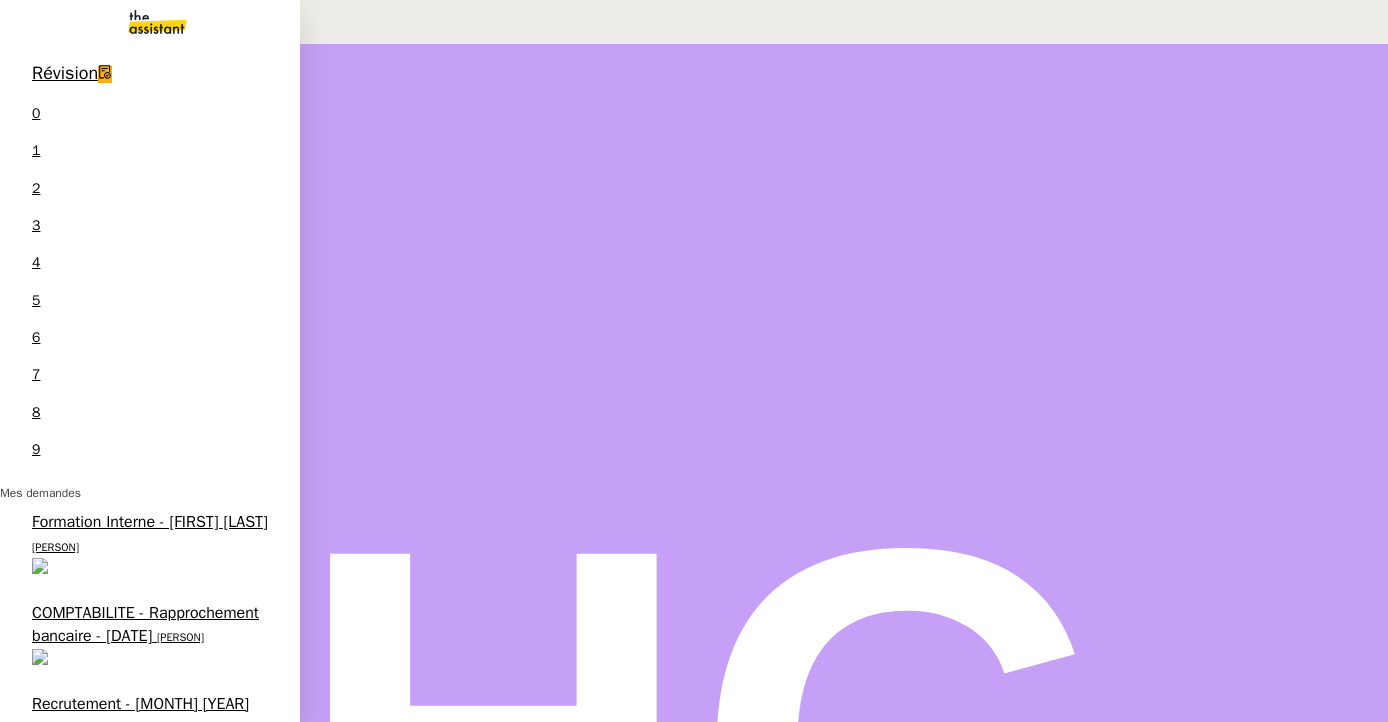 scroll, scrollTop: 0, scrollLeft: 0, axis: both 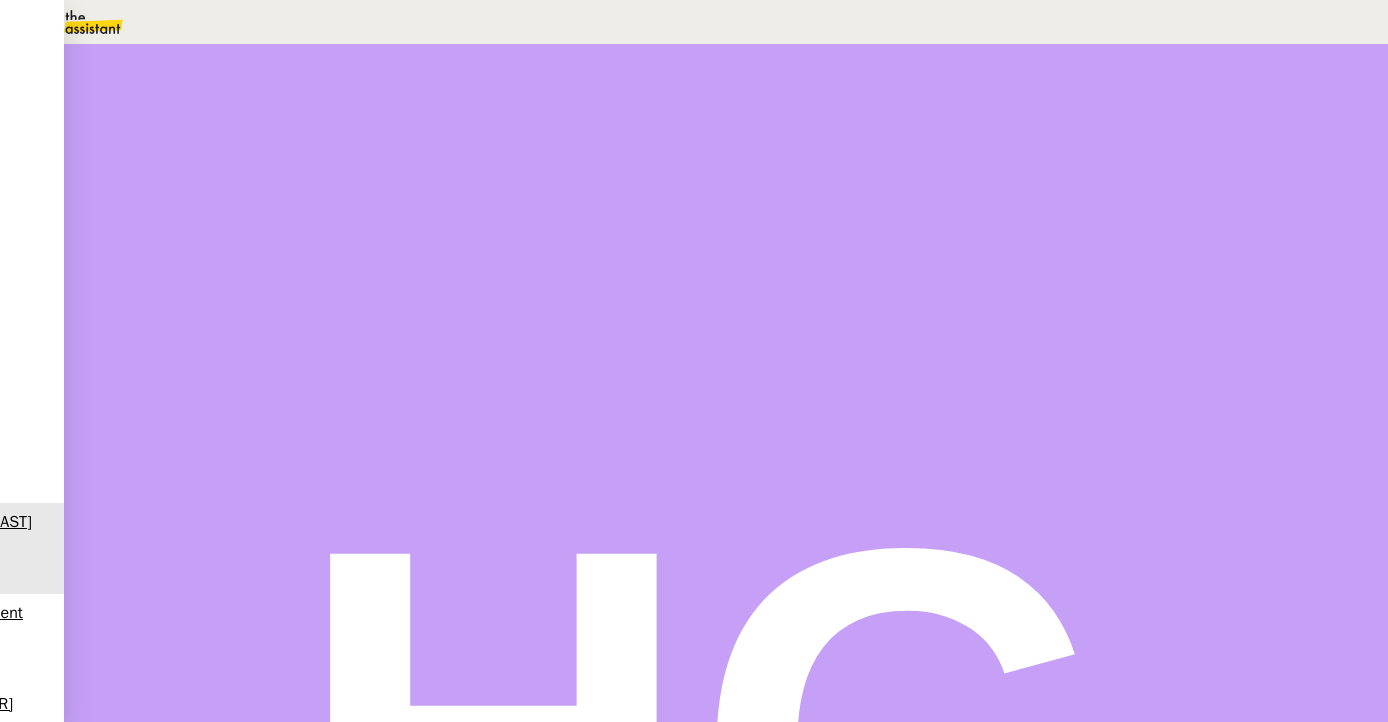 click on "•••••••" at bounding box center (132, 1102) 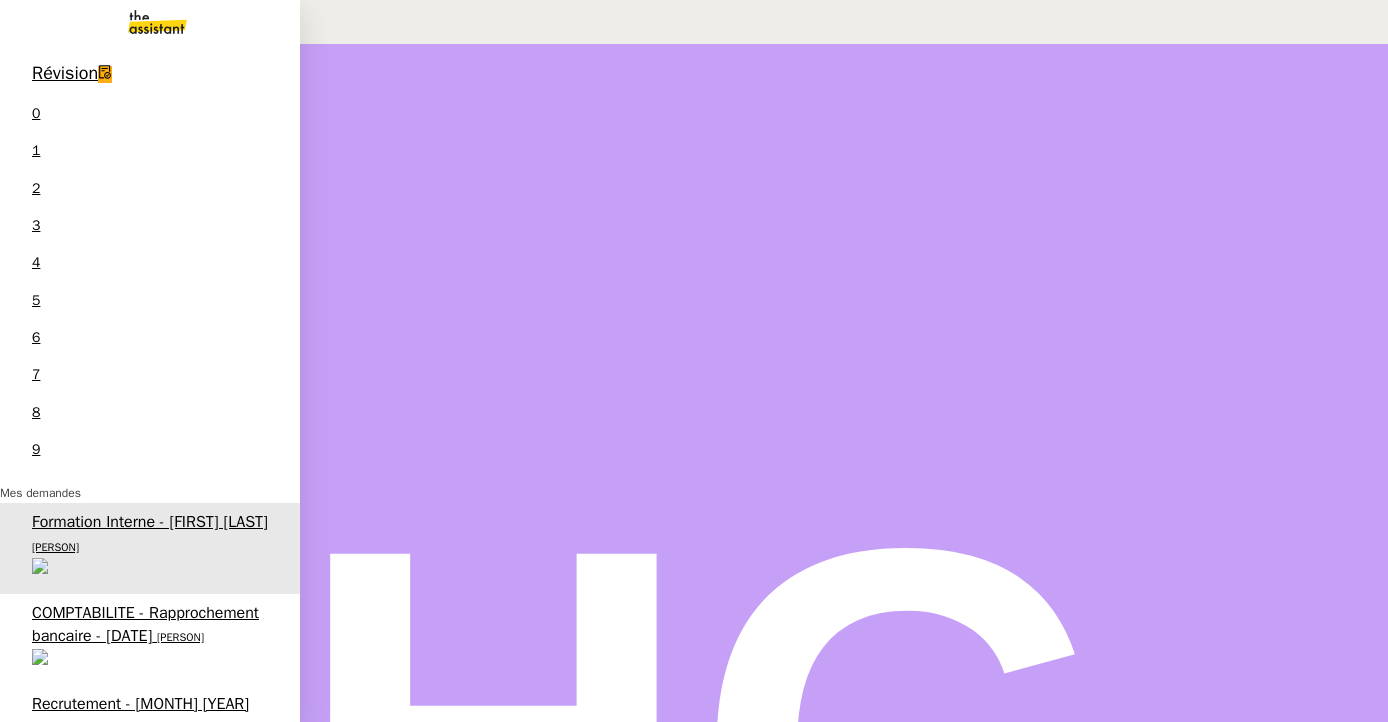 scroll, scrollTop: 486, scrollLeft: 0, axis: vertical 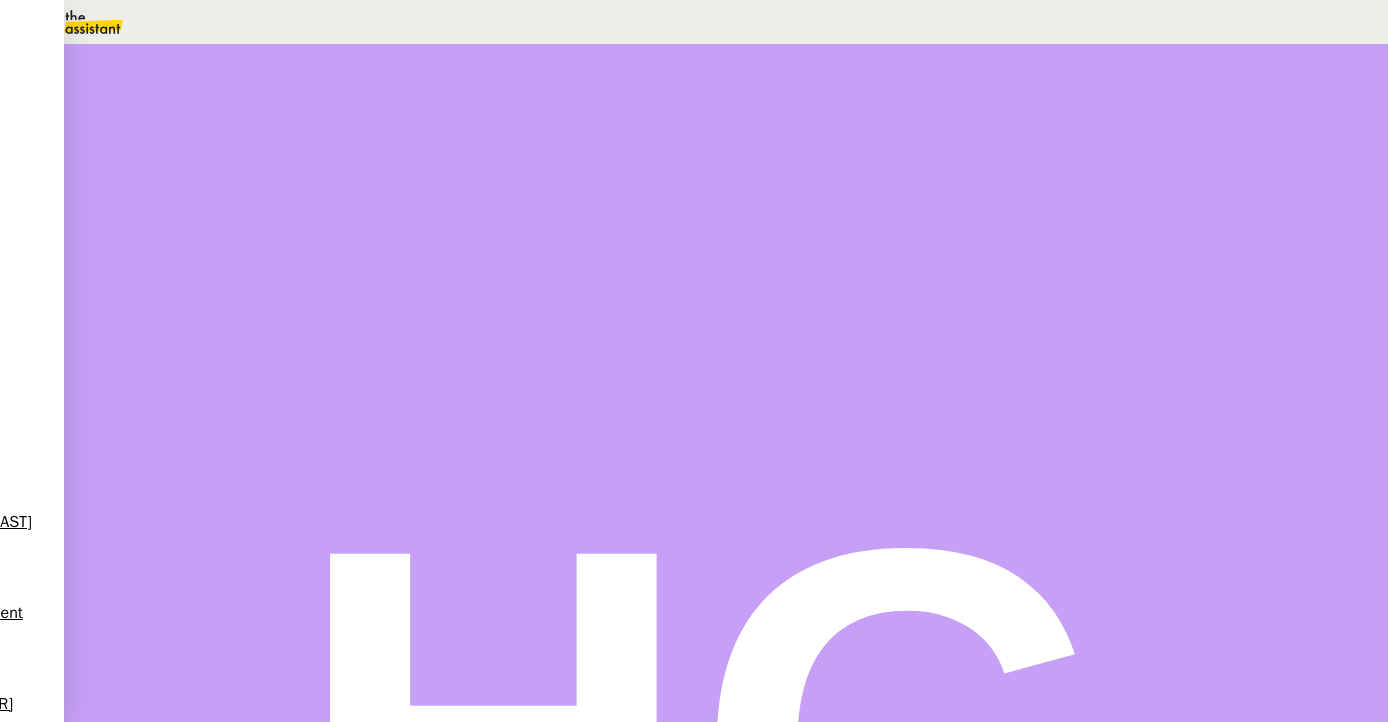click on "Commentaire" at bounding box center [882, 239] 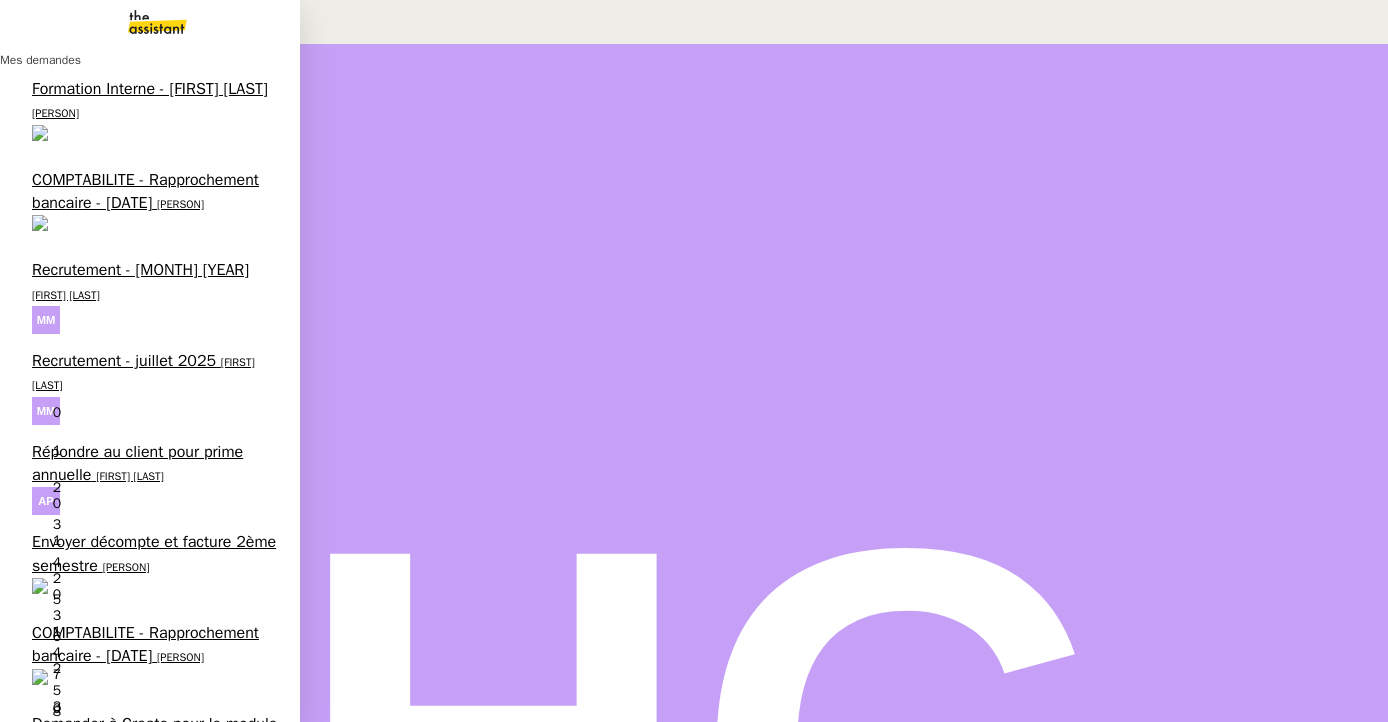 scroll, scrollTop: 486, scrollLeft: 0, axis: vertical 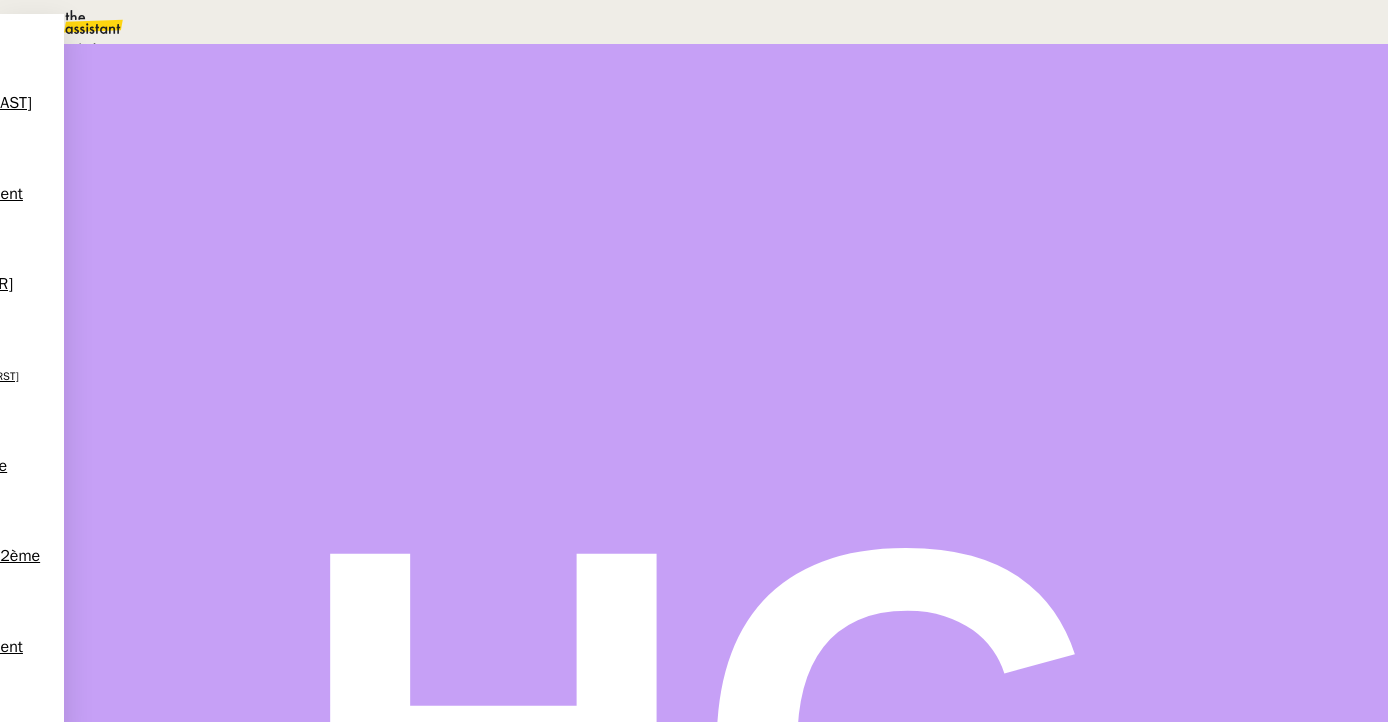 click on "Statut" at bounding box center (216, 112) 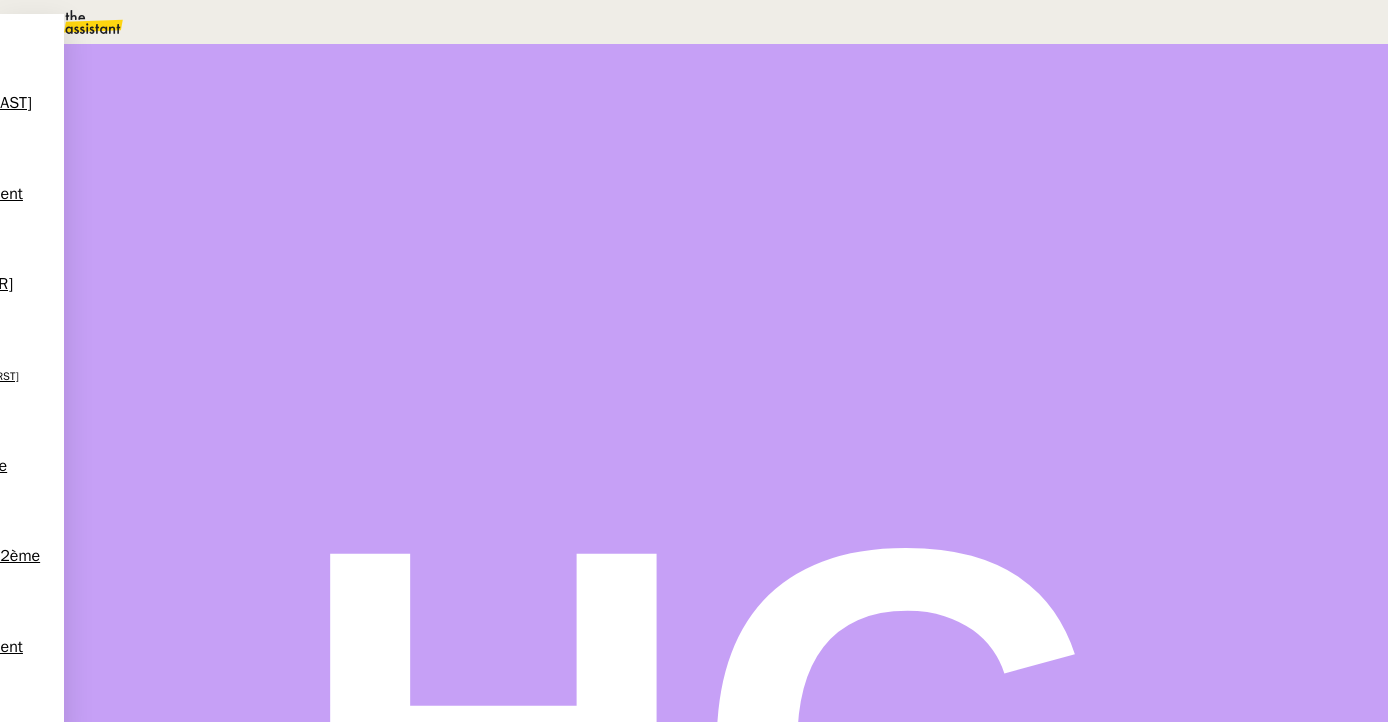 click on "Commentaire" at bounding box center [882, 239] 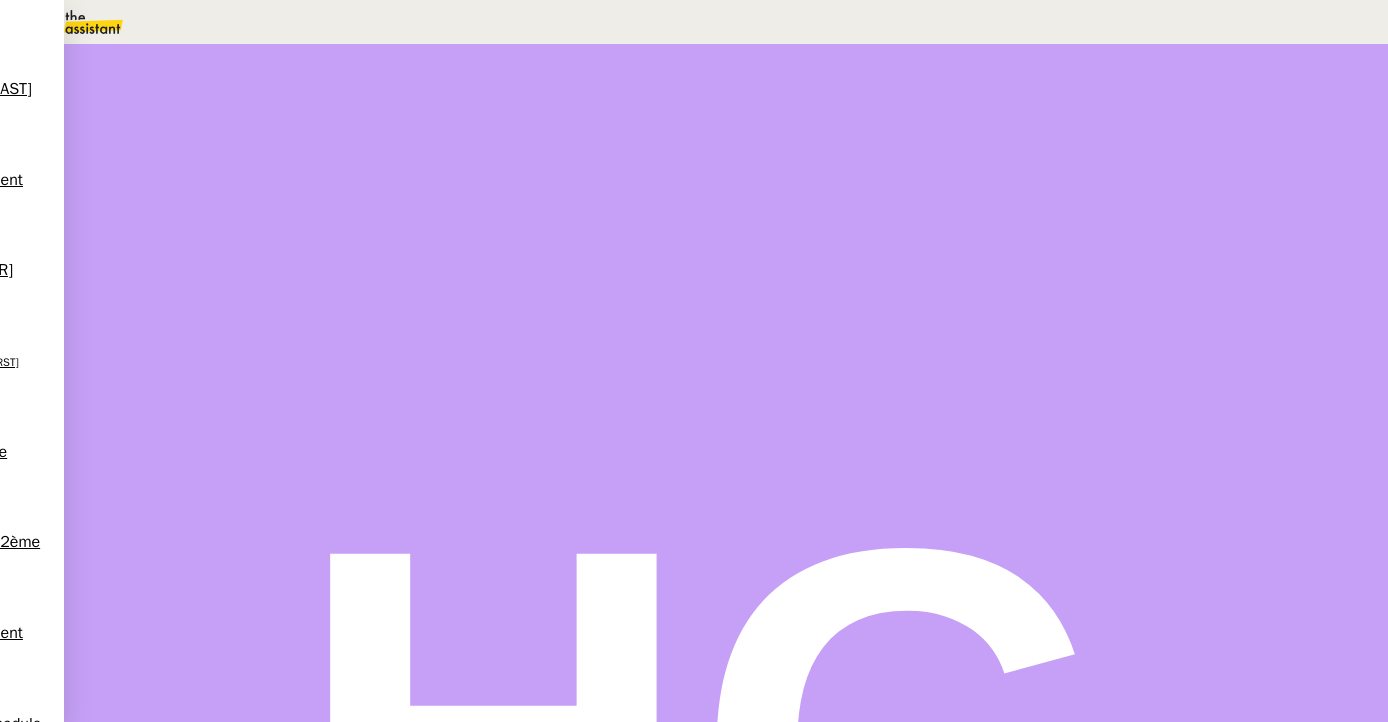 scroll, scrollTop: 0, scrollLeft: 0, axis: both 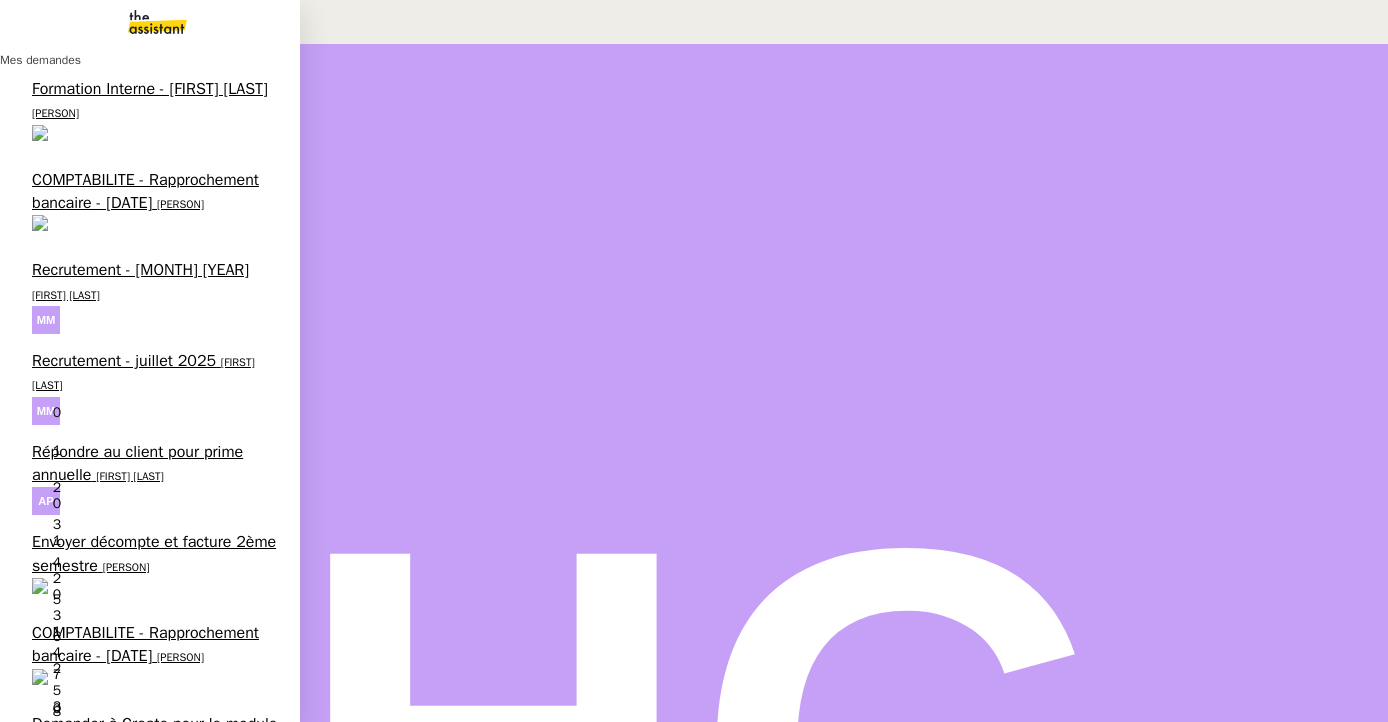 click on "Créer un modèle sur Hubspot" at bounding box center [135, 1811] 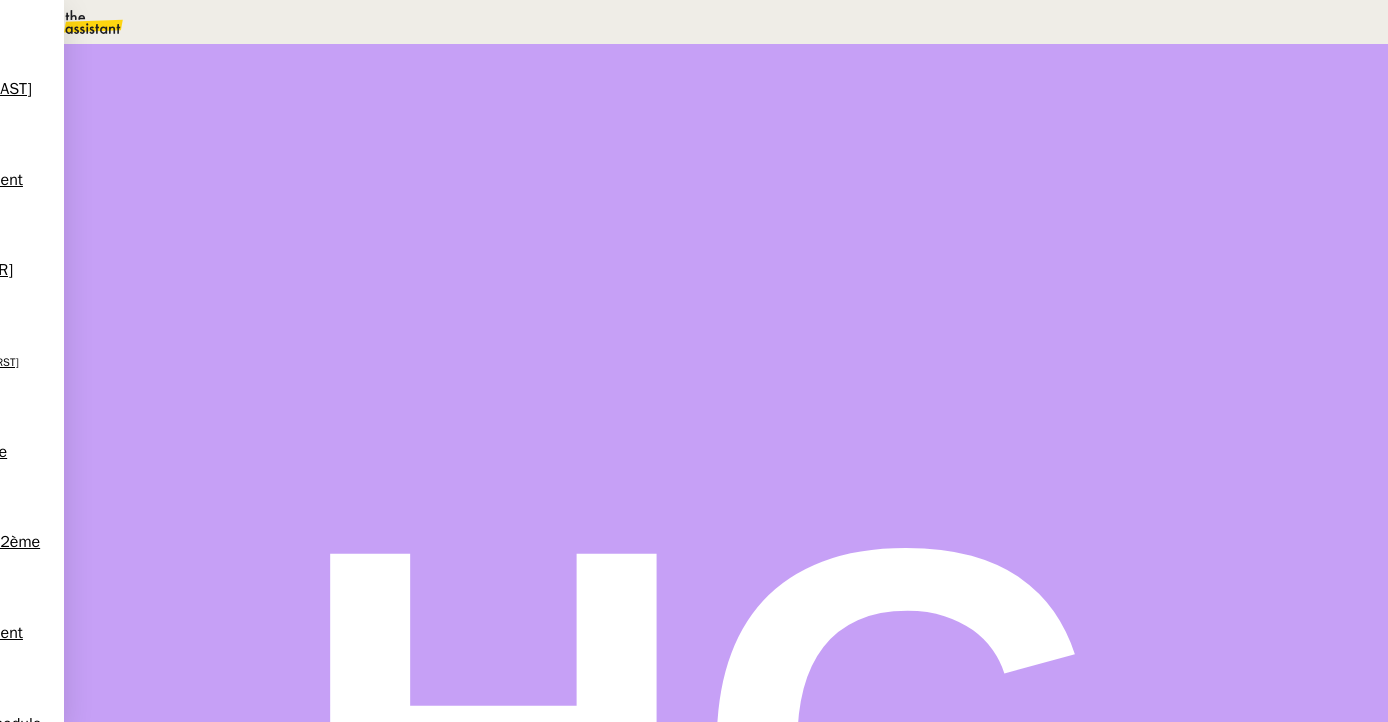 click on "Fermer" at bounding box center (991, 357) 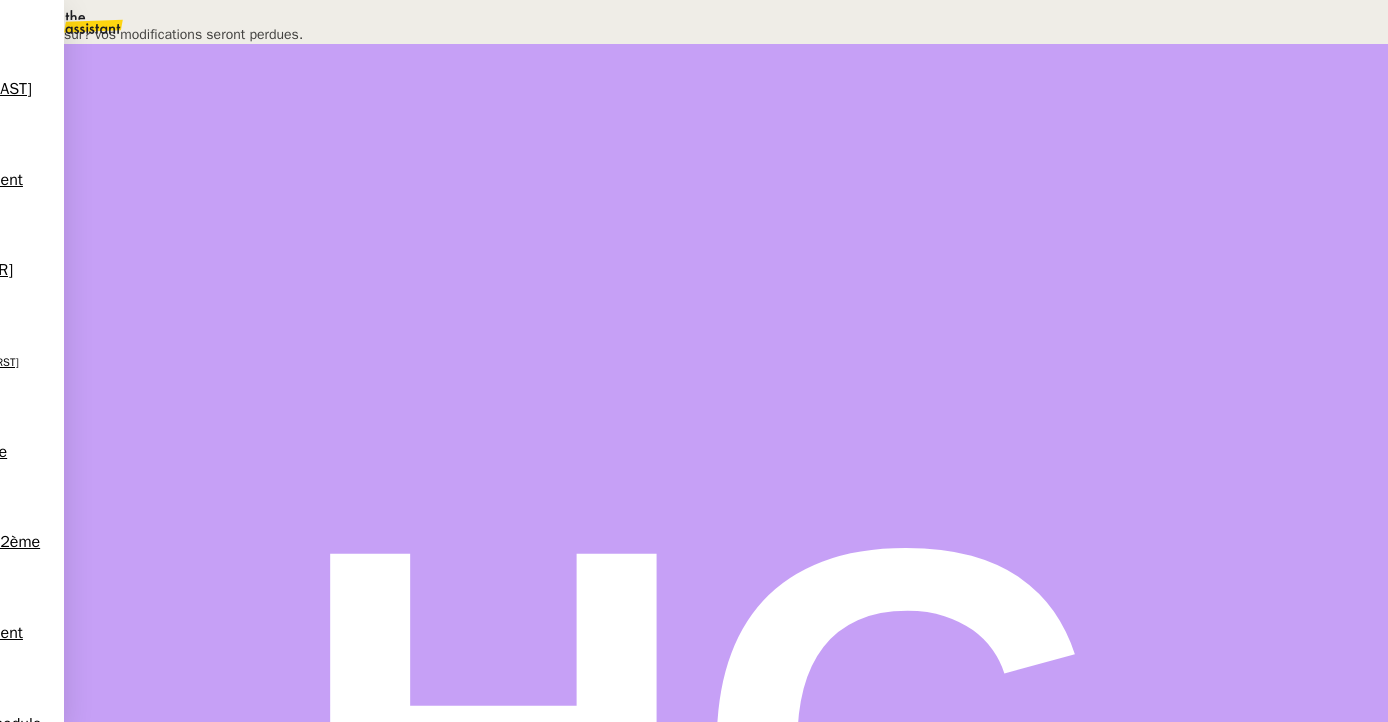 click on "Ok" at bounding box center (68, 58) 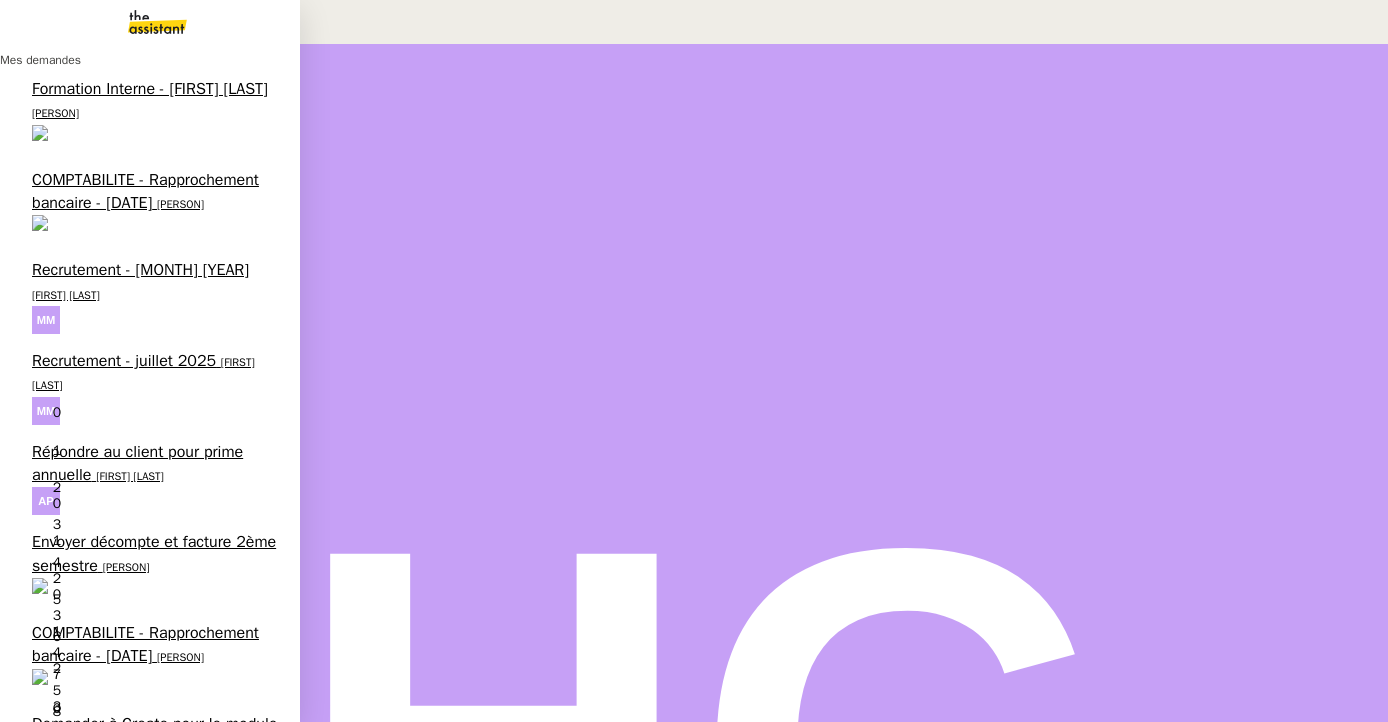 click on "Créer un modèle sur Hubspot" at bounding box center [135, 1811] 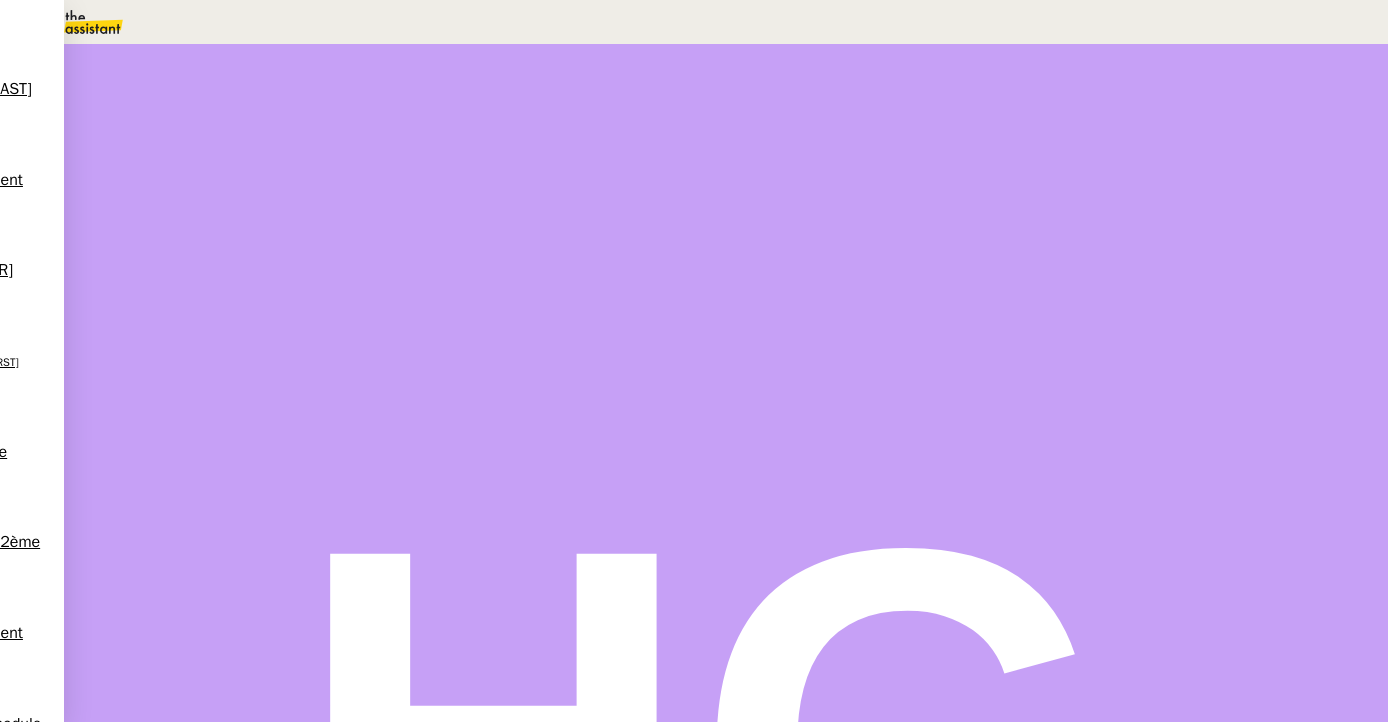 drag, startPoint x: 807, startPoint y: 448, endPoint x: 701, endPoint y: 455, distance: 106.23088 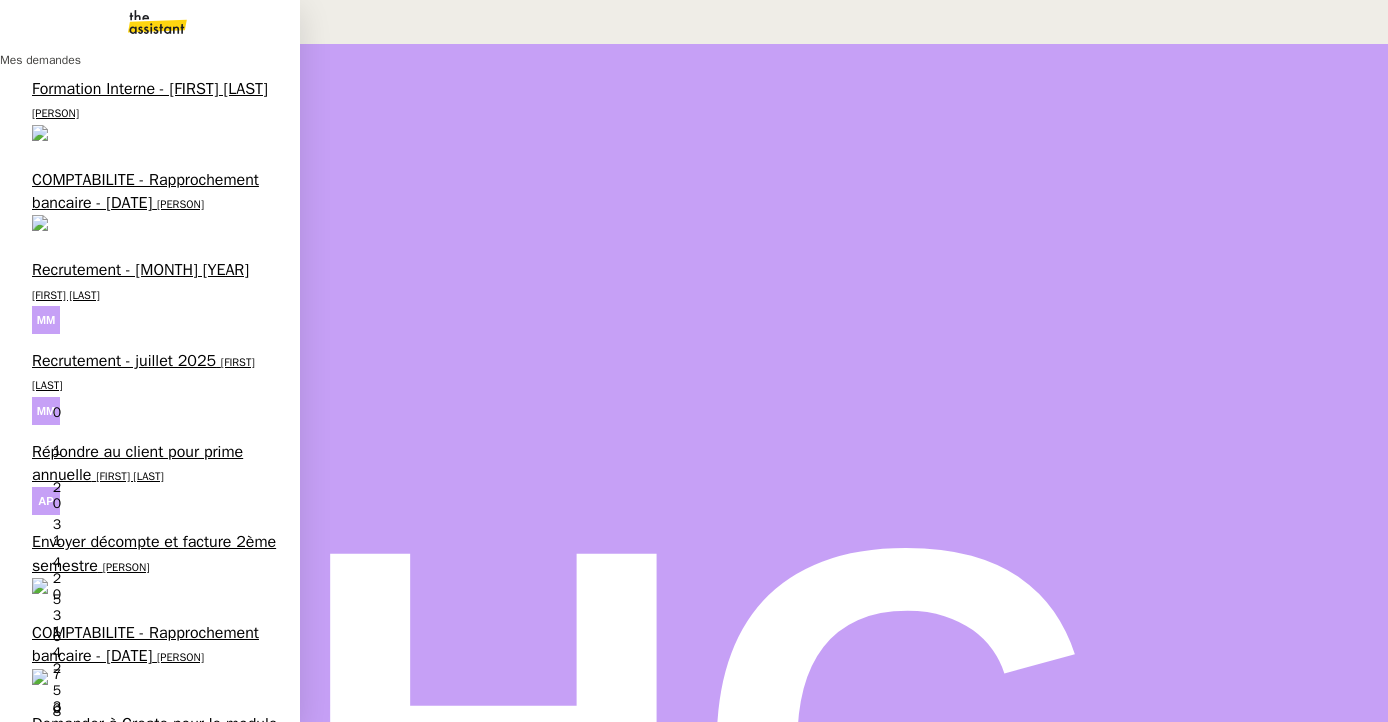 click on "Réinitialiser votre mot de passe HubSpot" at bounding box center [143, 2004] 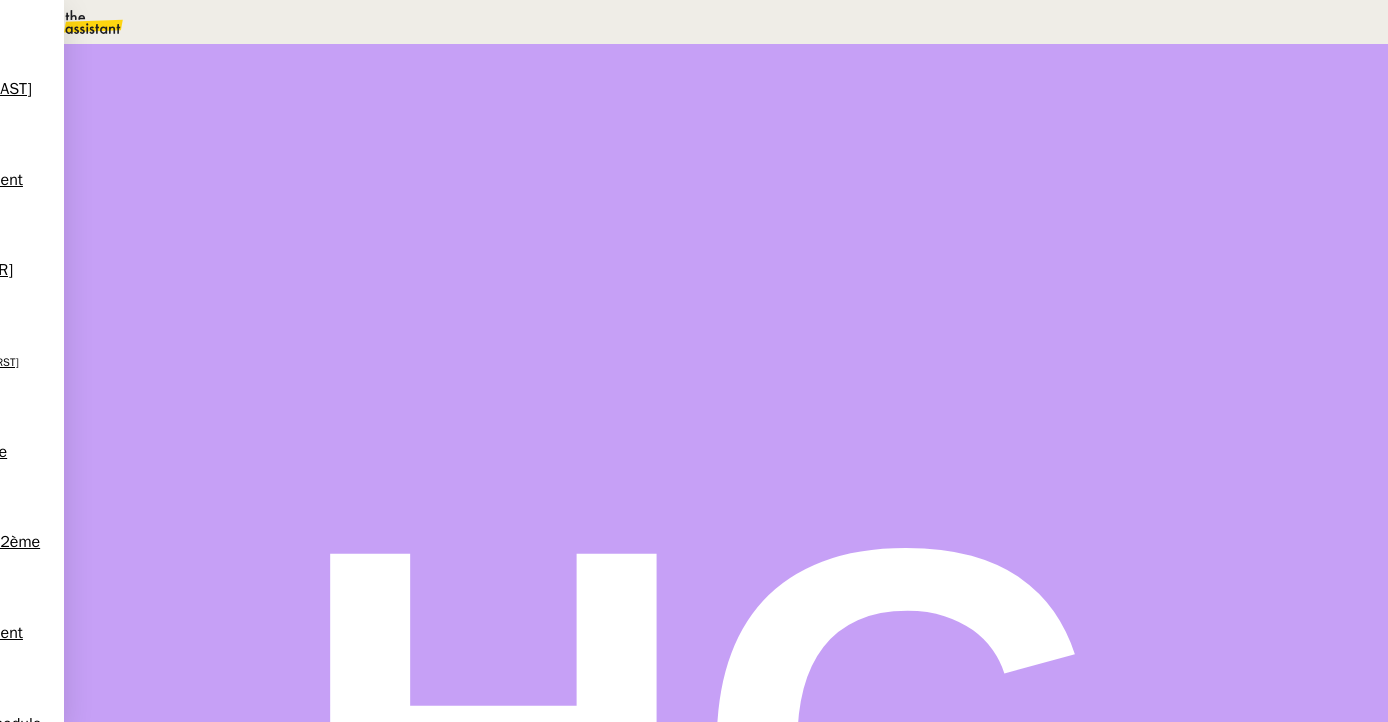 click on "Commentaire" at bounding box center (882, 239) 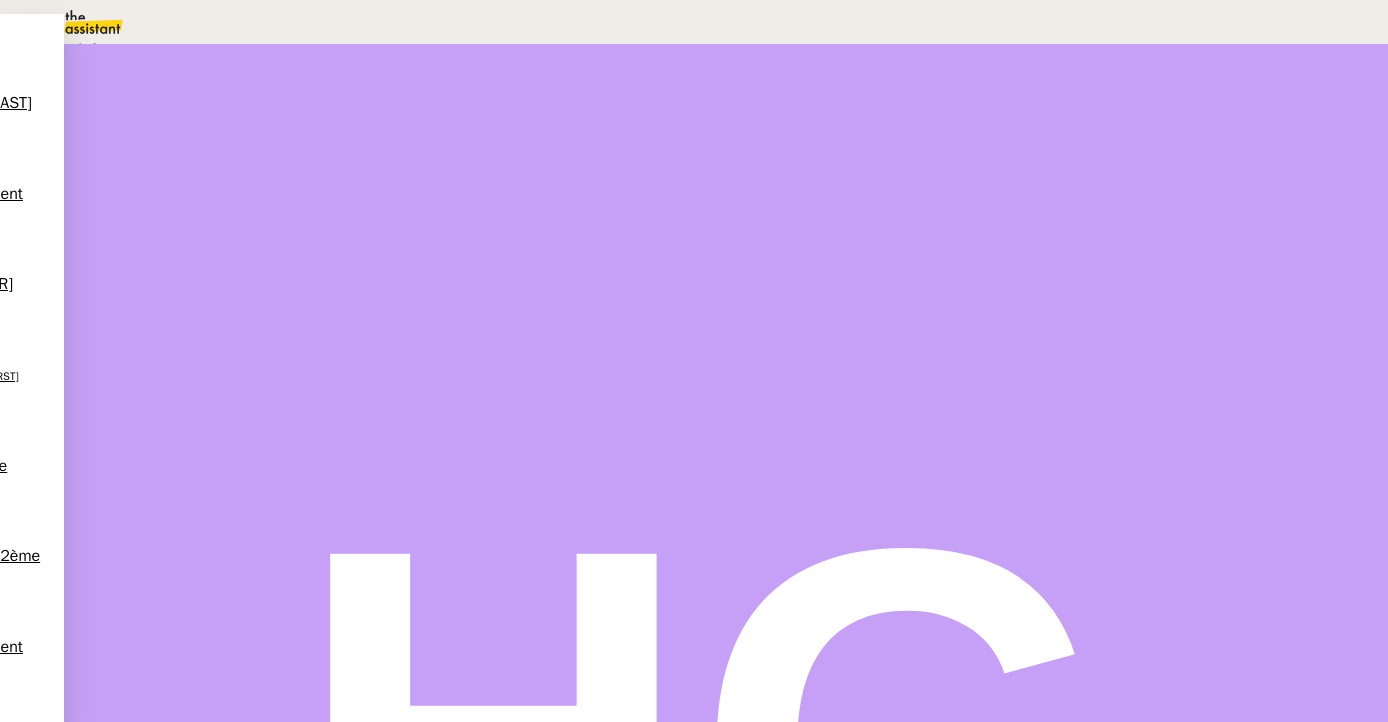 click on "Statut" at bounding box center [216, 112] 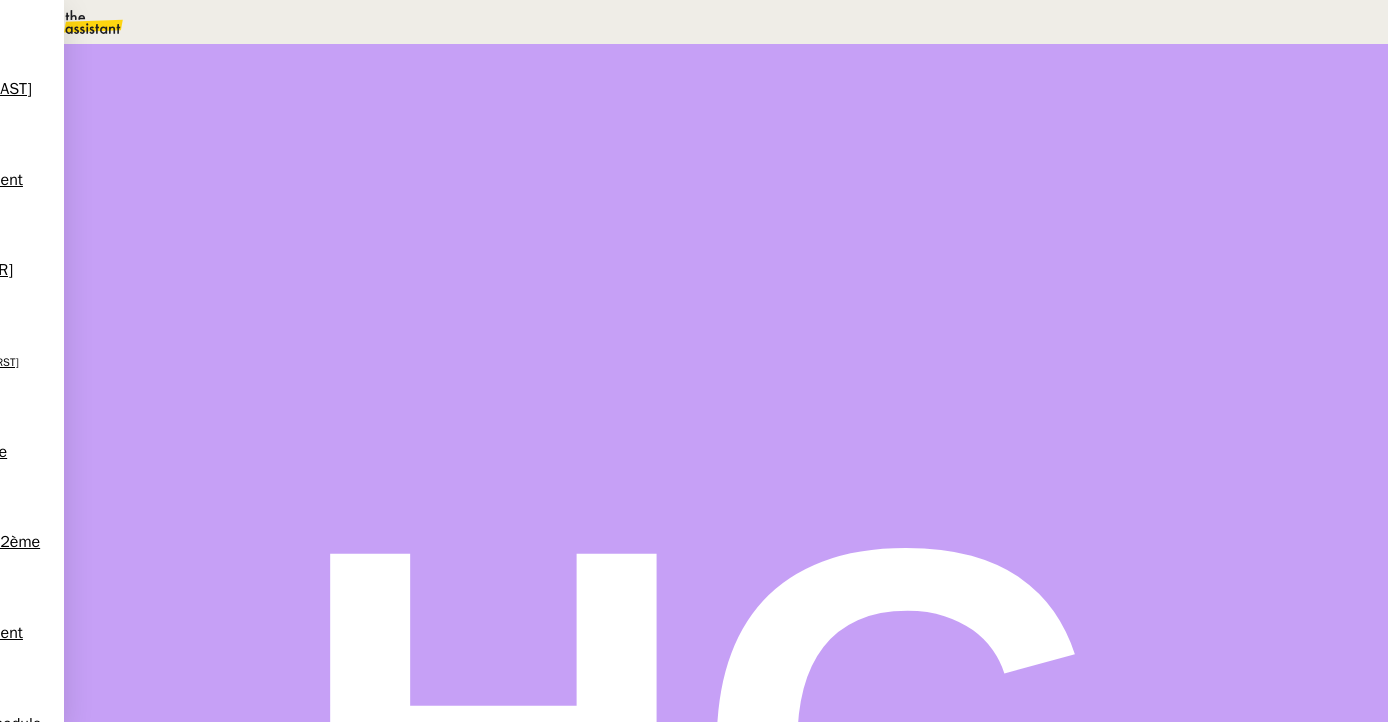click at bounding box center (1036, 133) 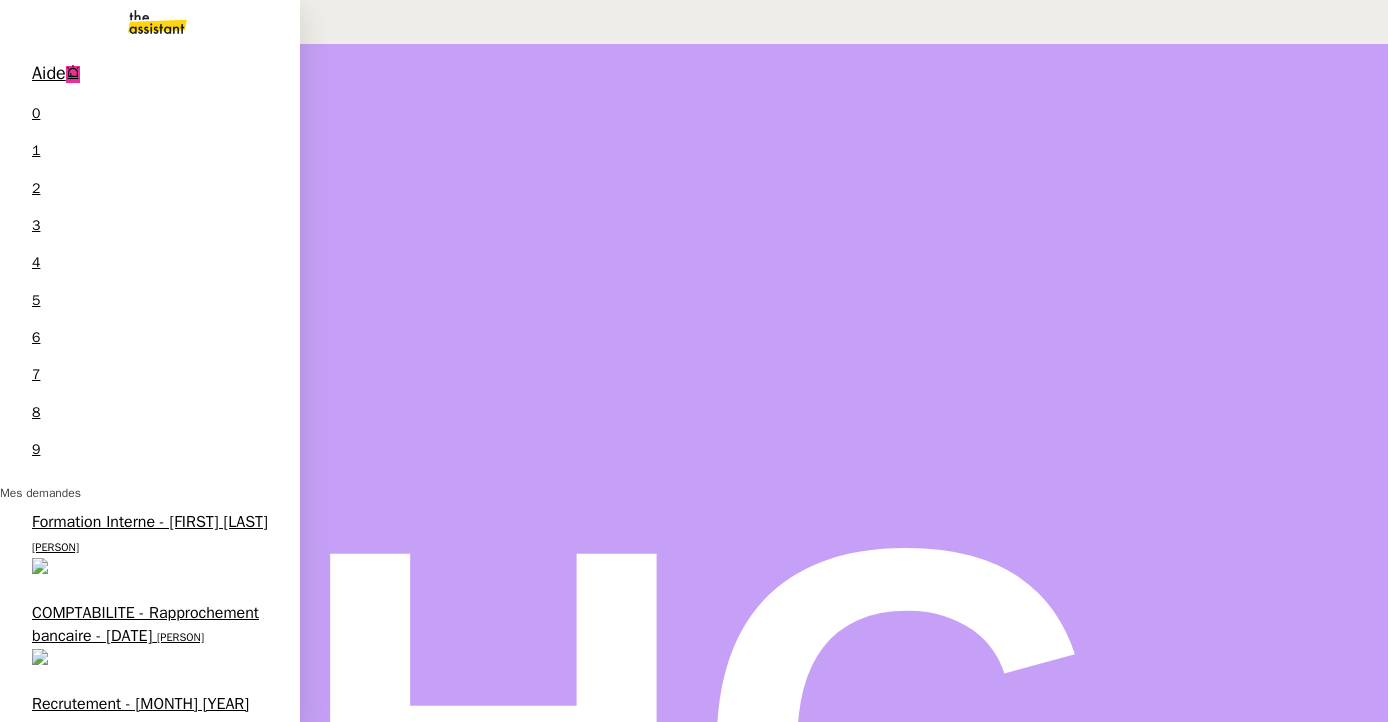 click on "Créer un modèle sur Hubspot" at bounding box center (135, 2245) 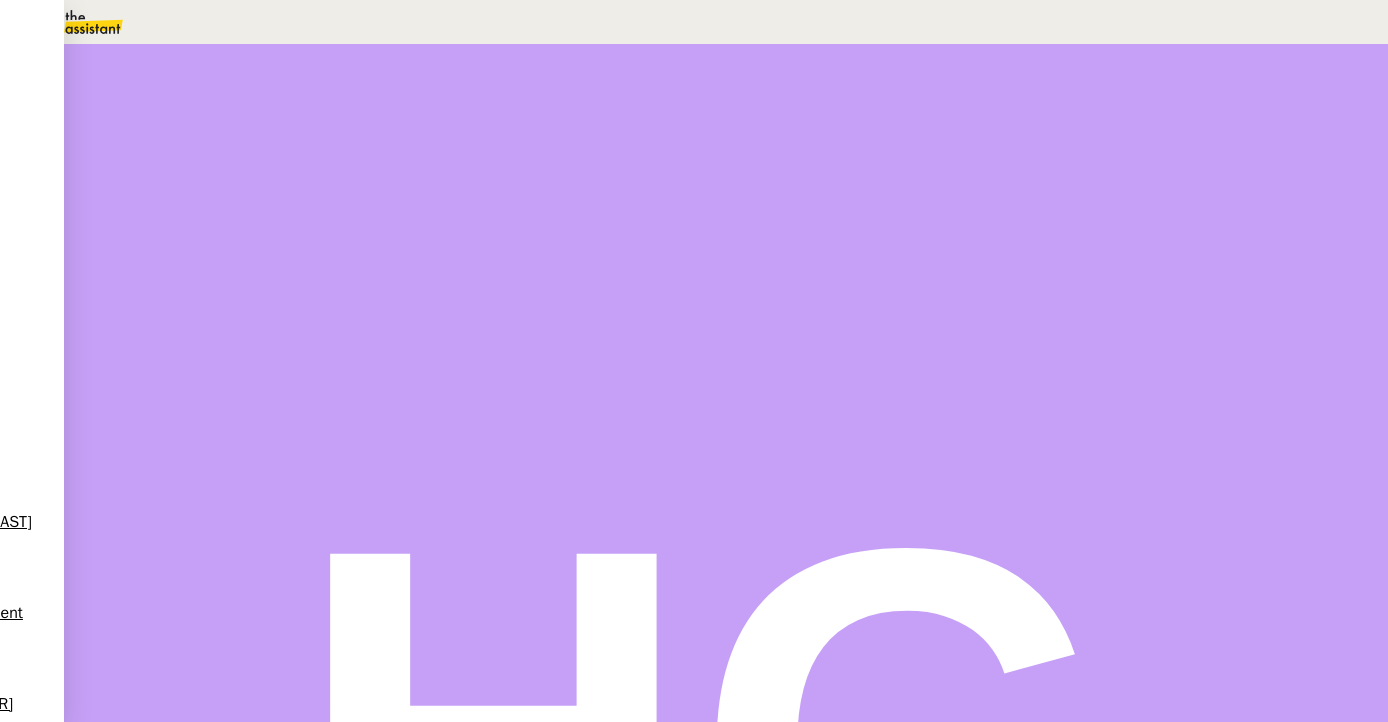 scroll, scrollTop: 737, scrollLeft: 0, axis: vertical 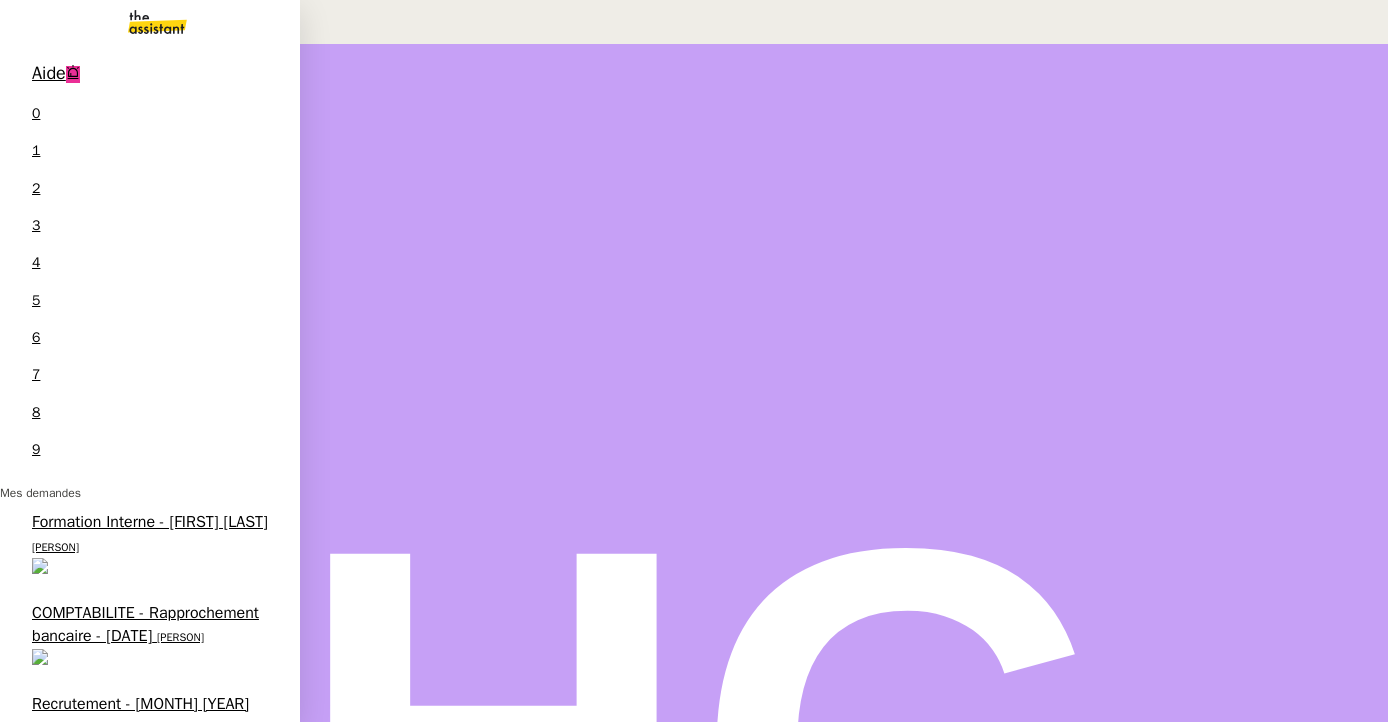 click on "Créer et facturer la police pour 4-Race SAS" at bounding box center (148, 2346) 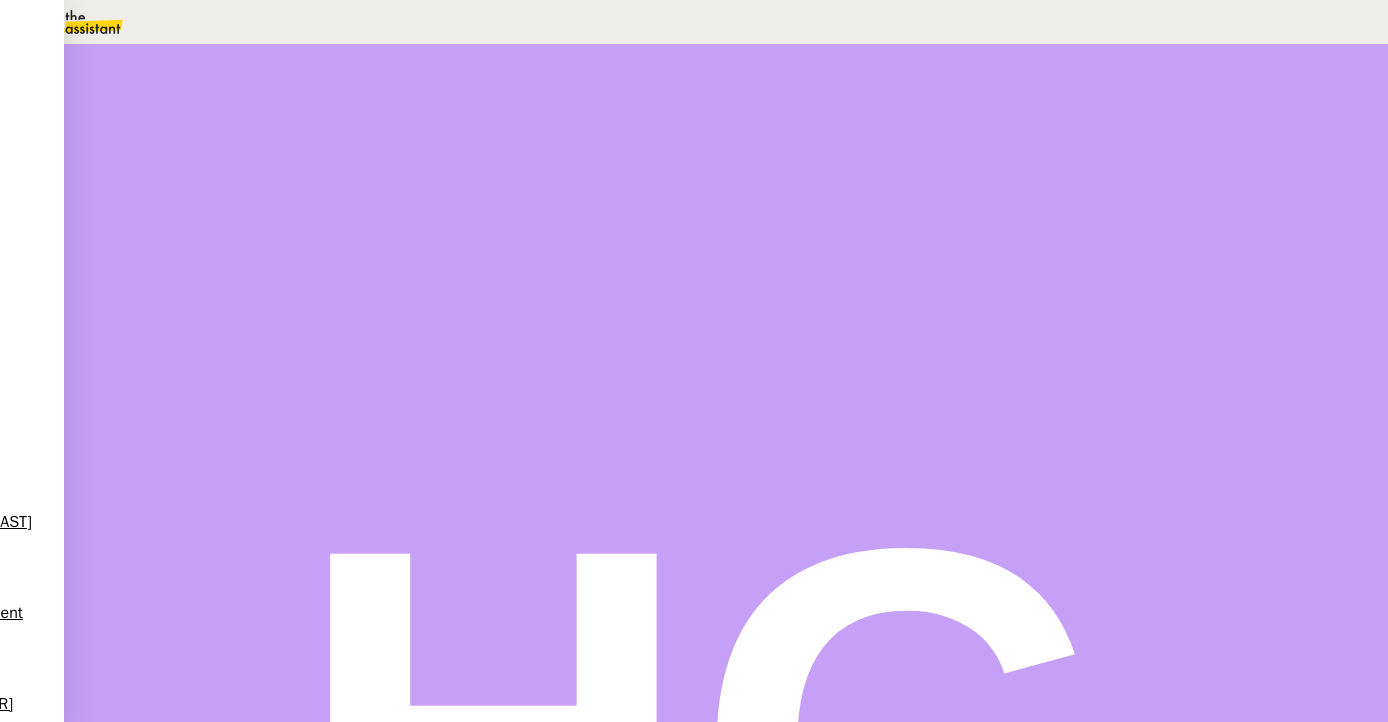 scroll, scrollTop: 754, scrollLeft: 0, axis: vertical 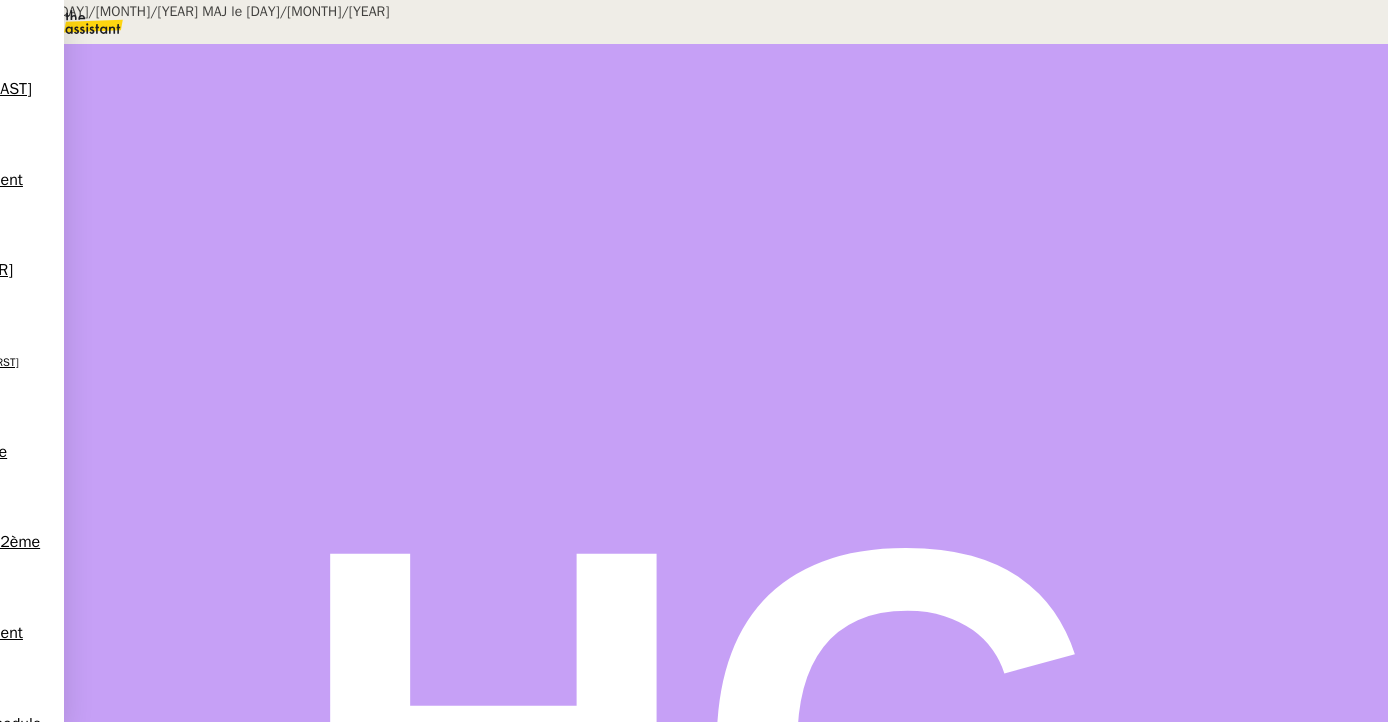 click on "Créée le 23/06/25 MAJ le 1/07/25 Contexte  : Cette procédure recense toutes les actions ponctuelles simples que nous sommes amené(e)s à réaliser sur le logiciel Brokin Déclenchement  : Sur demande ou en autonomie si le traitement d'autres demandes implique de réaliser l'une de ces étapes PROCEDURE Sommaire : Se connecter à Brokin Créer une adresse (= un client) Lier un contact à un client Créer/résilier une police Créer/résilier une prime Classer un fichier dans une adresse ou une police Créer une compagnie (= assureur) Créer un produit d'assurance Créer une branche Ajouter/modifier un mail type Mettre une facture en payé 1/ SE CONNECTER A BROKIN Se connecter à   Window 365   avec identifiants et mot de passe enregistrés dans le CF Sur l'ordinateur à distance  Manon - Cloud PC business , cliquer sur ' ouvrir dans un navigateur ' " Se connecter au PC cloud " : remettre les login et MDP de  Windows 365 Allez dans  Programmes  > Lancer  Brokin.exe  en double-cliquant " dans le CF" at bounding box center (694, 3263) 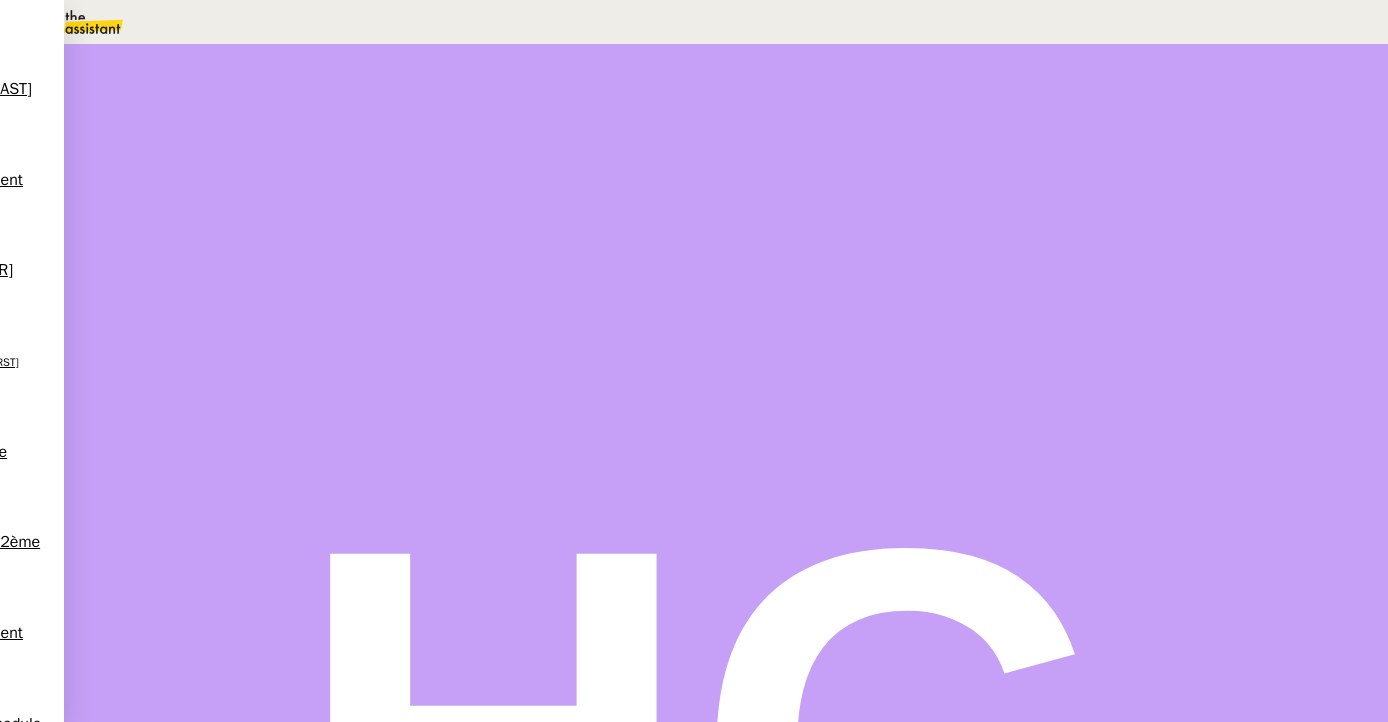 click on "FACTURATION - Création facture client ( prime)" at bounding box center [199, 2232] 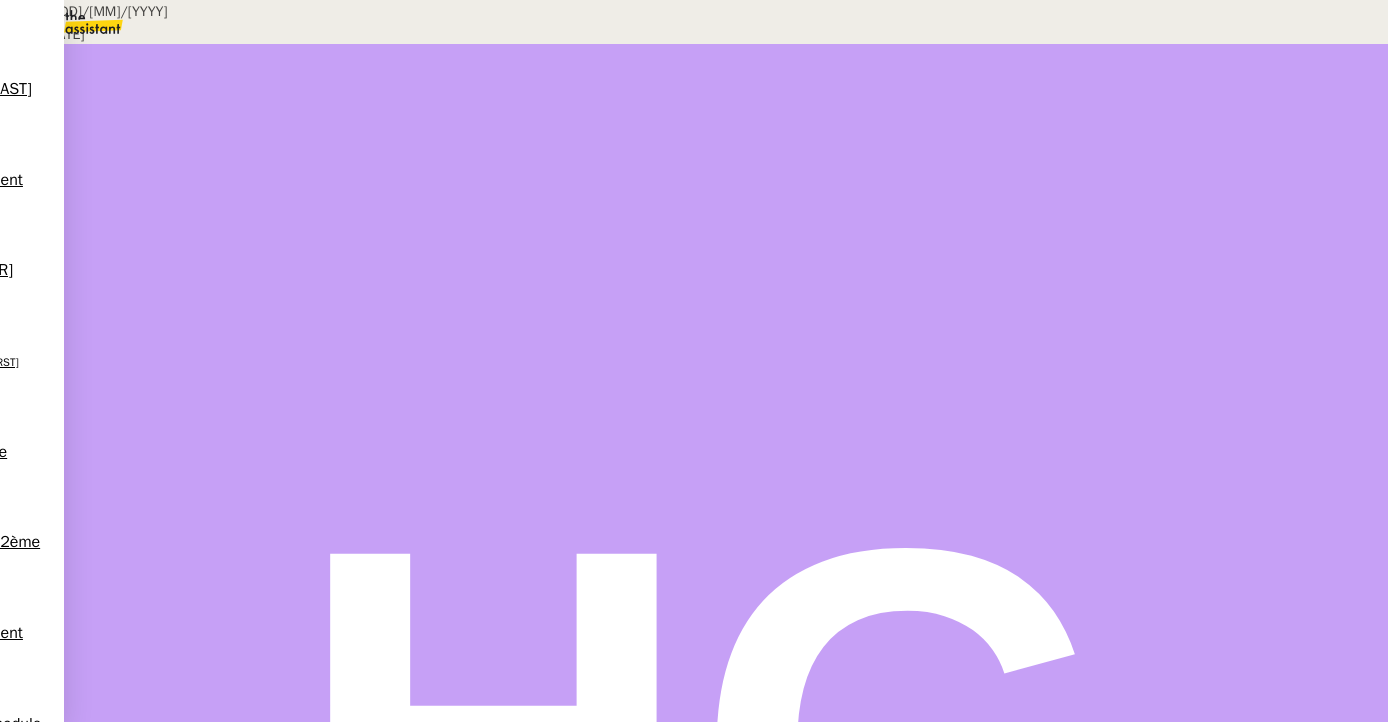 scroll, scrollTop: 705, scrollLeft: 0, axis: vertical 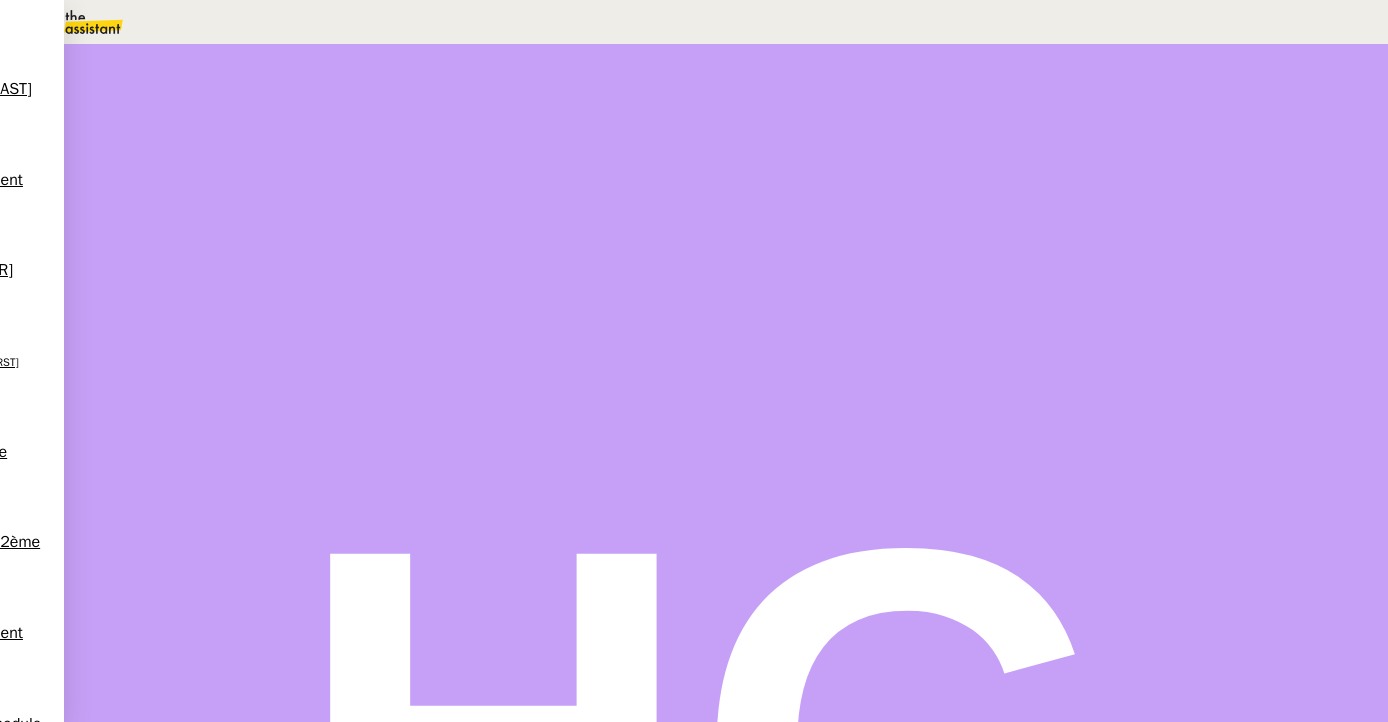 click on "FACTURATION - Création facture client ( prime)" at bounding box center (199, 2232) 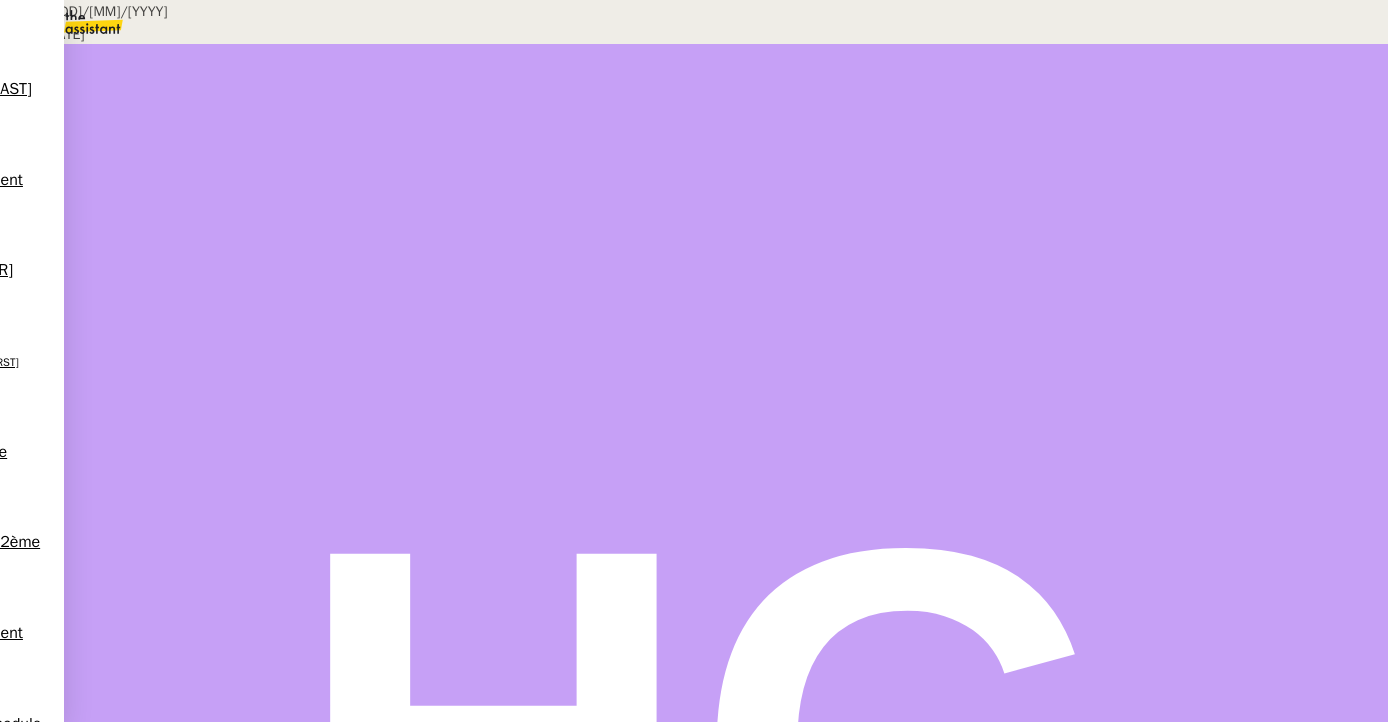 scroll, scrollTop: 227, scrollLeft: 0, axis: vertical 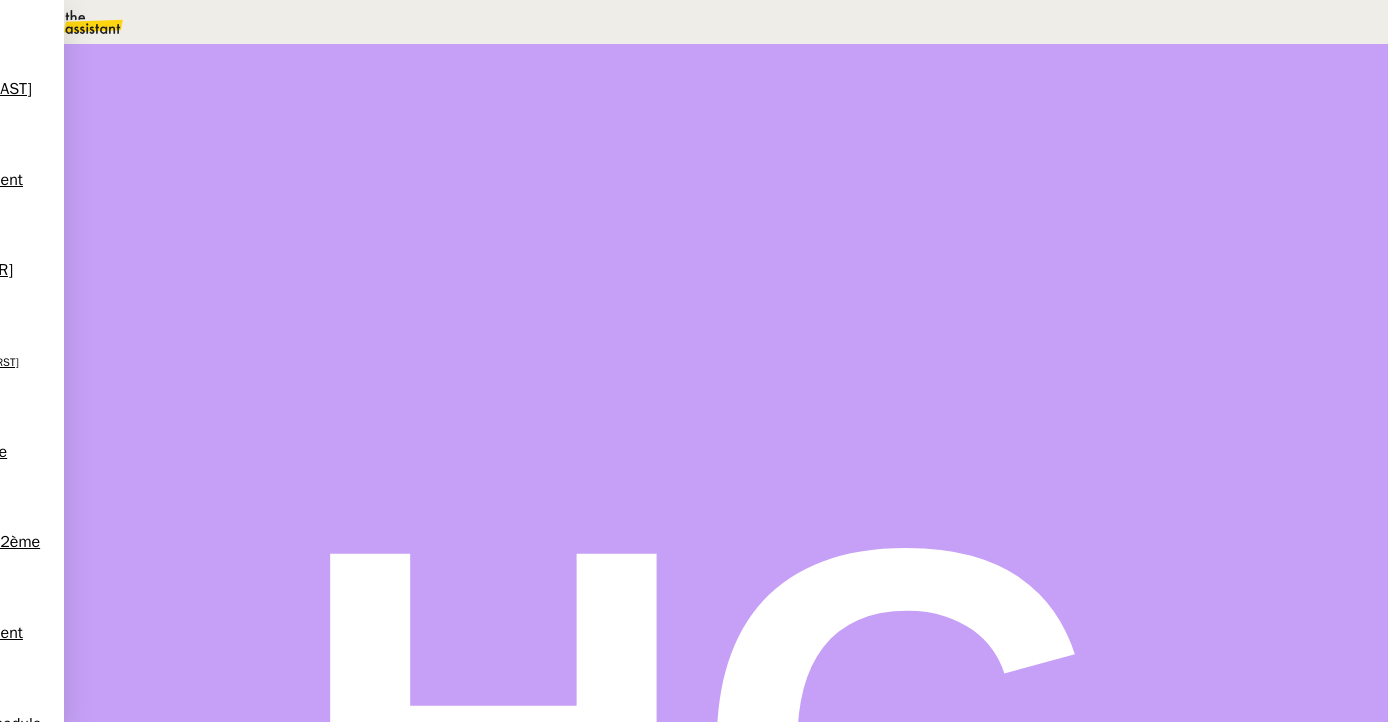 click on "FACTURATION - Création facture fournisseur (assureur)" at bounding box center (199, 2232) 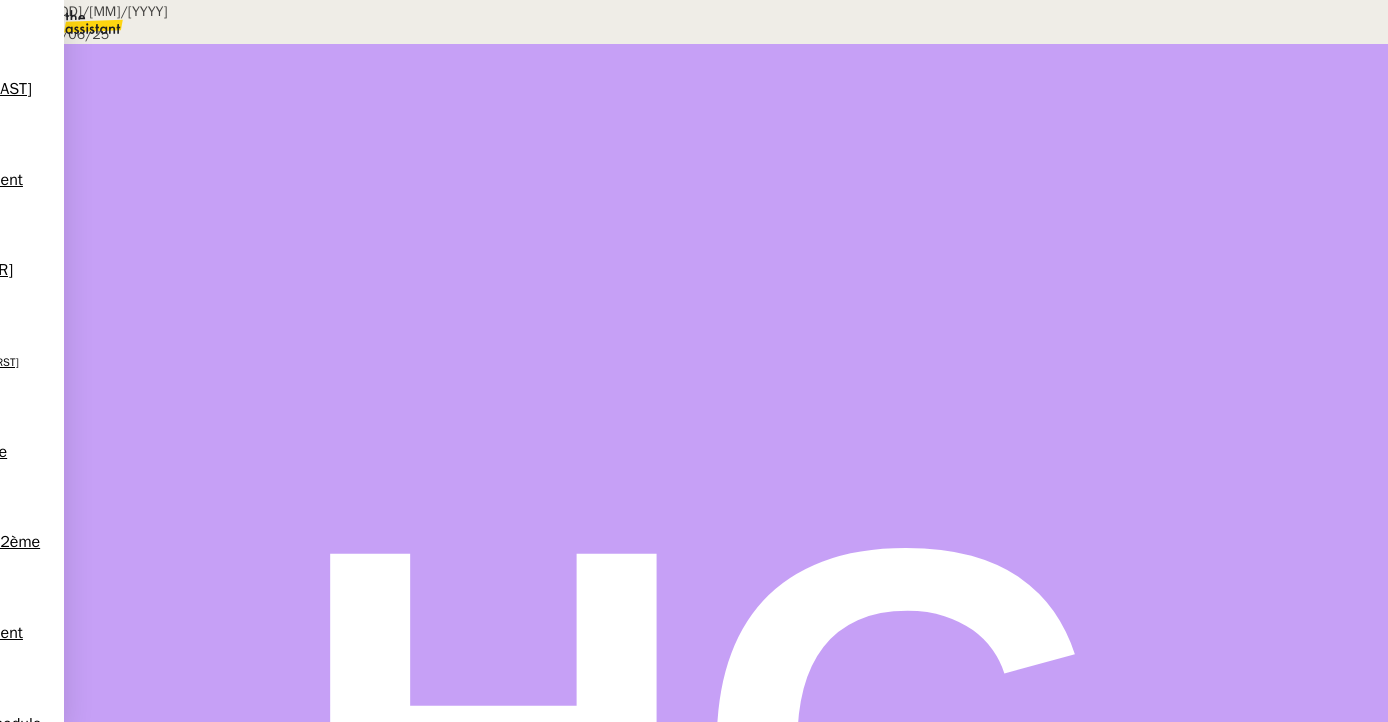 scroll, scrollTop: 333, scrollLeft: 0, axis: vertical 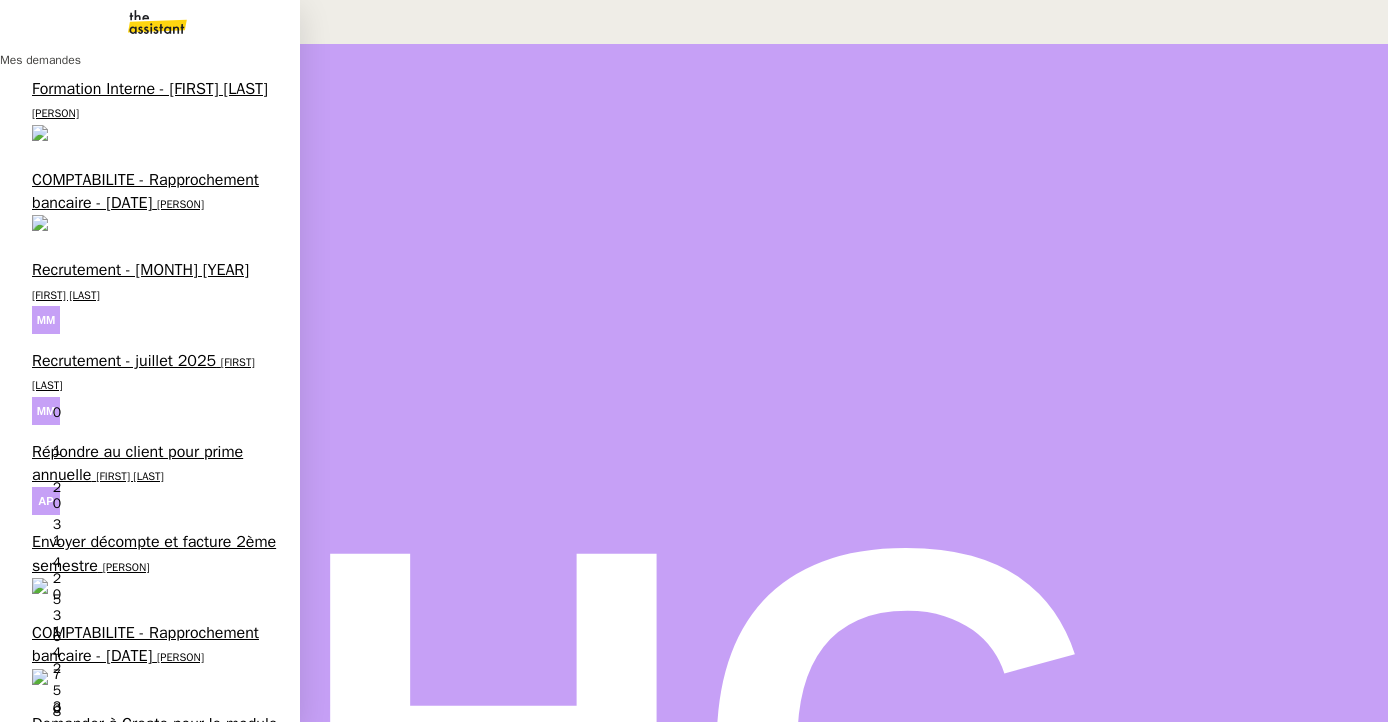 click on "[FIRST] [LAST]" at bounding box center (128, 2084) 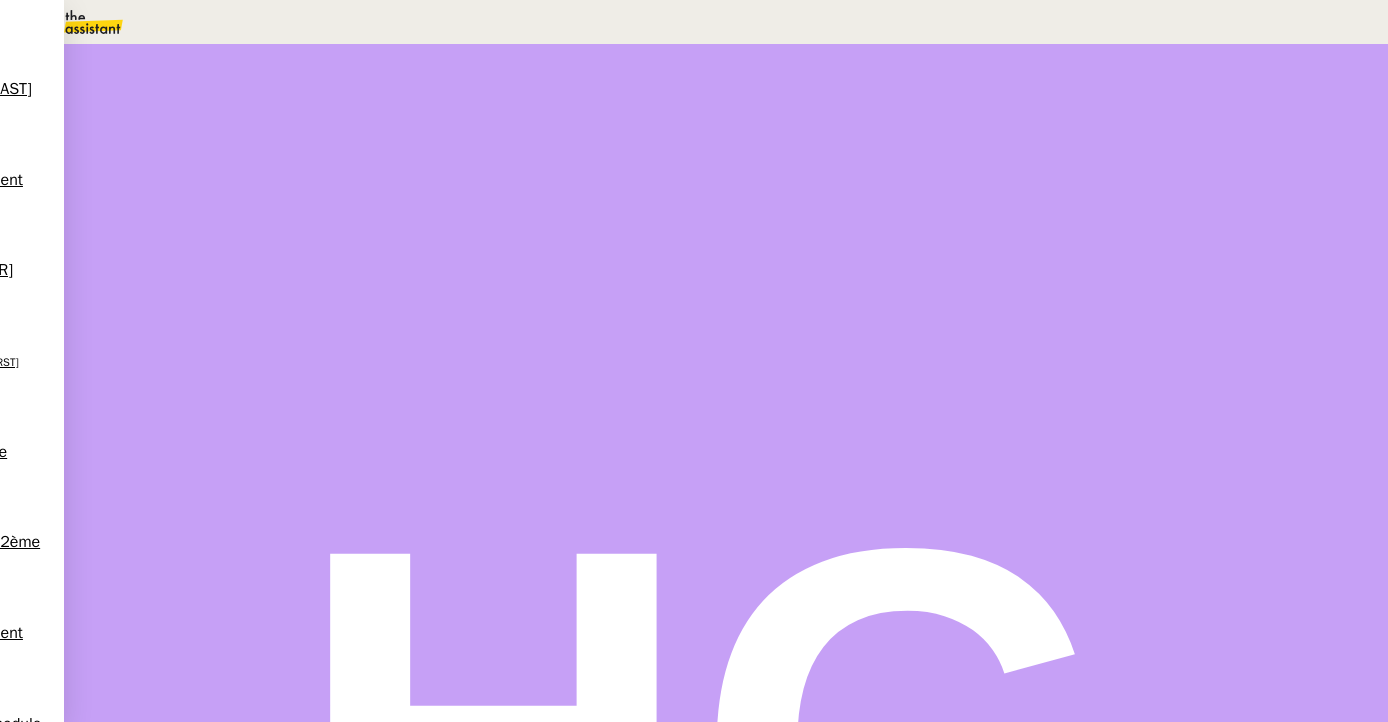 scroll, scrollTop: 0, scrollLeft: 0, axis: both 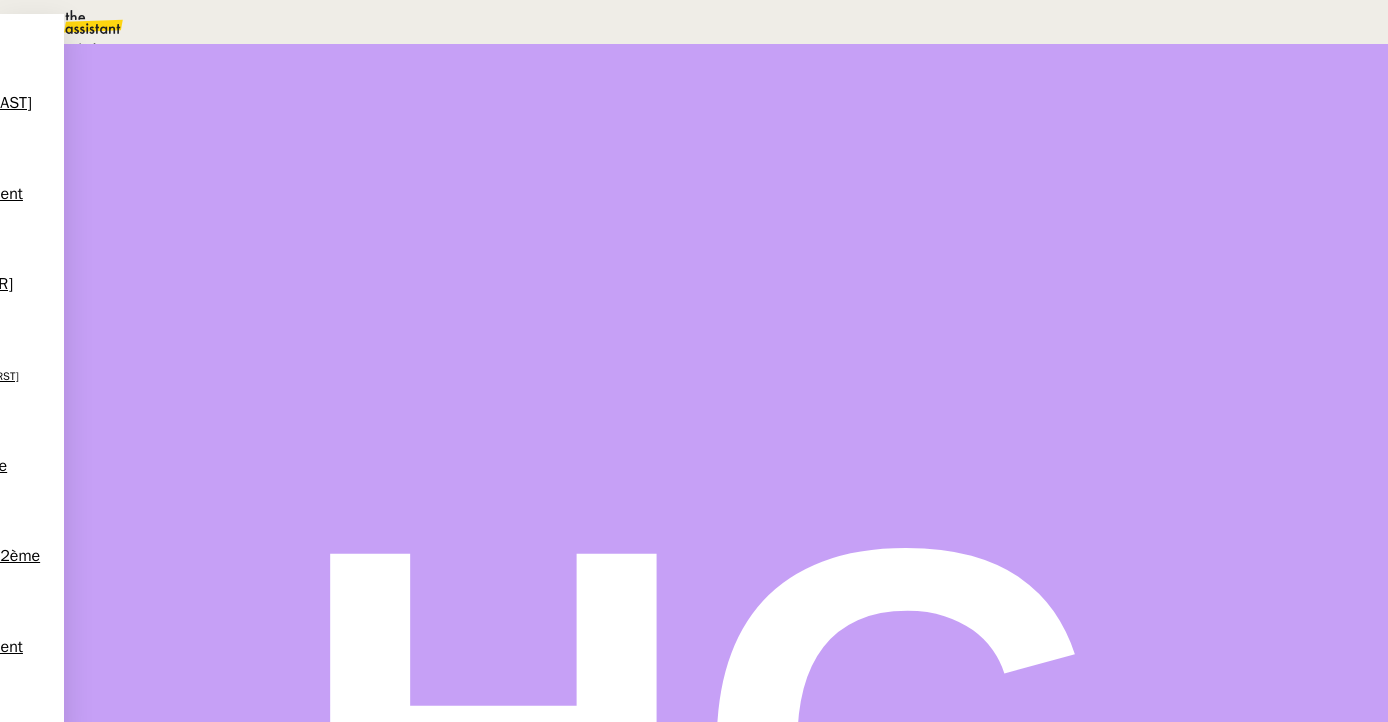click on "Terminé" at bounding box center [72, 48] 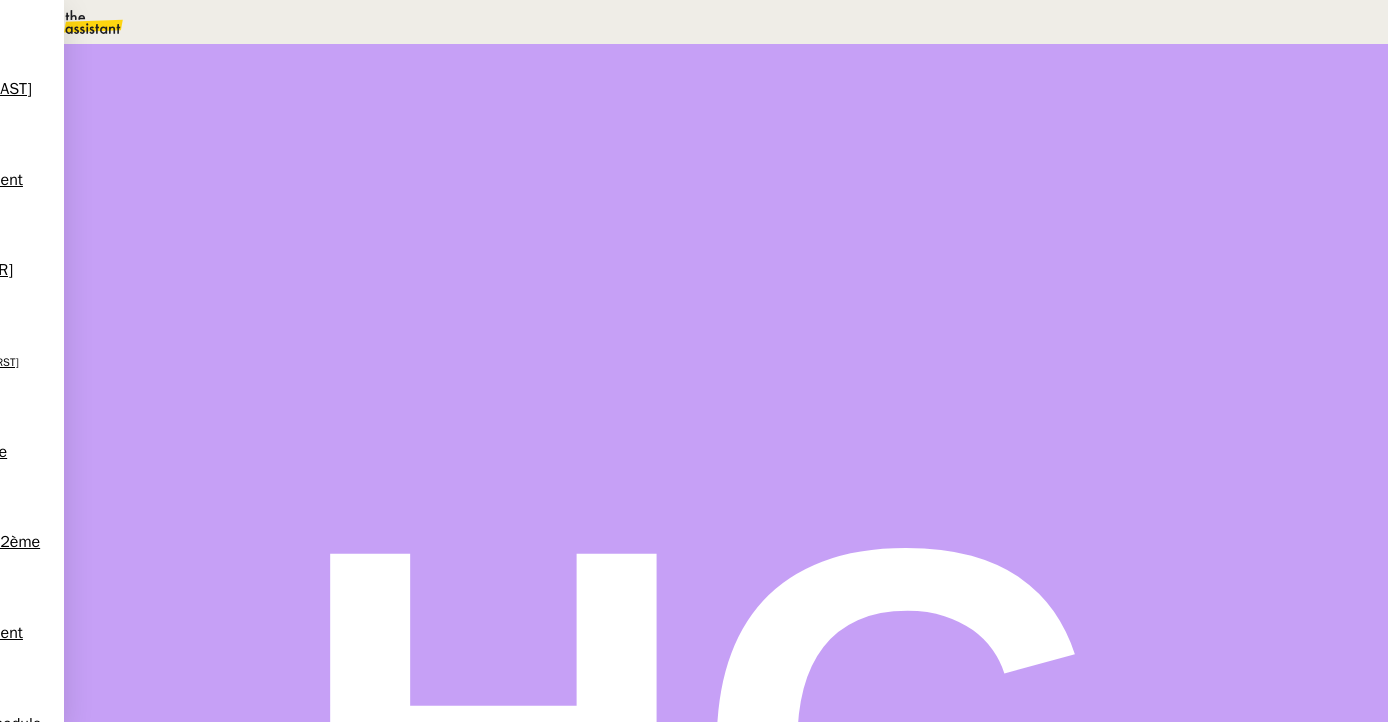 click on "Sauver" at bounding box center [991, 188] 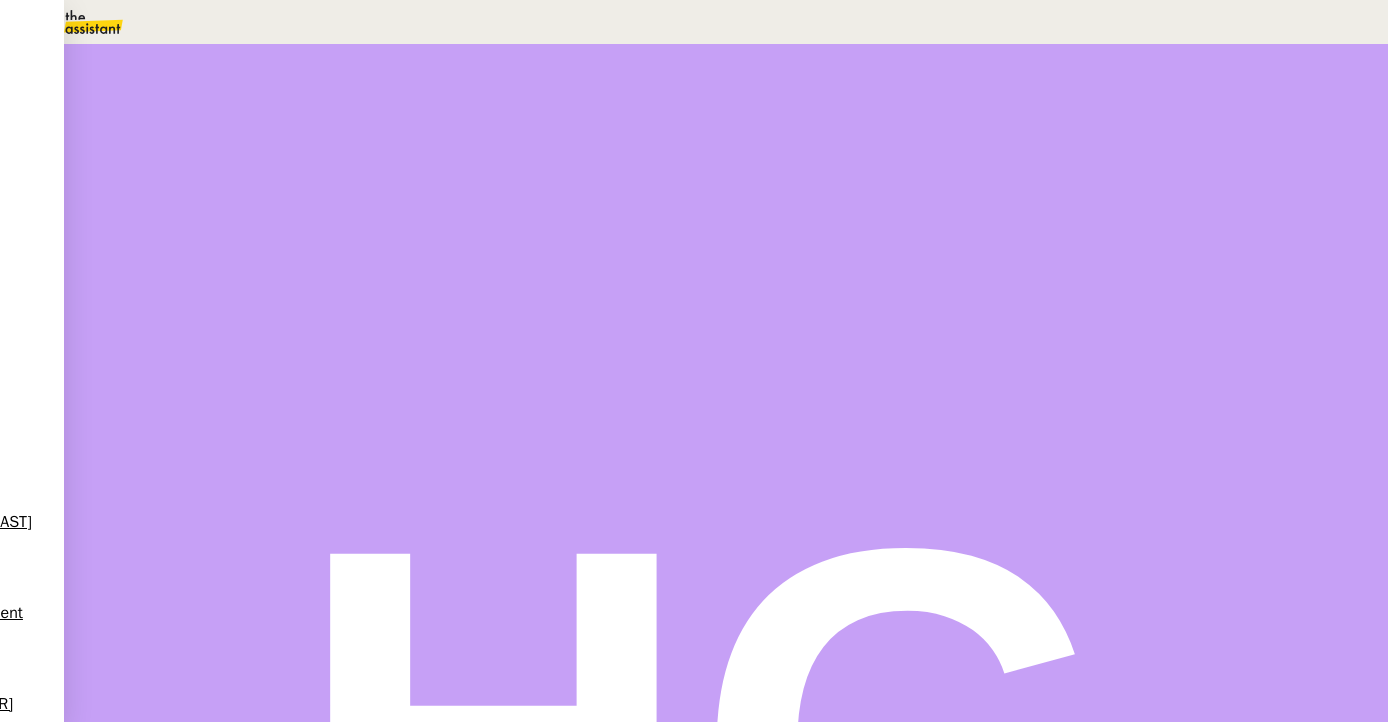 scroll, scrollTop: 0, scrollLeft: 0, axis: both 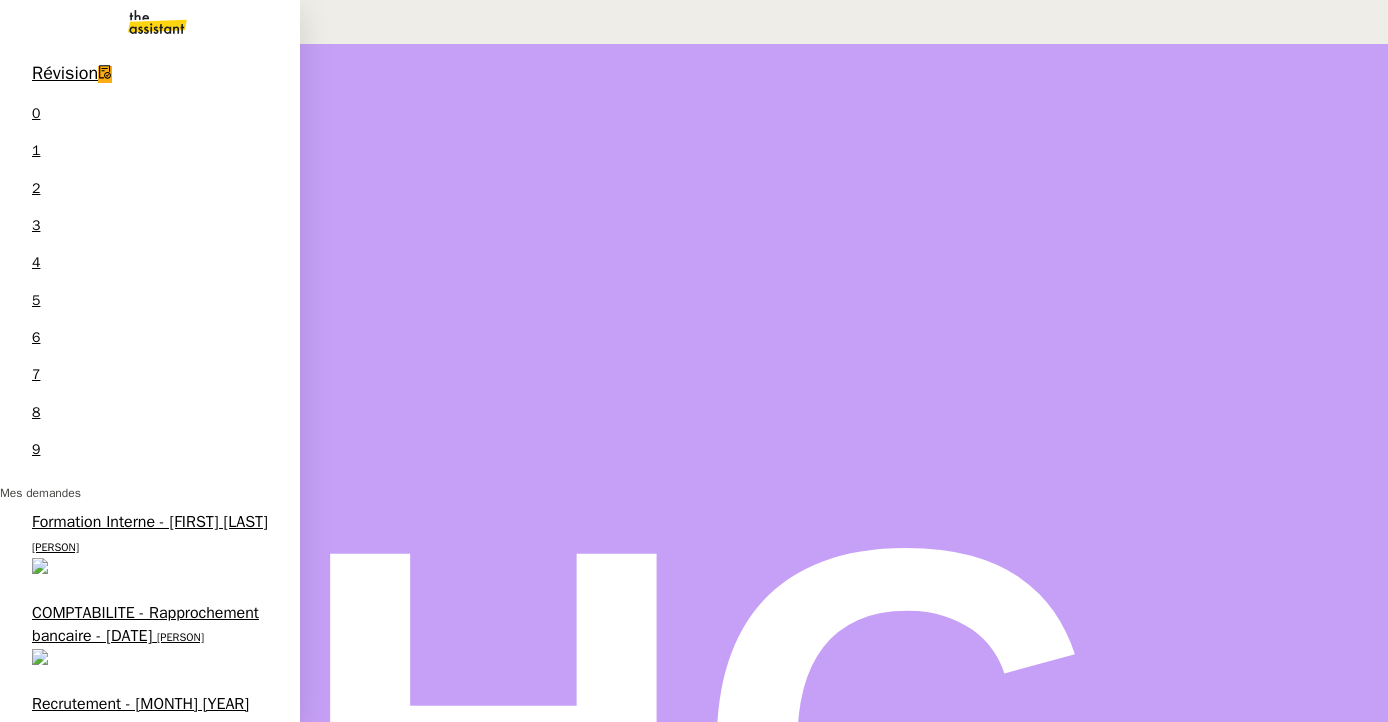 click on "Traiter la facture OPCO" at bounding box center (112, 2426) 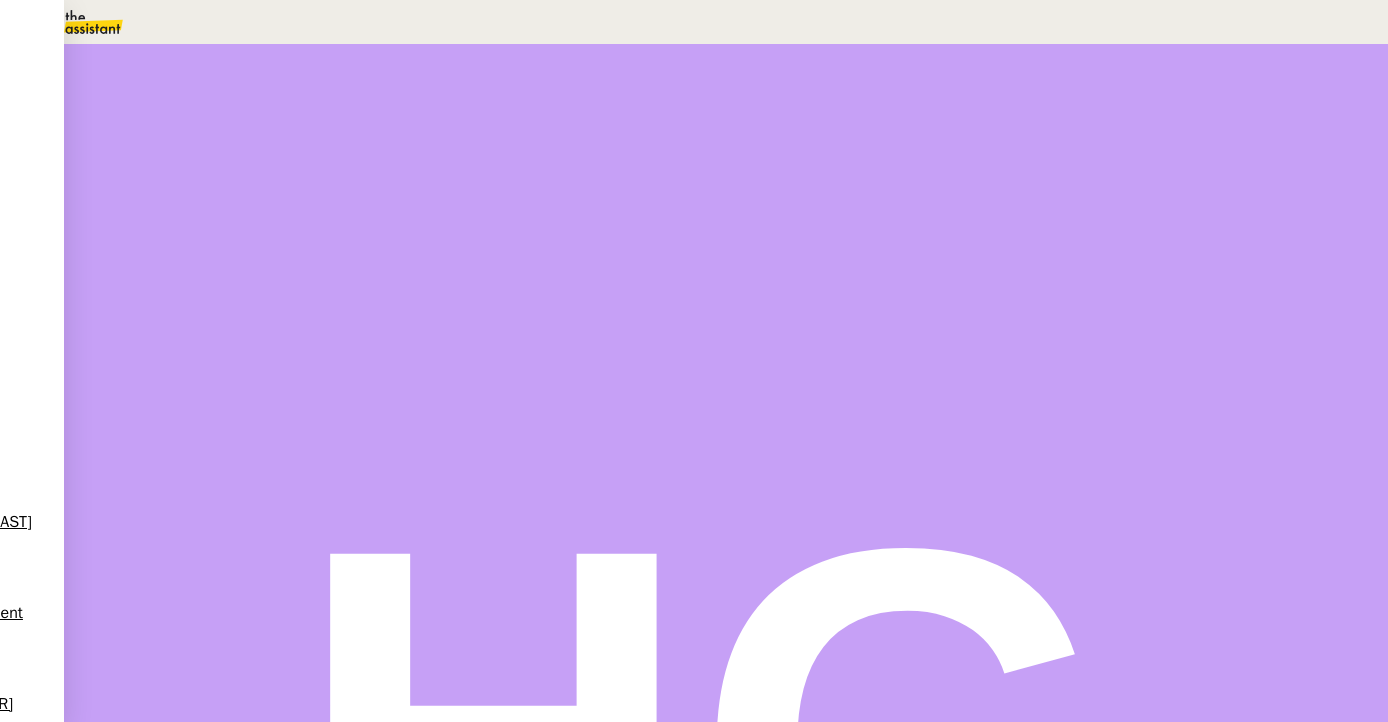 scroll, scrollTop: 105, scrollLeft: 0, axis: vertical 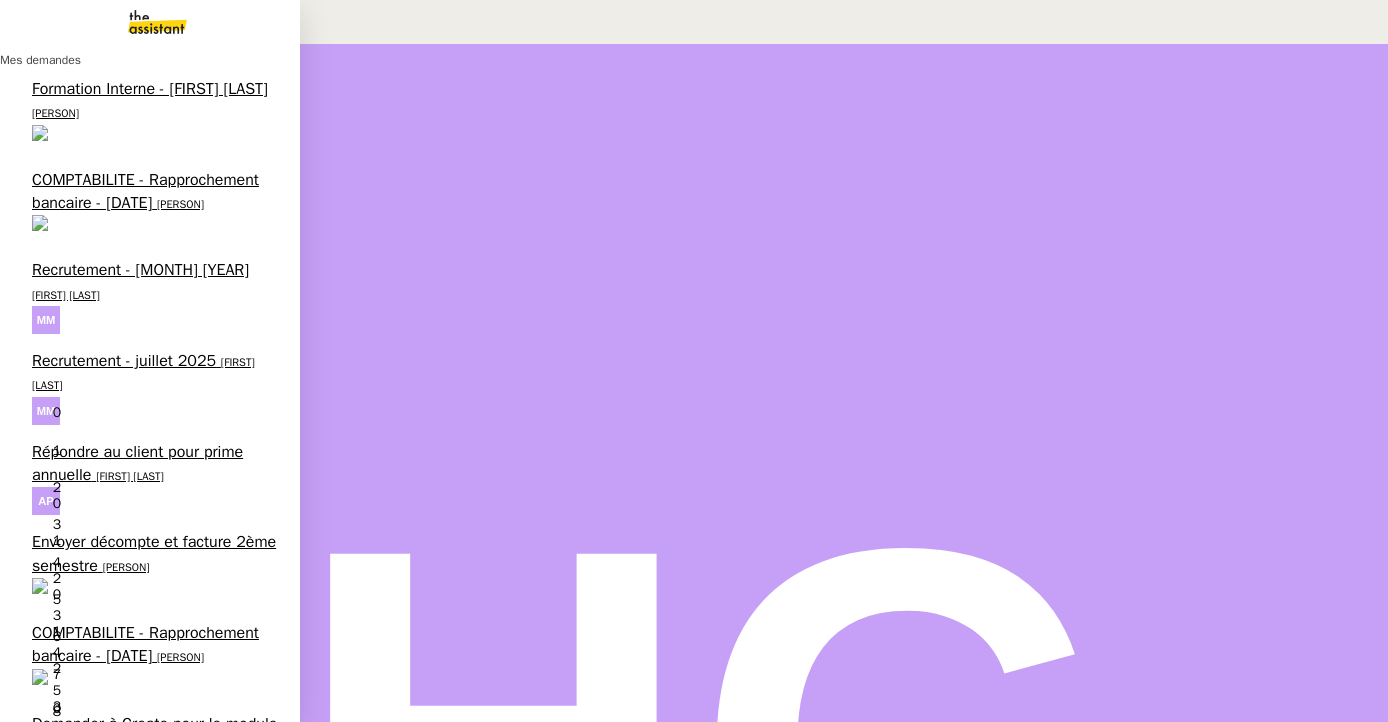 click on "Formation Interne - [PERSON]" at bounding box center (150, 89) 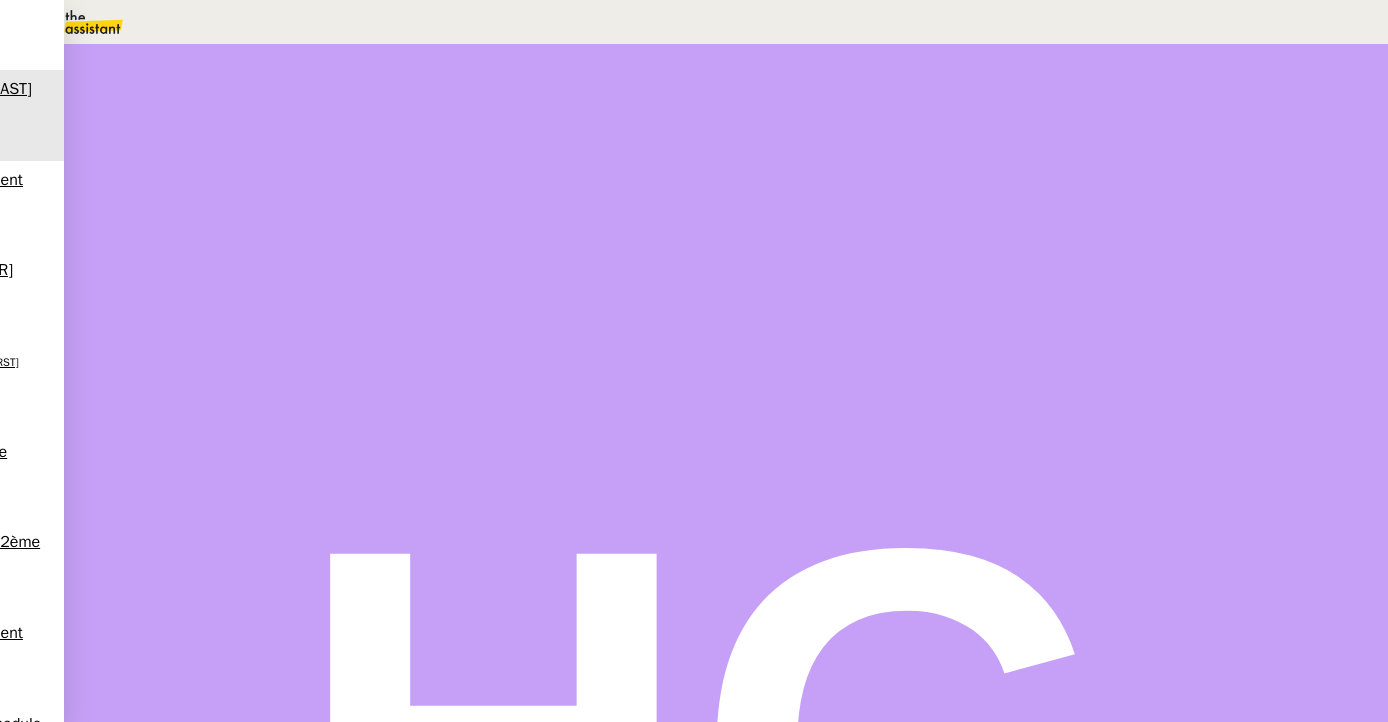 click at bounding box center (185, 1102) 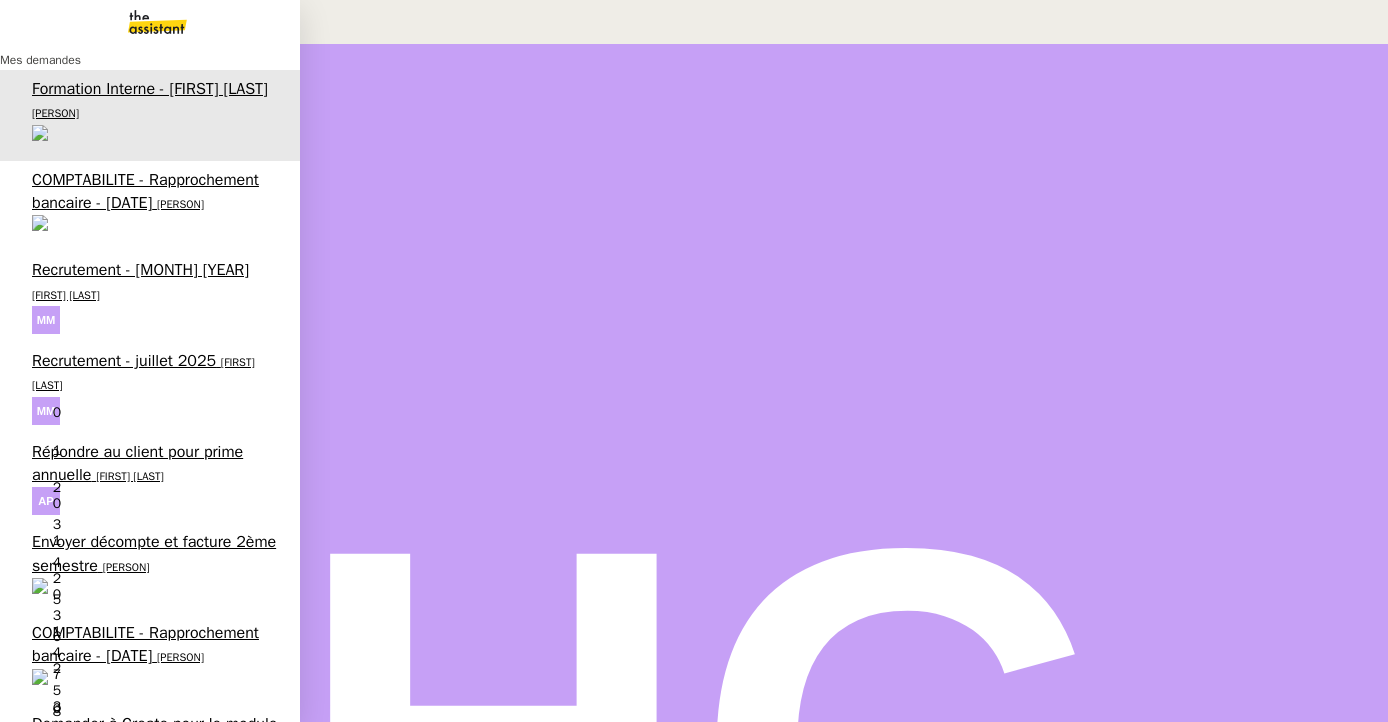 scroll, scrollTop: 532, scrollLeft: 0, axis: vertical 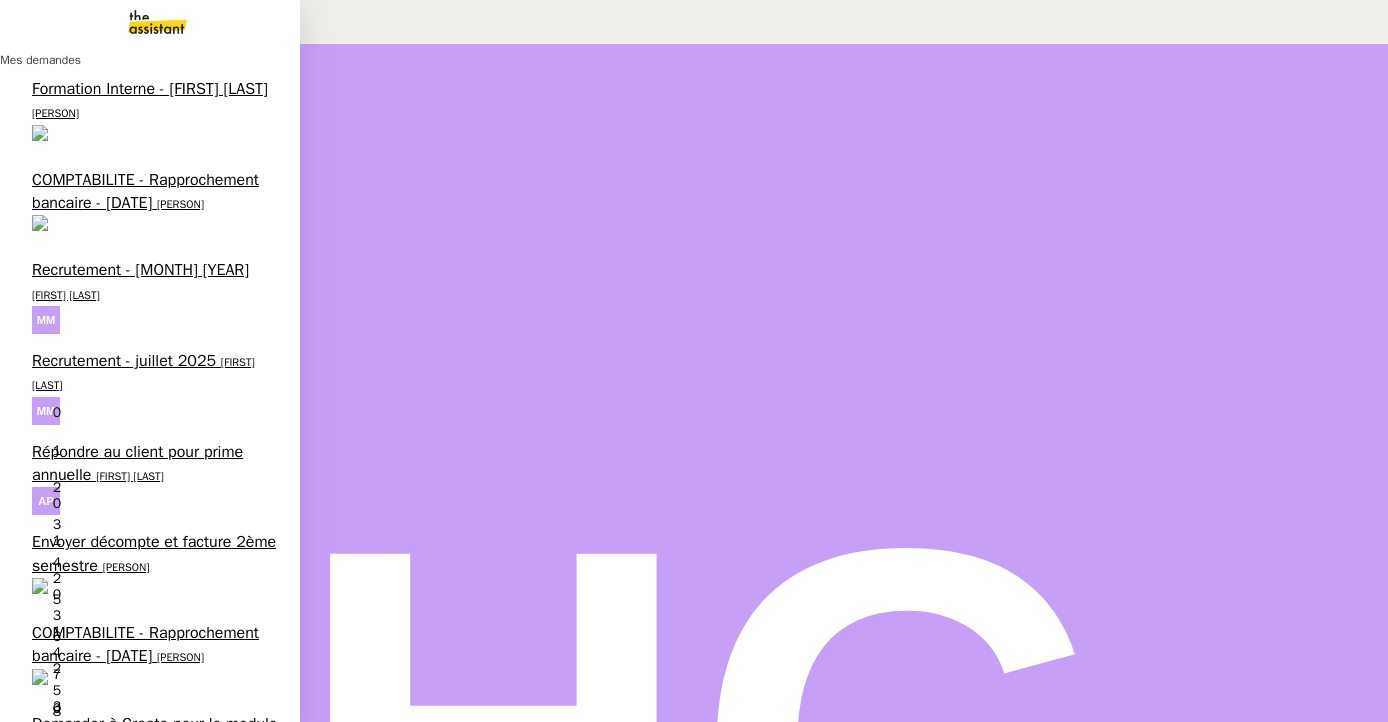 click on "Créer un modèle sur Hubspot" at bounding box center [135, 1811] 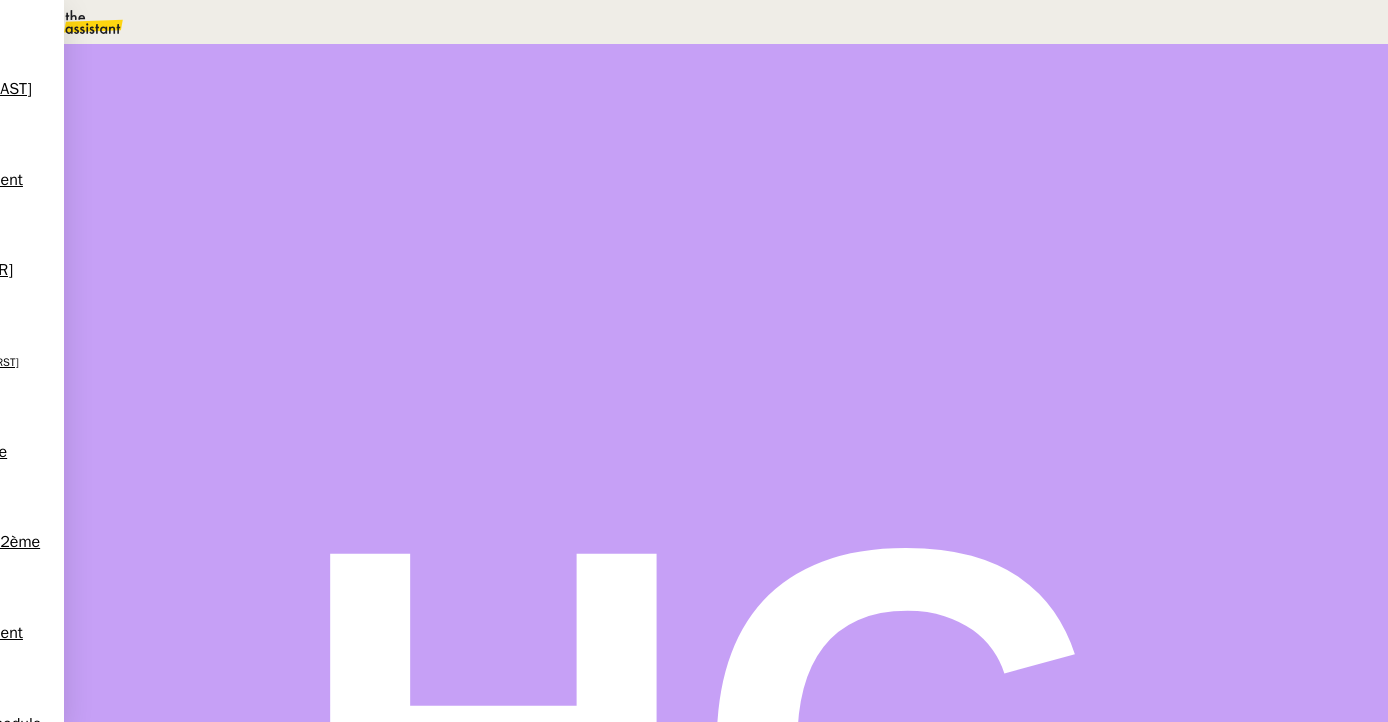 click on "Modifier" at bounding box center [209, 2254] 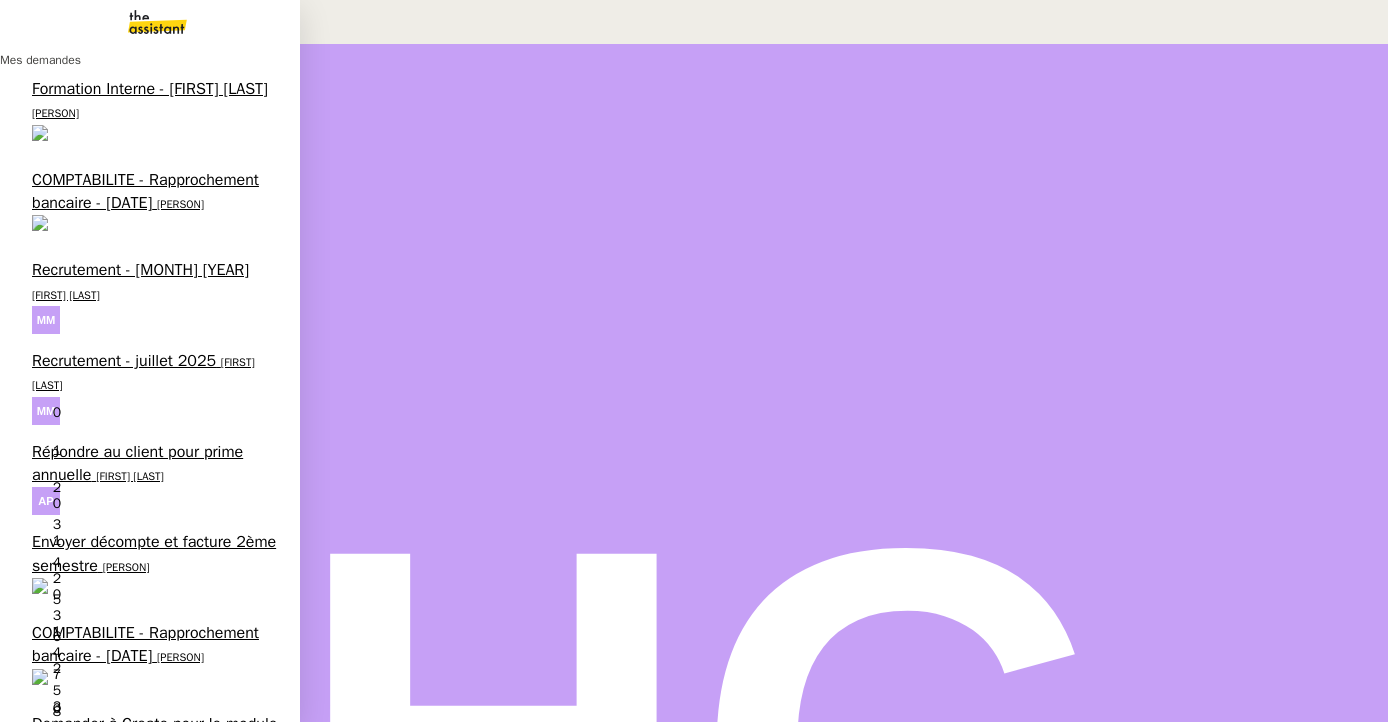 click on "Créer et facturer la police pour 4-Race SAS" at bounding box center (148, 1913) 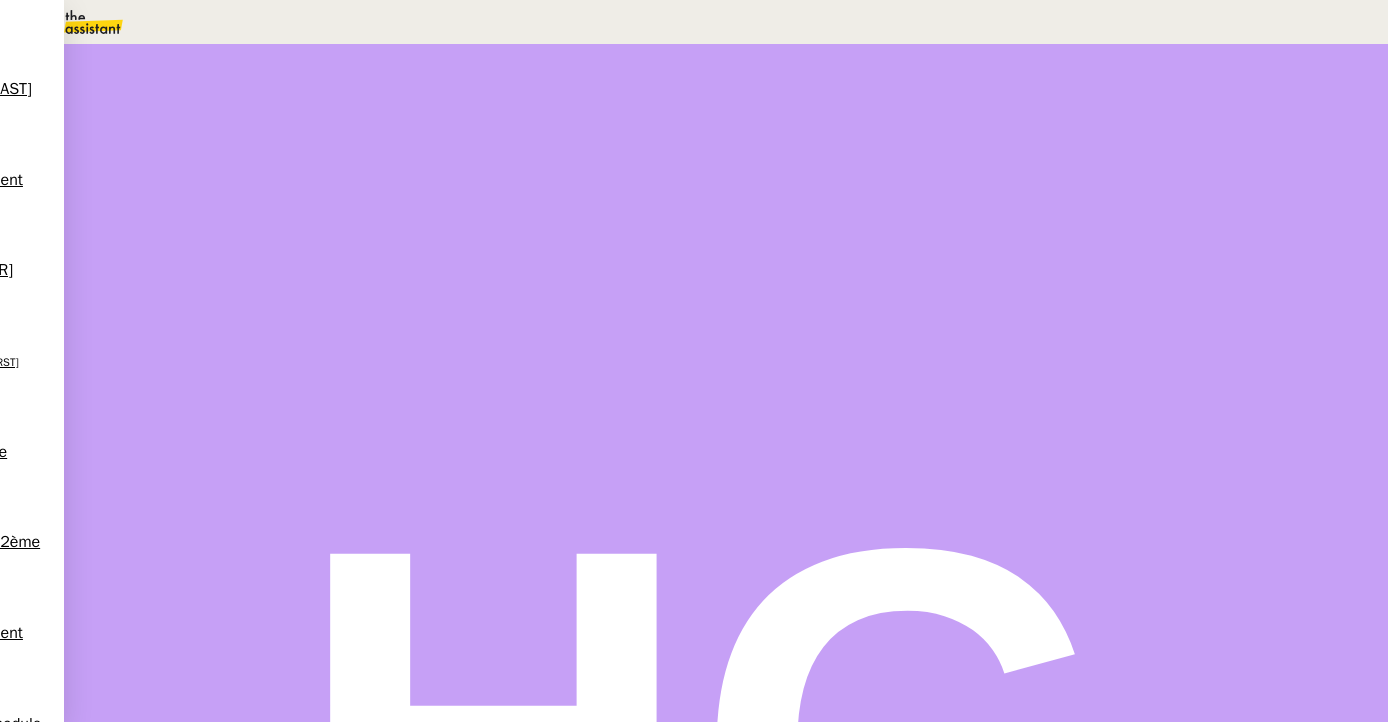 scroll, scrollTop: 629, scrollLeft: 0, axis: vertical 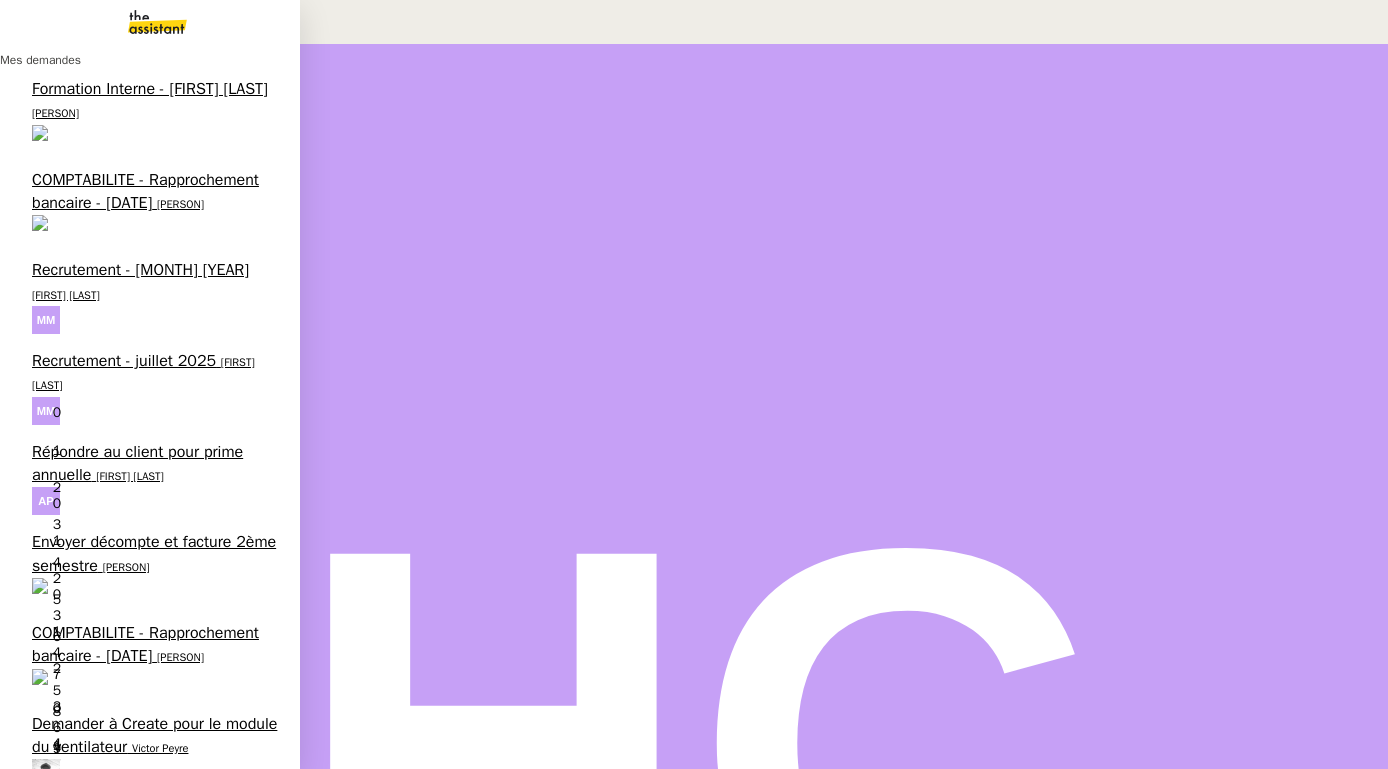 click on "•••••  •••••" at bounding box center [154, 1823] 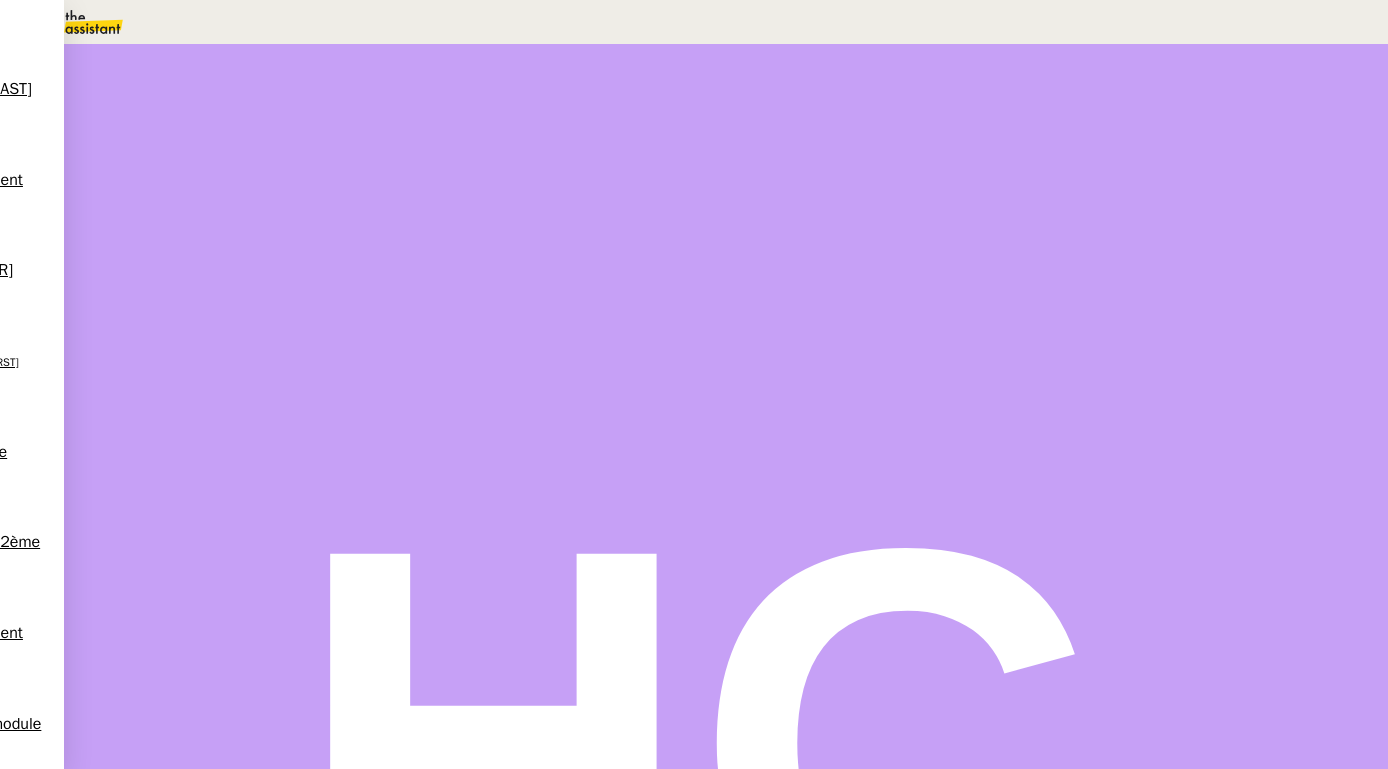 scroll, scrollTop: 690, scrollLeft: 0, axis: vertical 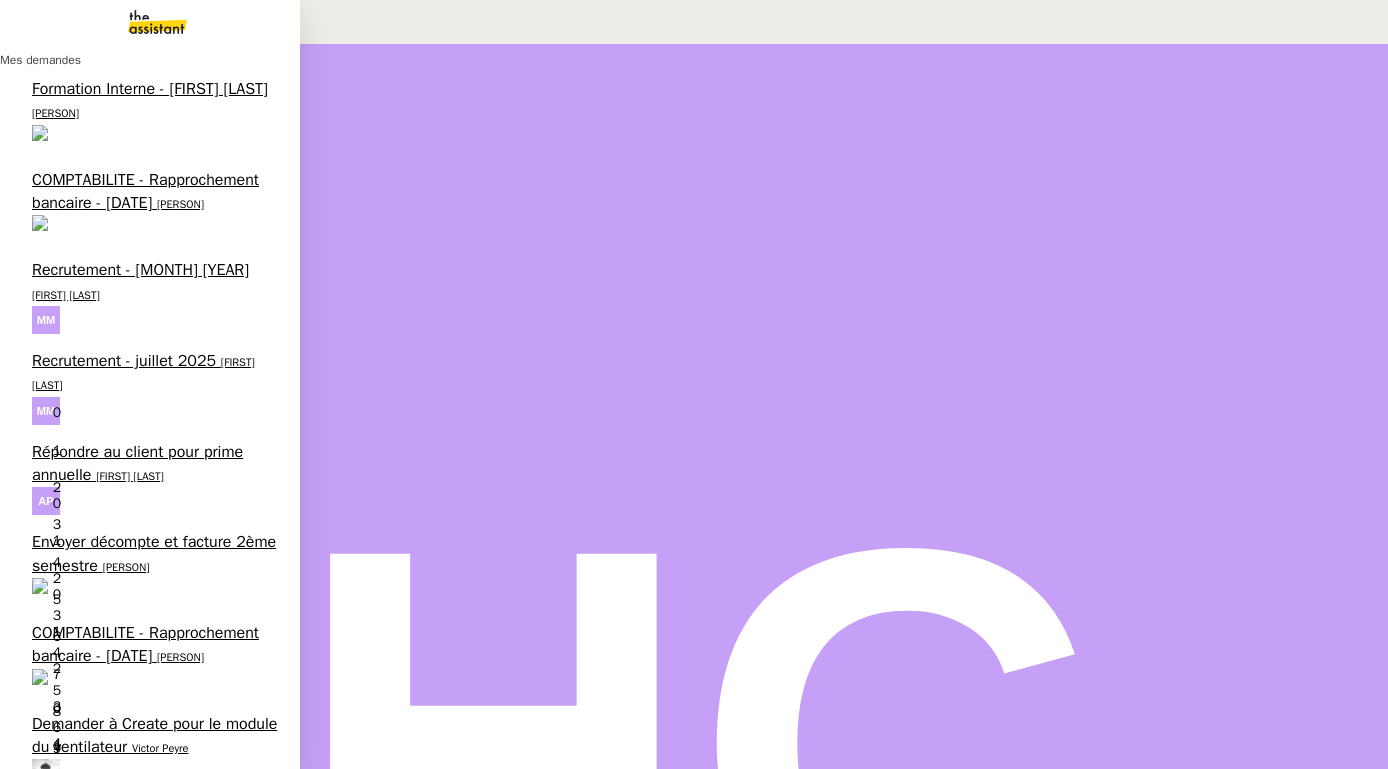 click on "•••••••• • •••••• •••• •• •••••• •• •••••••••••" at bounding box center [154, 688] 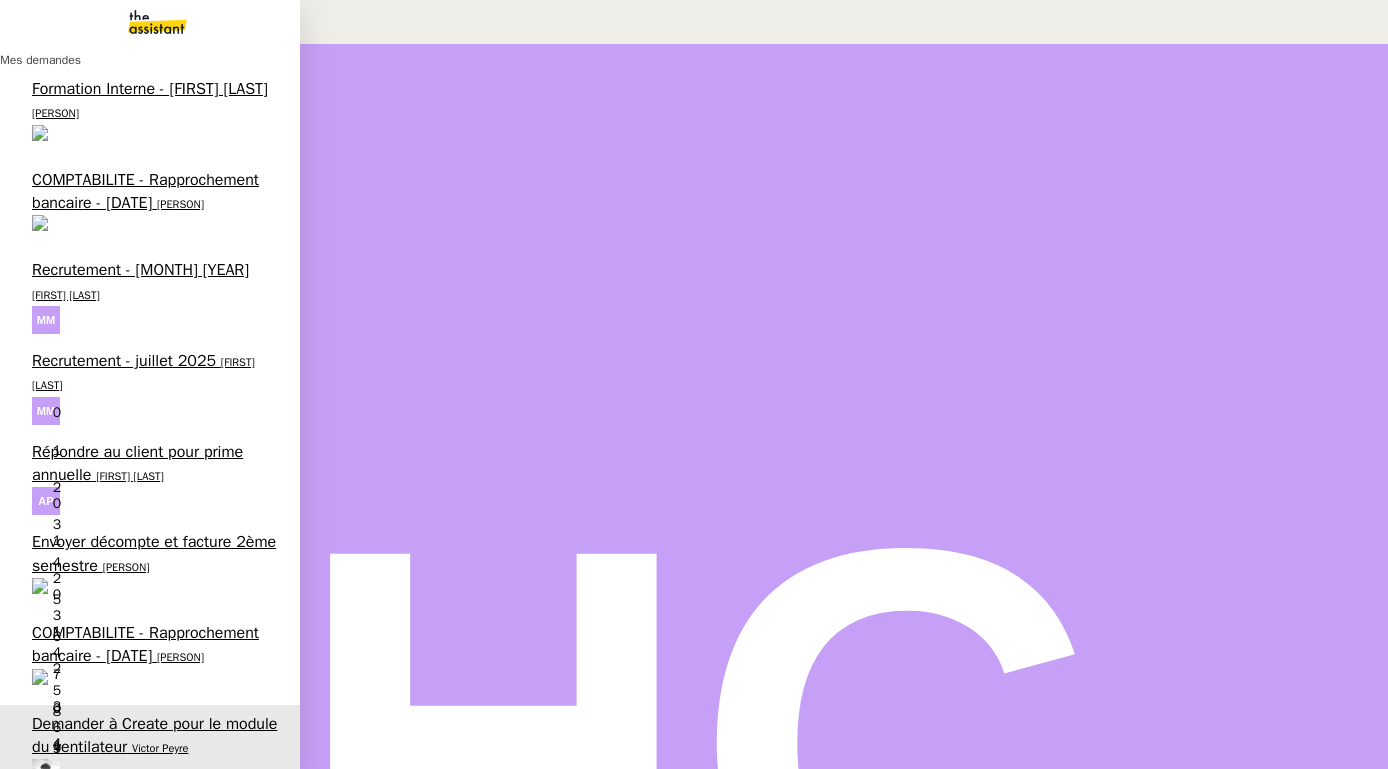 scroll, scrollTop: 351, scrollLeft: 0, axis: vertical 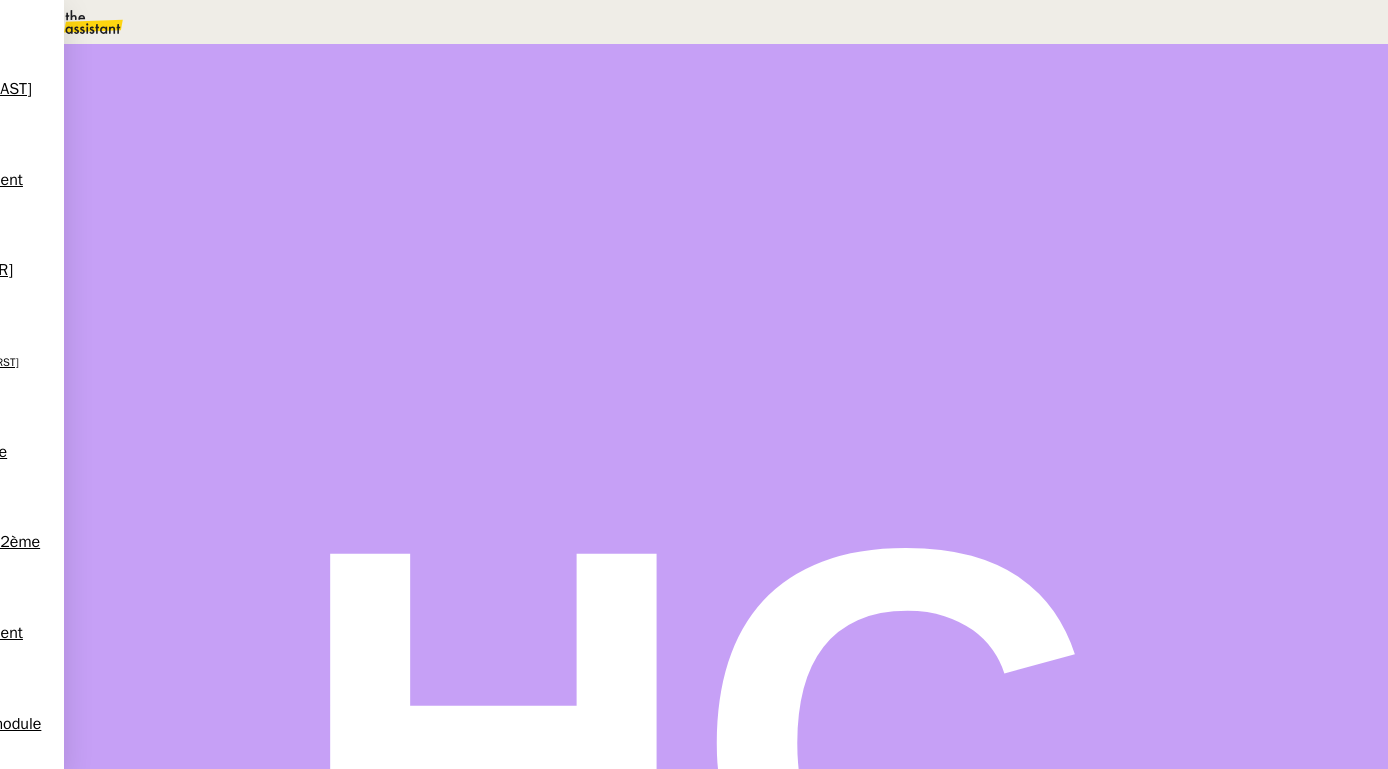 click at bounding box center (213, 340) 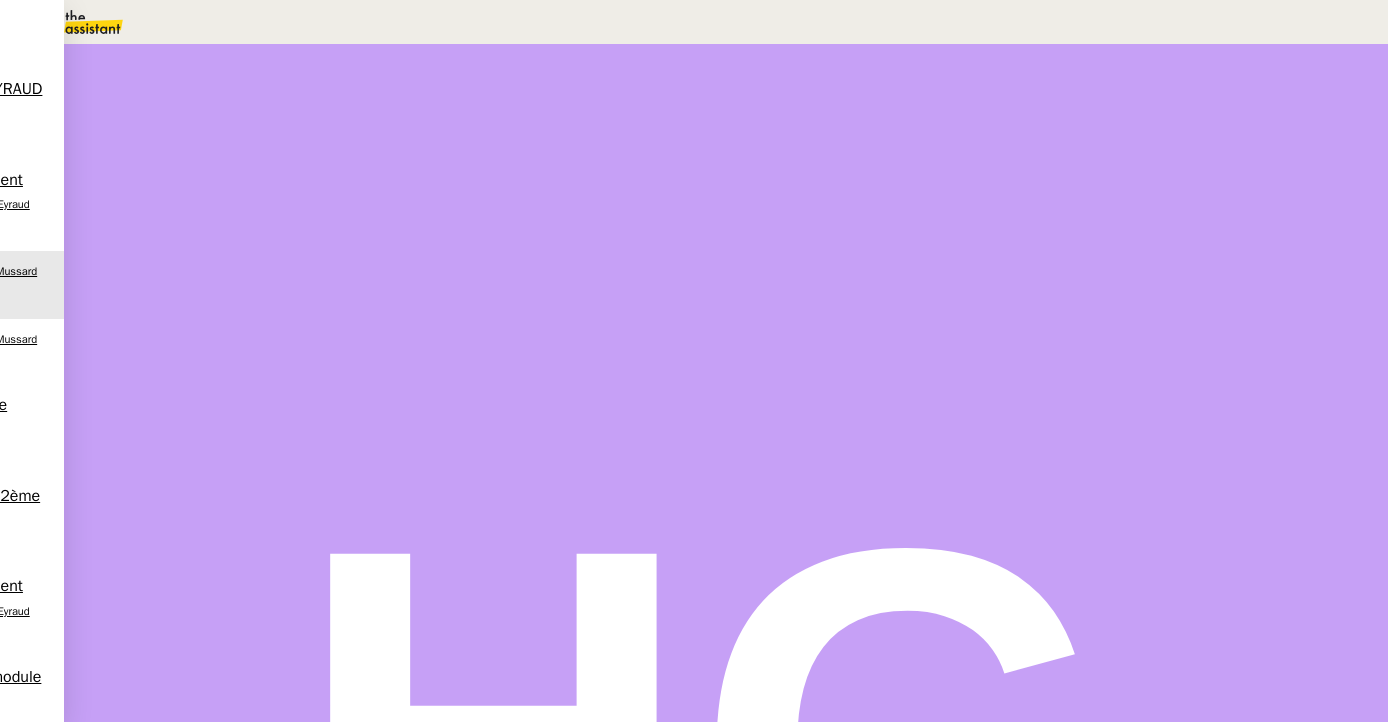 scroll, scrollTop: 0, scrollLeft: 0, axis: both 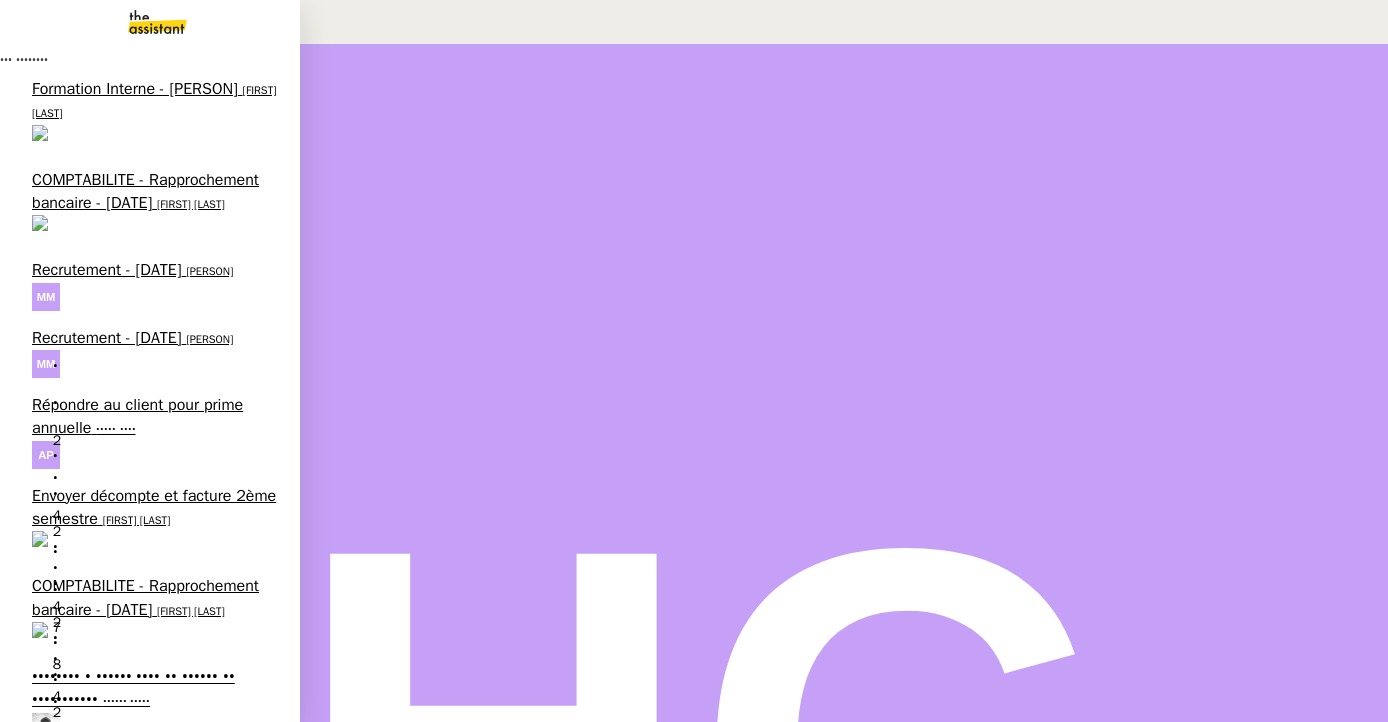 click on "[FIRST] [LAST]" at bounding box center (131, 1970) 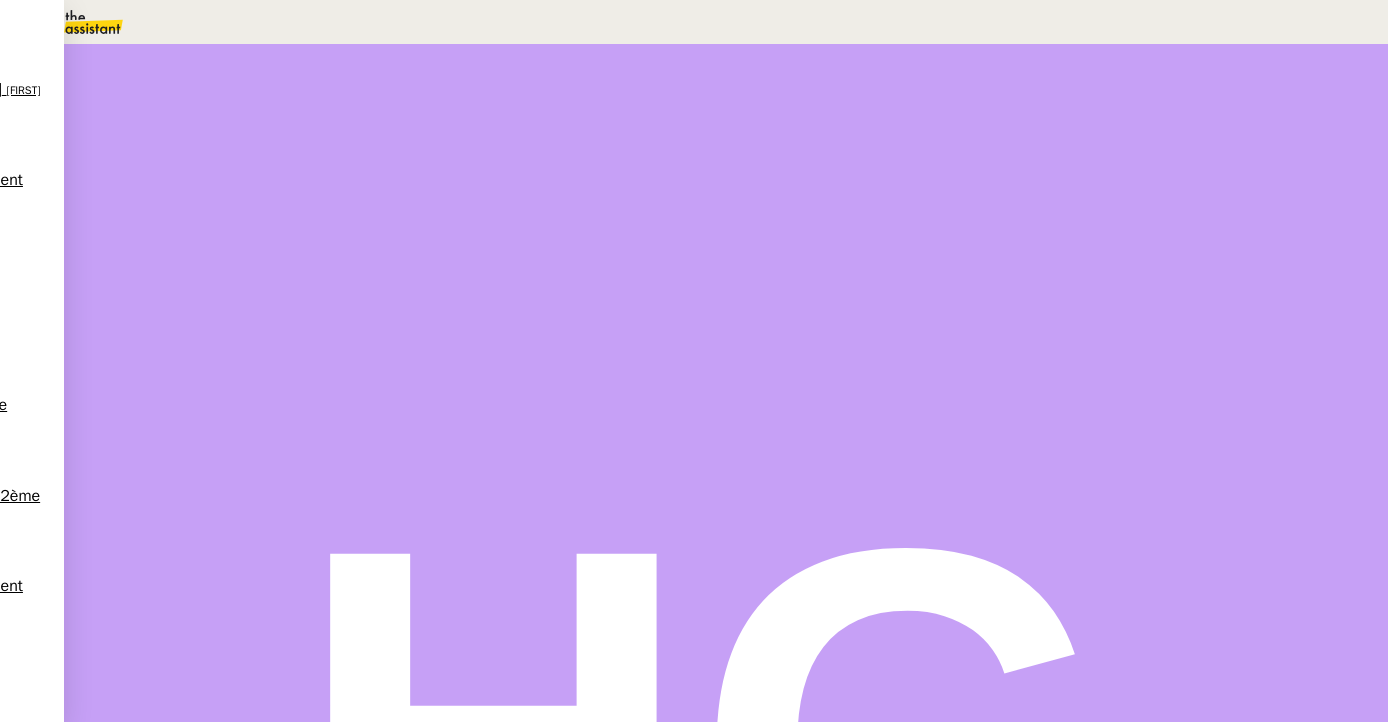 scroll, scrollTop: 0, scrollLeft: 0, axis: both 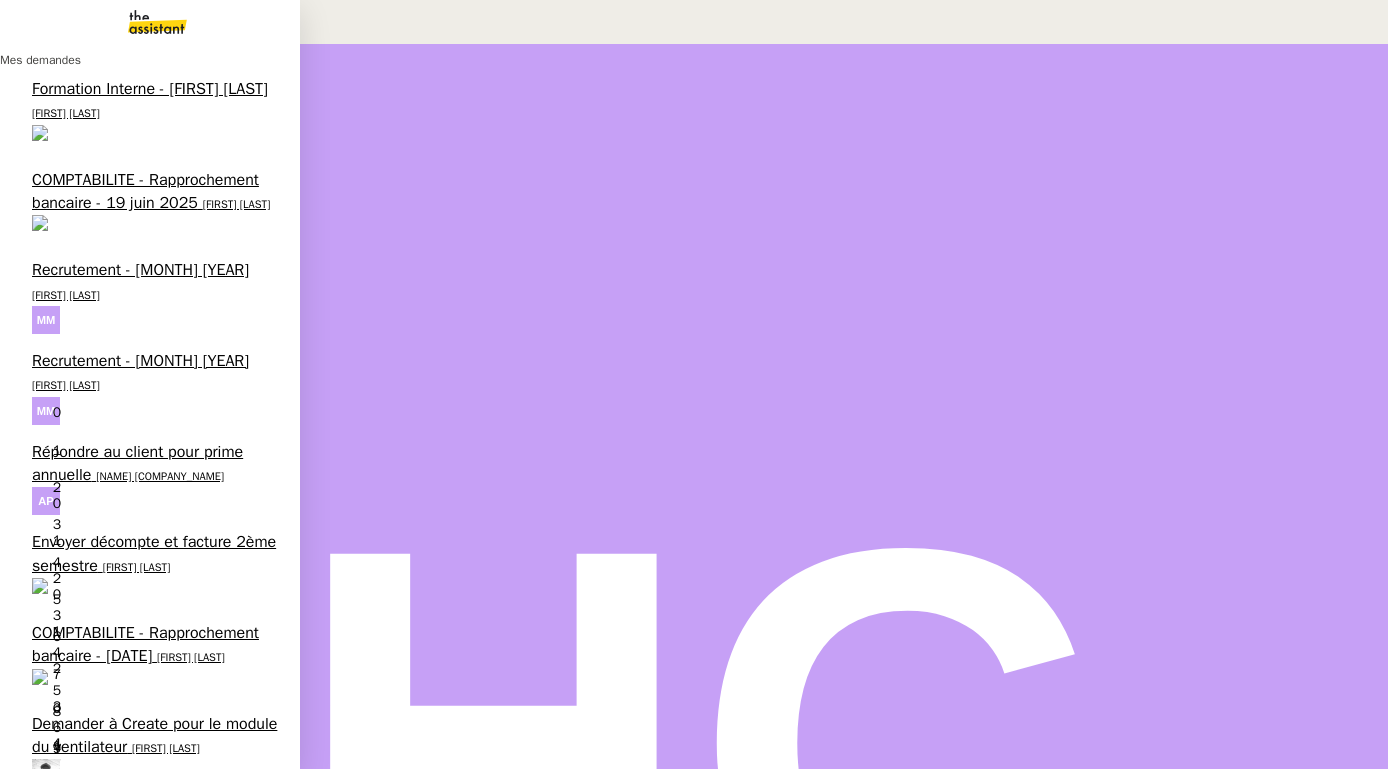 click on "[FIRST] [LAST]" at bounding box center [166, 701] 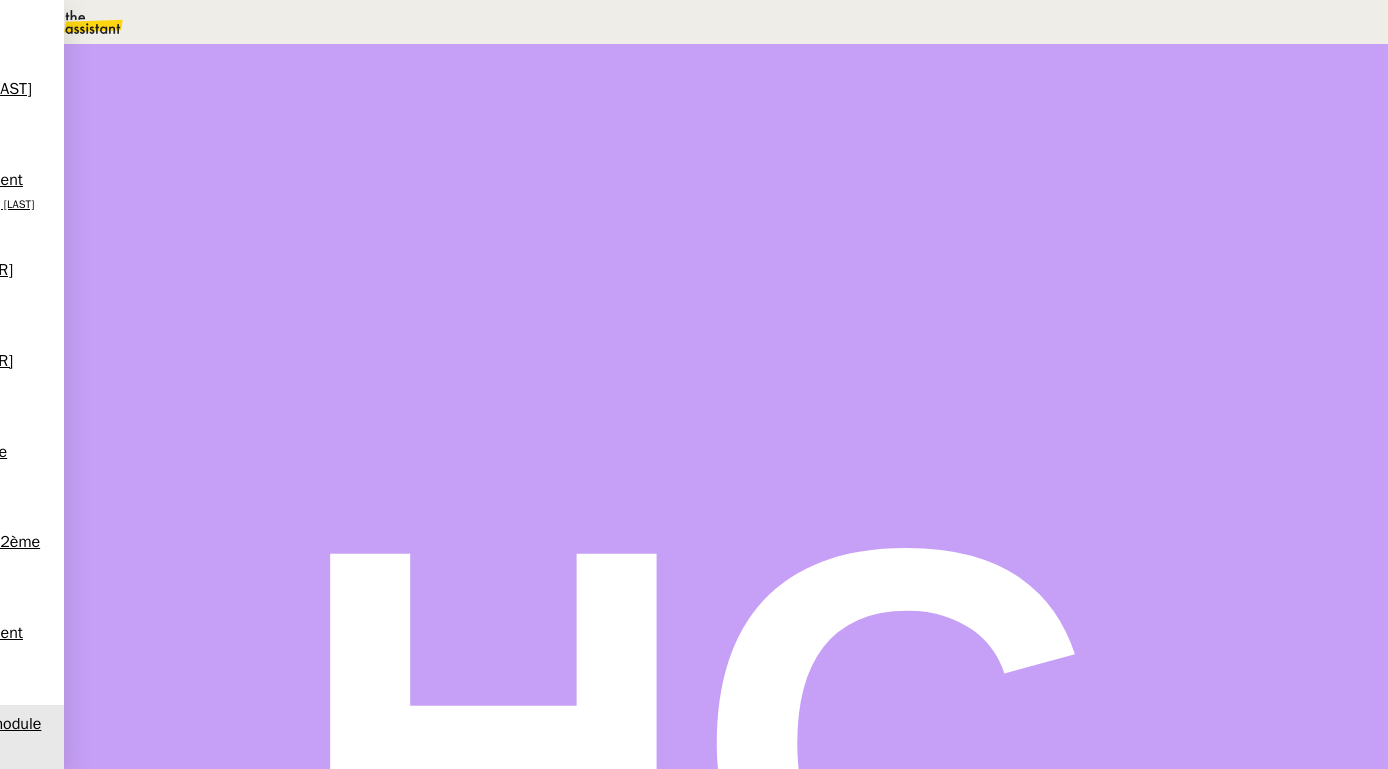 scroll, scrollTop: 541, scrollLeft: 0, axis: vertical 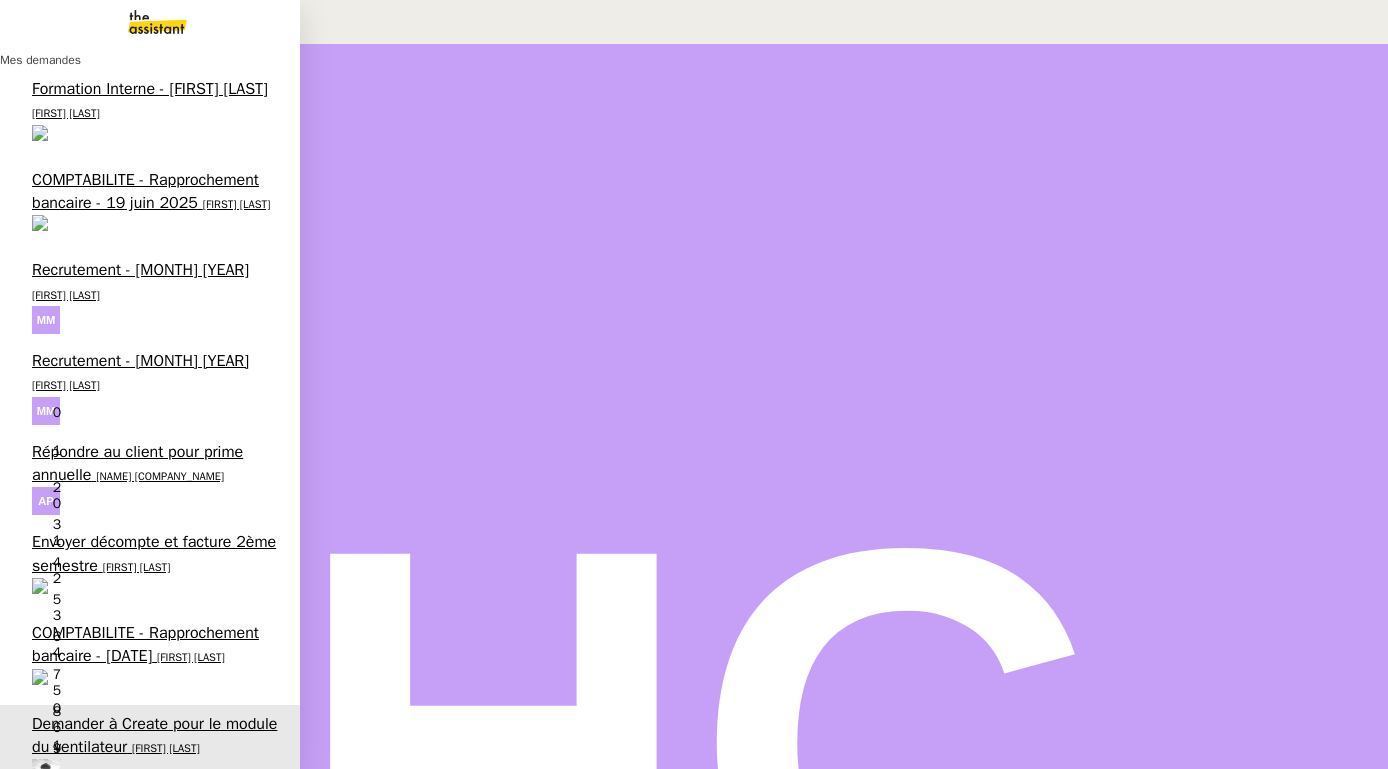click on "Create a template on Hubspot" at bounding box center (135, 1811) 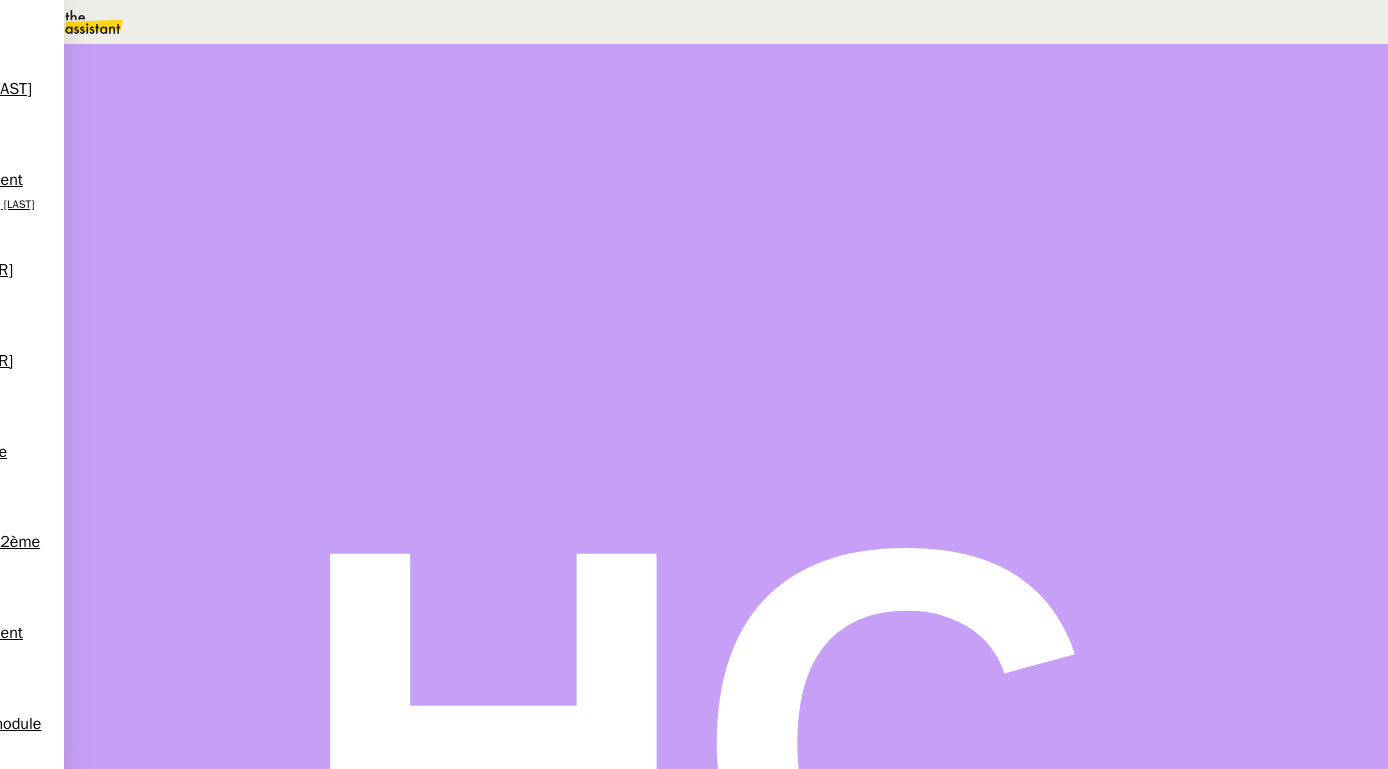 scroll, scrollTop: 511, scrollLeft: 0, axis: vertical 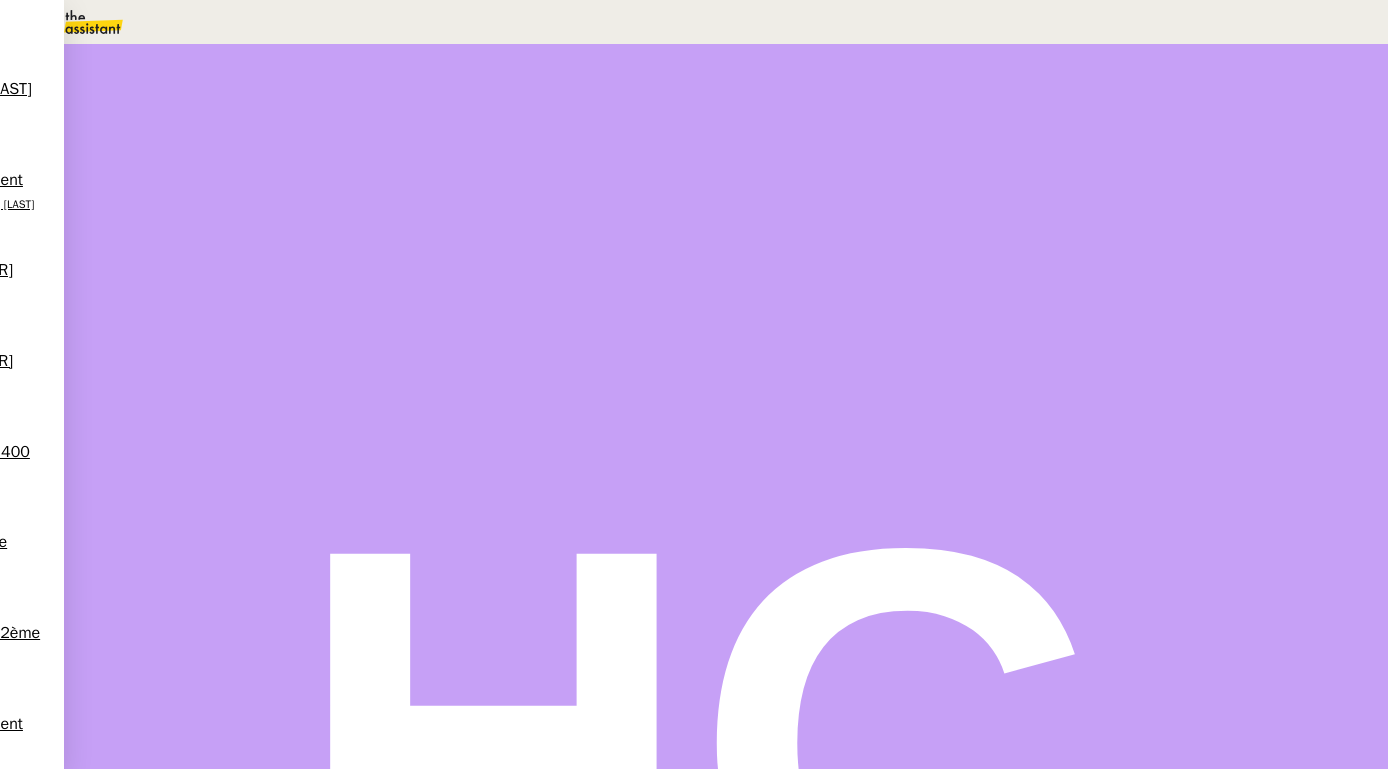 click at bounding box center [213, 340] 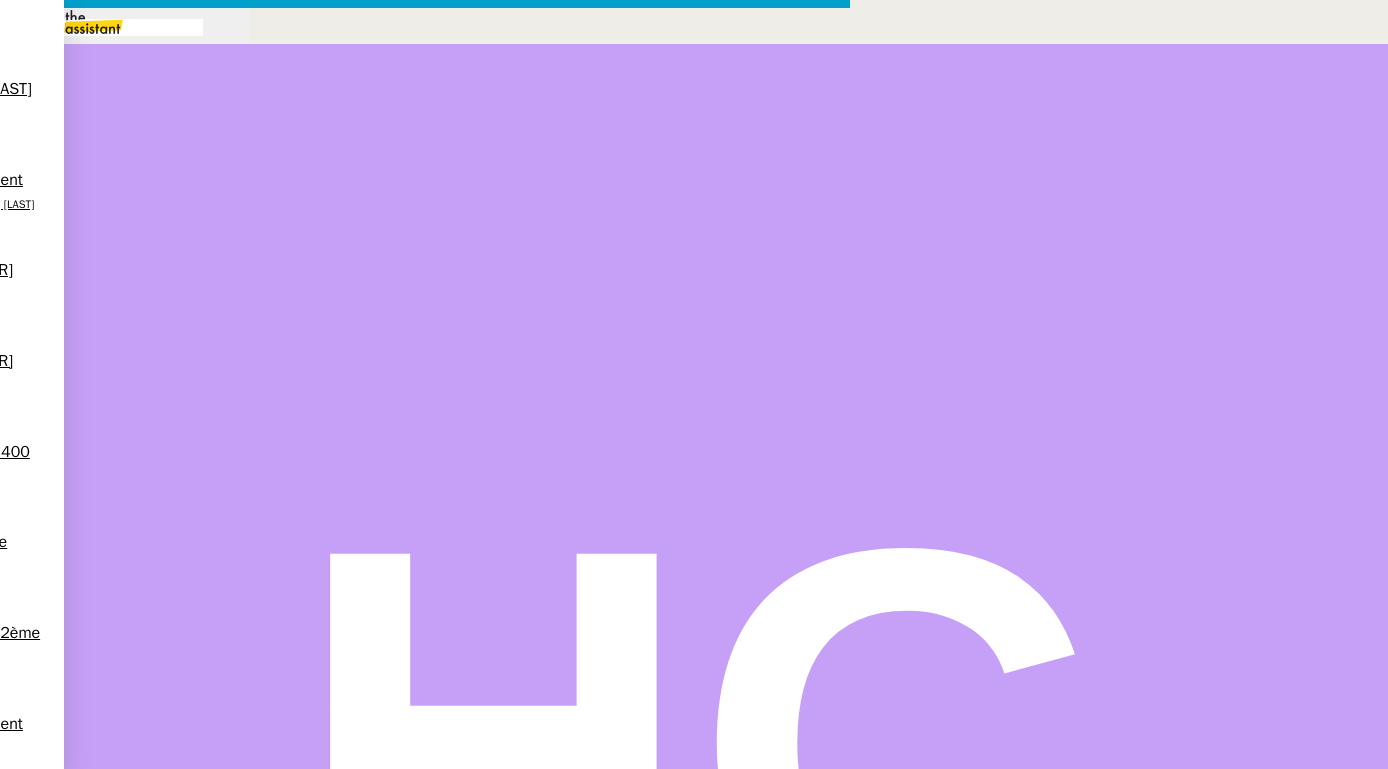 click at bounding box center [425, 837] 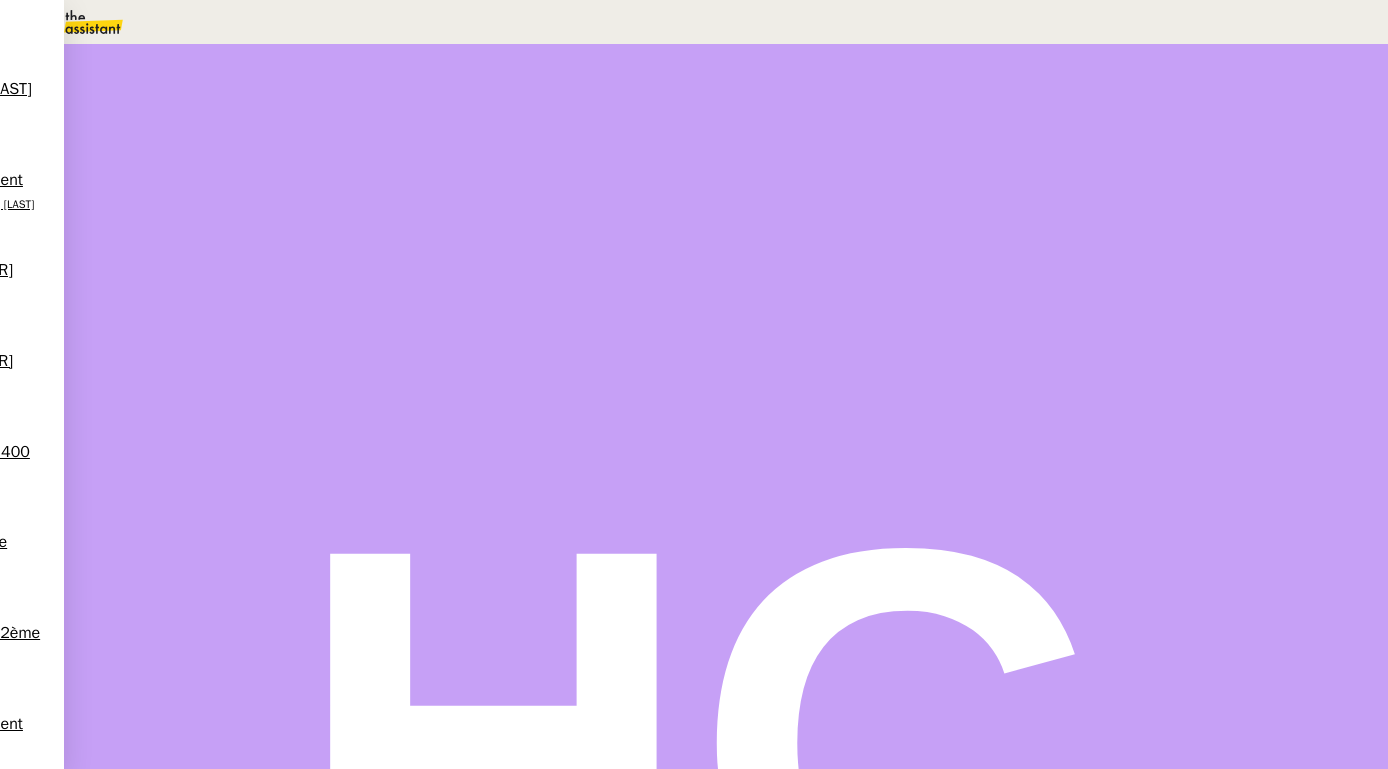 scroll, scrollTop: 941, scrollLeft: 0, axis: vertical 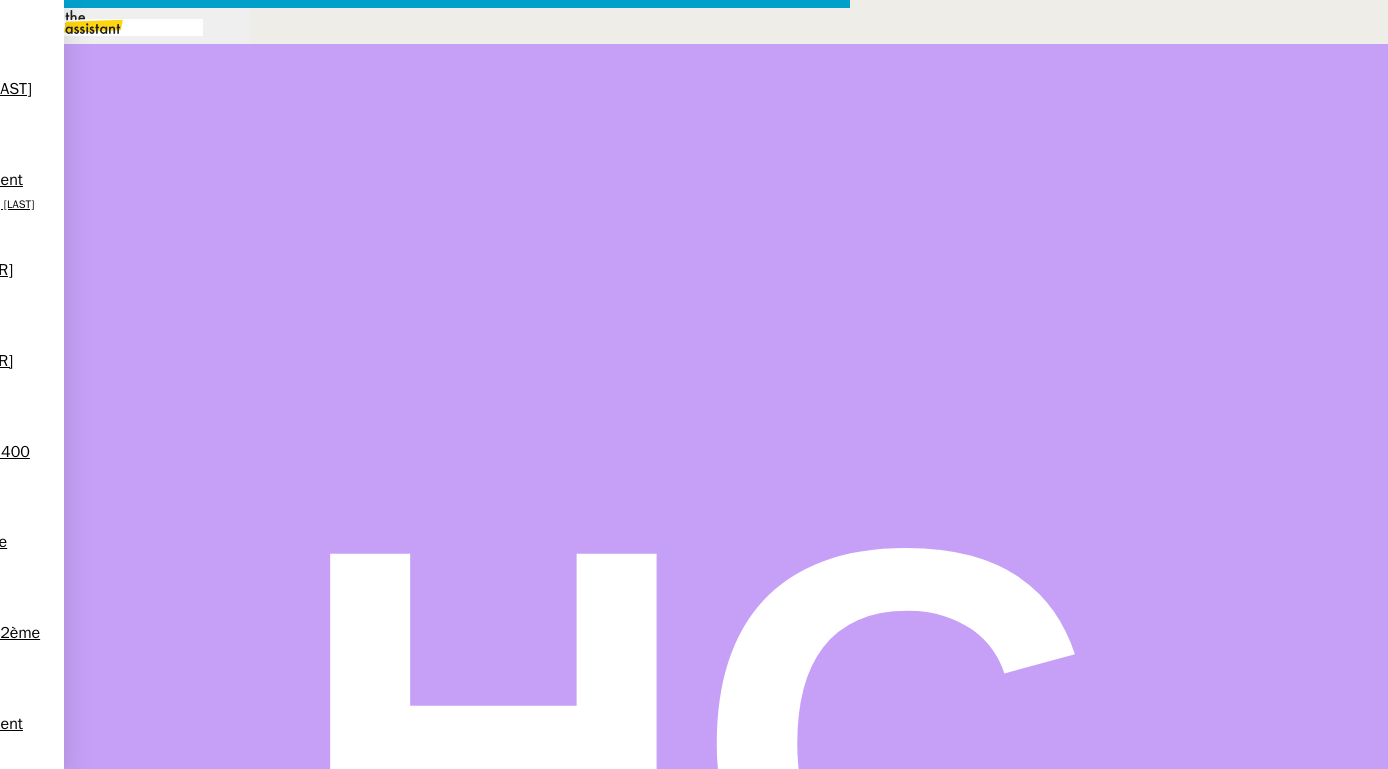 click on "Service TA - VOYAGE - PROPOSITION GLOBALE    A utiliser dans le cadre de proposition de déplacement TA - RELANCE CLIENT (EN)    Relancer un client lorsqu'il n'a pas répondu à un précédent message BAFERTY - MAIL AUDITION    A utiliser dans le cadre de la procédure d'envoi des mails d'audition TA - PUBLICATION OFFRE D'EMPLOI     Organisation du recrutement Discours de présentation du paiement sécurisé    TA - VOYAGES - PROPOSITION ITINERAIRE    Soumettre les résultats d'une recherche TA - CONFIRMATION PAIEMENT (EN)    Confirmer avec le client de modèle de transaction - Attention Plan Pro nécessaire. TA - COURRIER EXPEDIE (recommandé)    A utiliser dans le cadre de l'envoi d'un courrier recommandé TA - PARTAGE DE CALENDRIER (EN)    A utiliser pour demander au client de partager son calendrier afin de faciliter l'accès et la gestion PSPI - Appel de fonds MJL    A utiliser dans le cadre de la procédure d'appel de fonds MJL TA - RELANCE CLIENT    TA - AR PROCEDURES        21 YIELD" at bounding box center [694, 518] 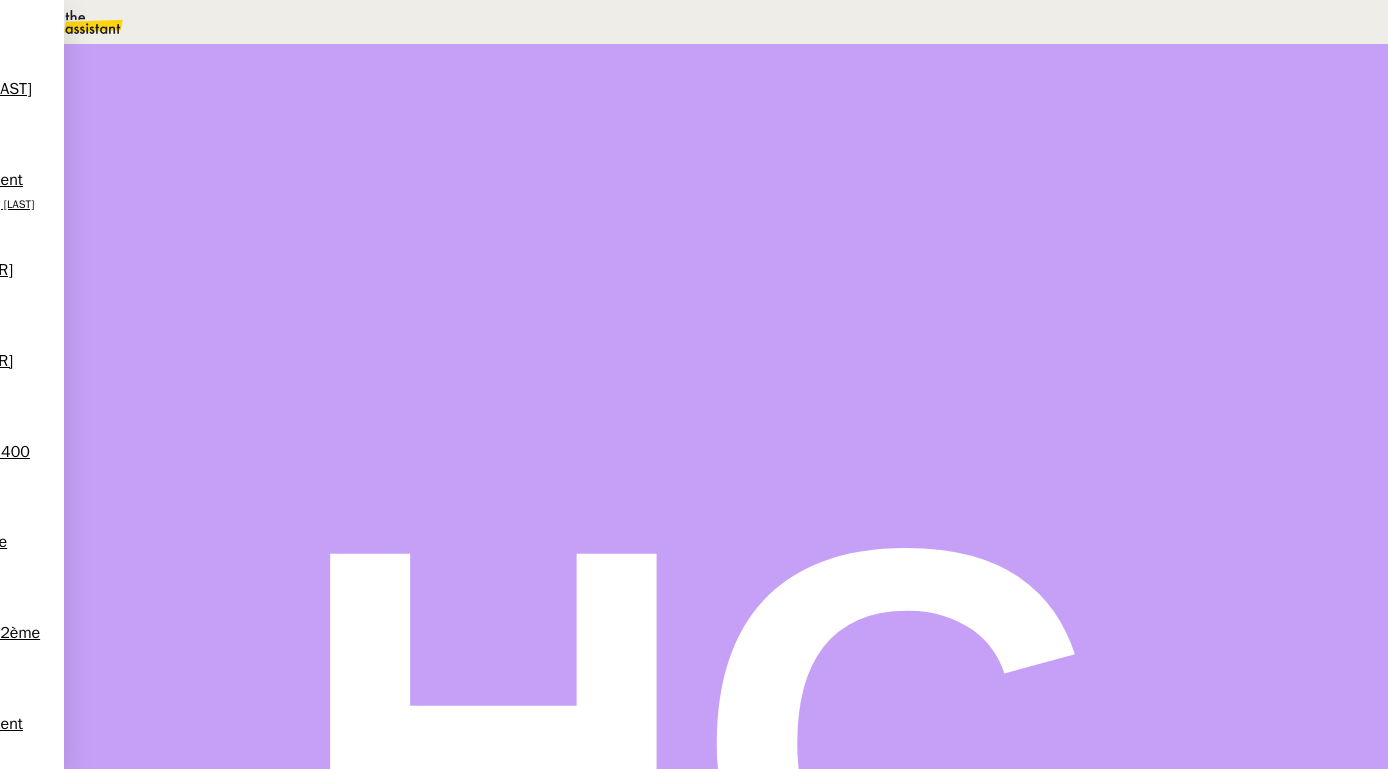 click at bounding box center (193, 336) 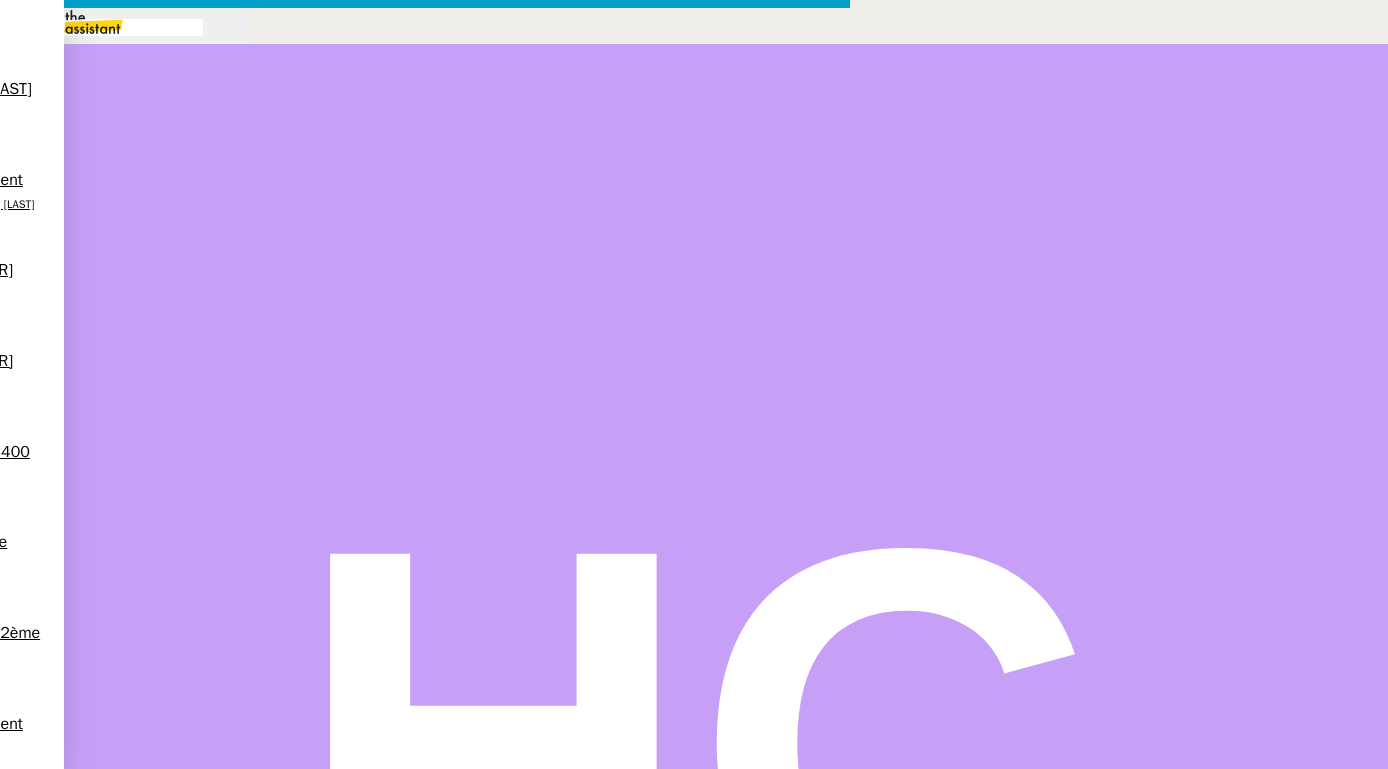 scroll, scrollTop: 0, scrollLeft: 42, axis: horizontal 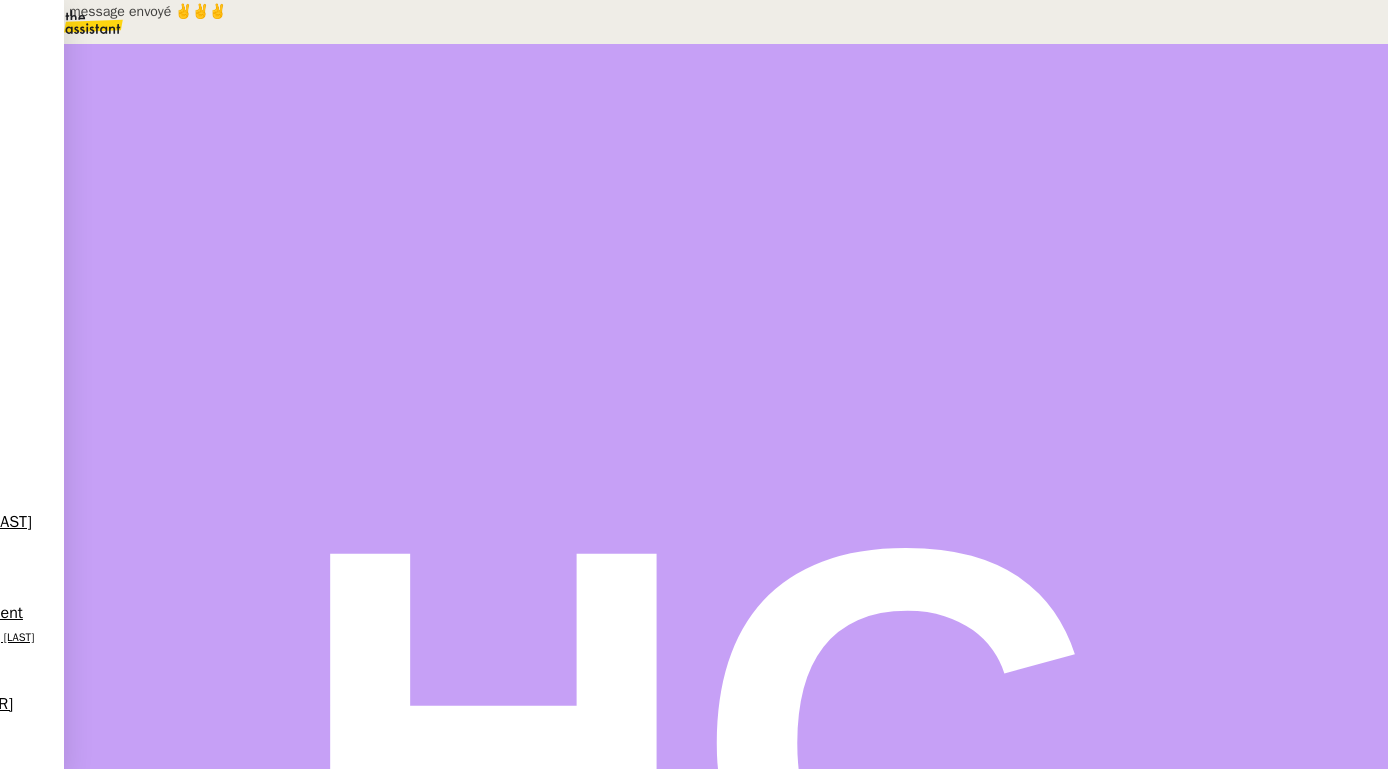 click at bounding box center [213, 336] 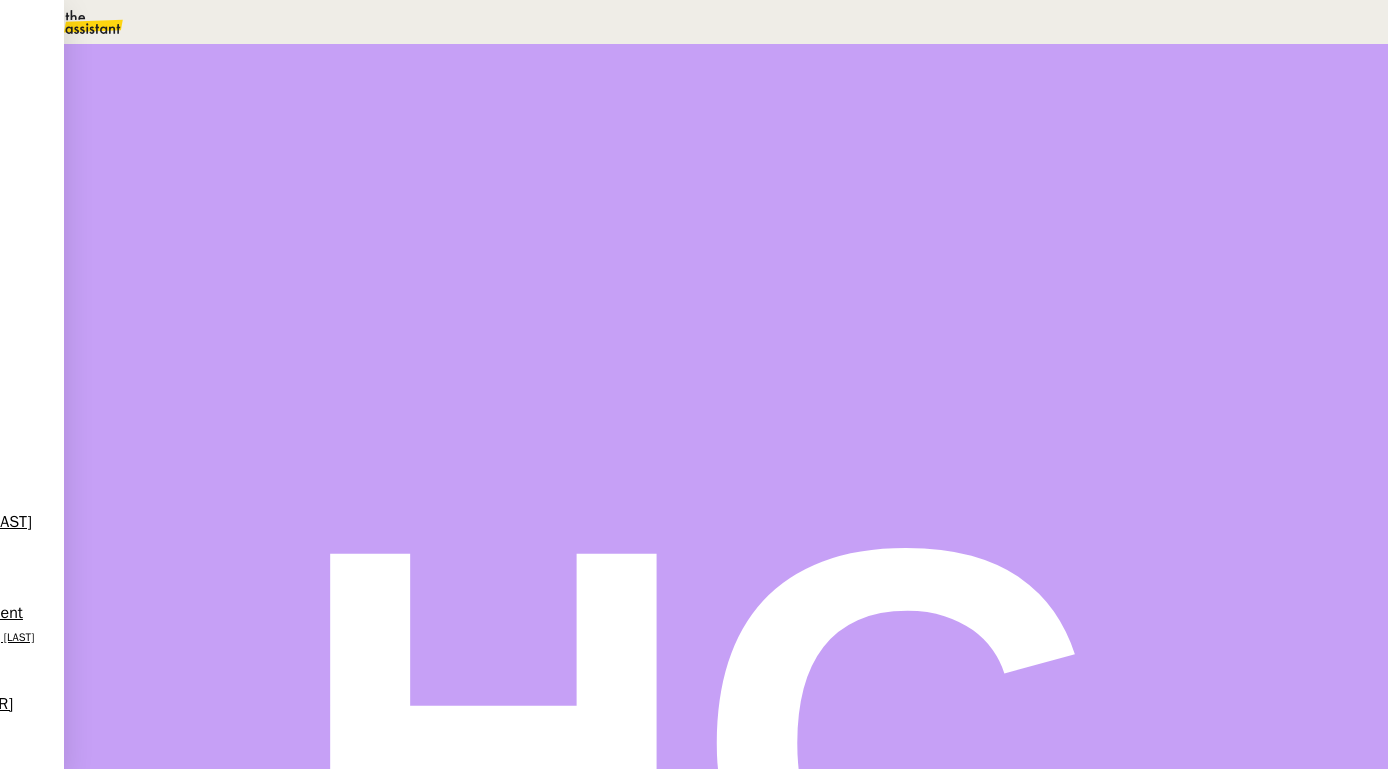 click on "Statut" at bounding box center [726, 111] 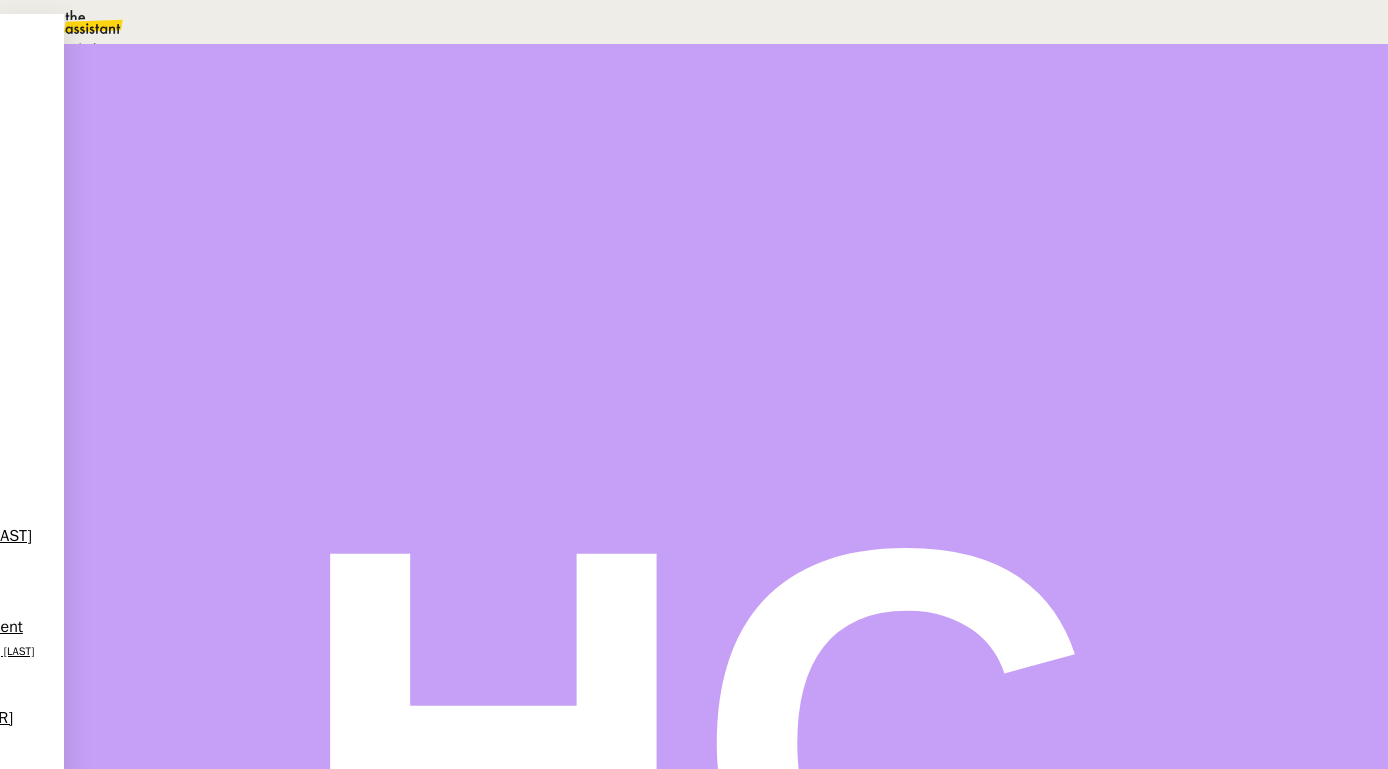 click on "En attente En attente d'une réponse d'un client, d'un contact ou d'un tiers." at bounding box center (334, 48) 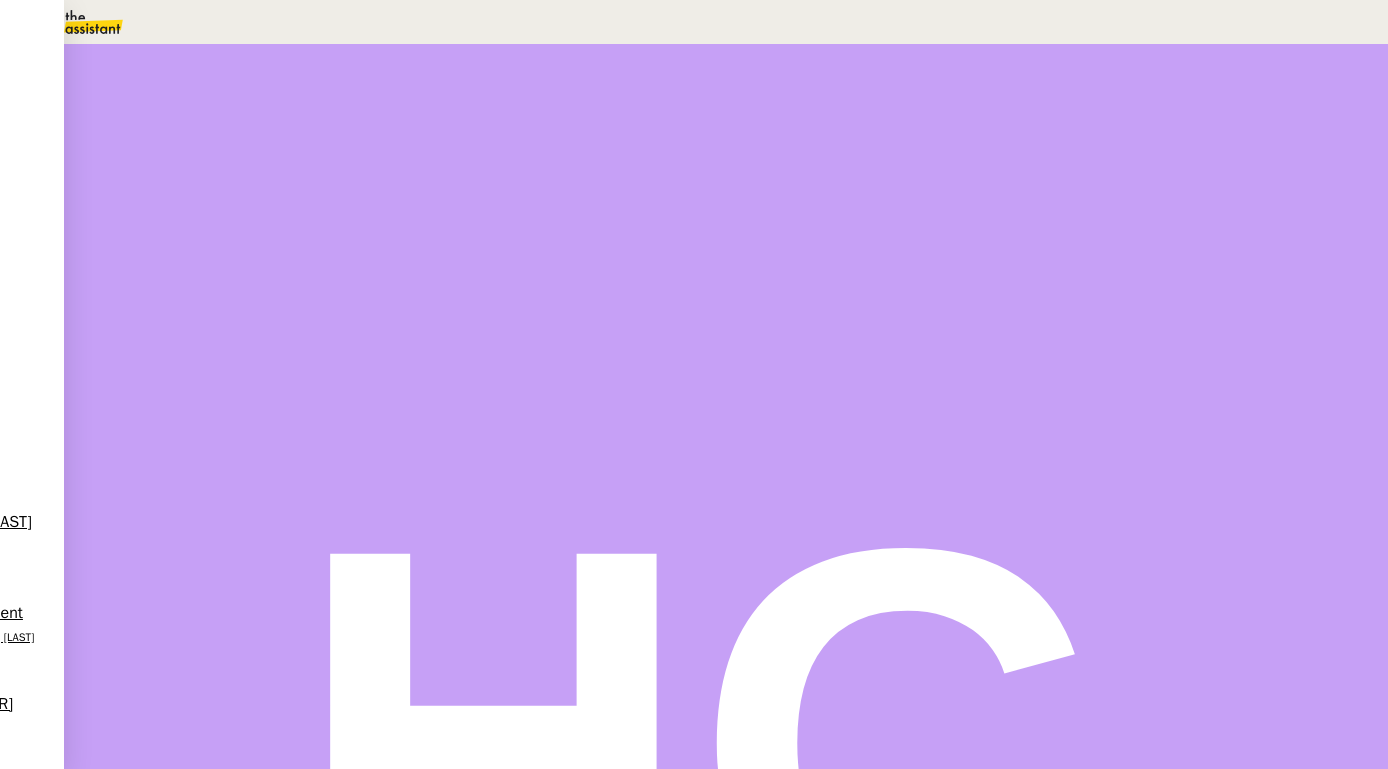 click on "•" at bounding box center (1082, 273) 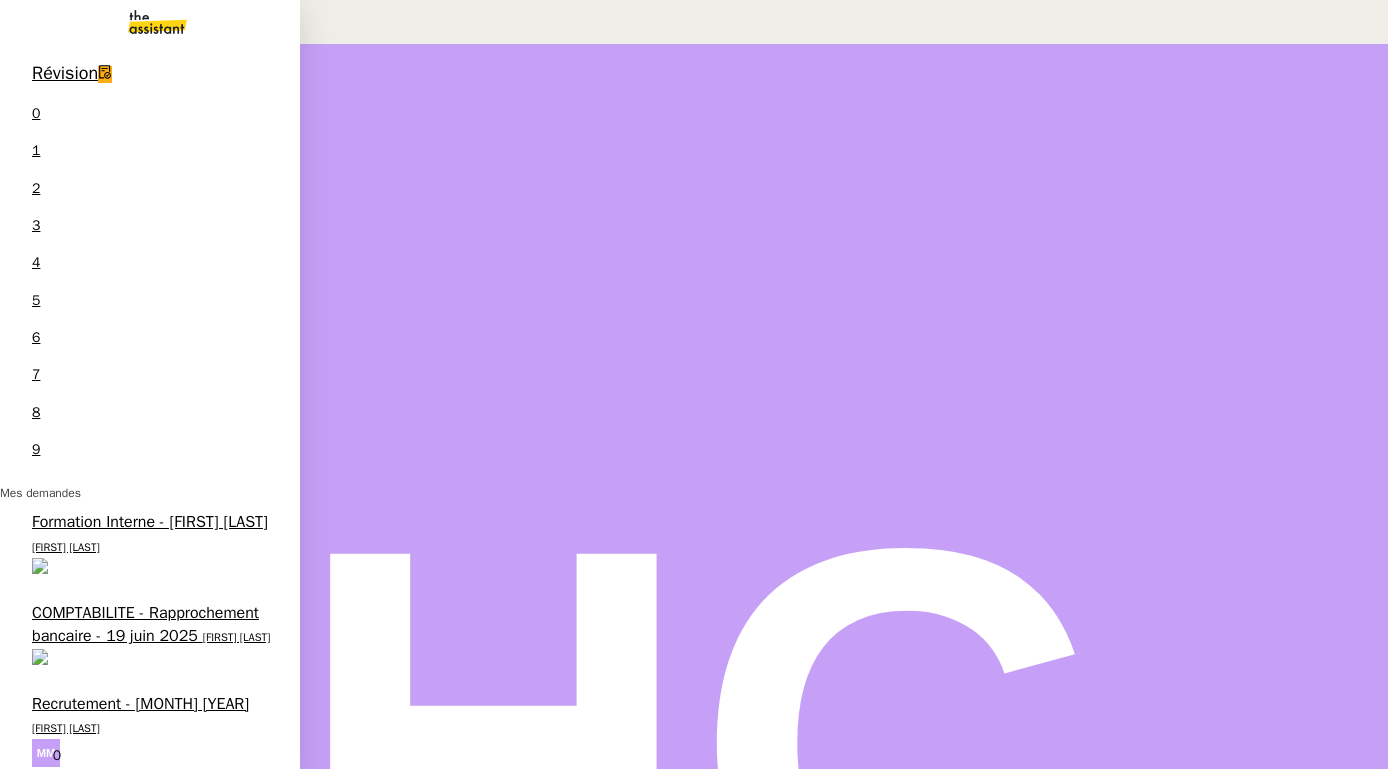 click on "Traiter la facture OPCO" at bounding box center (112, 2426) 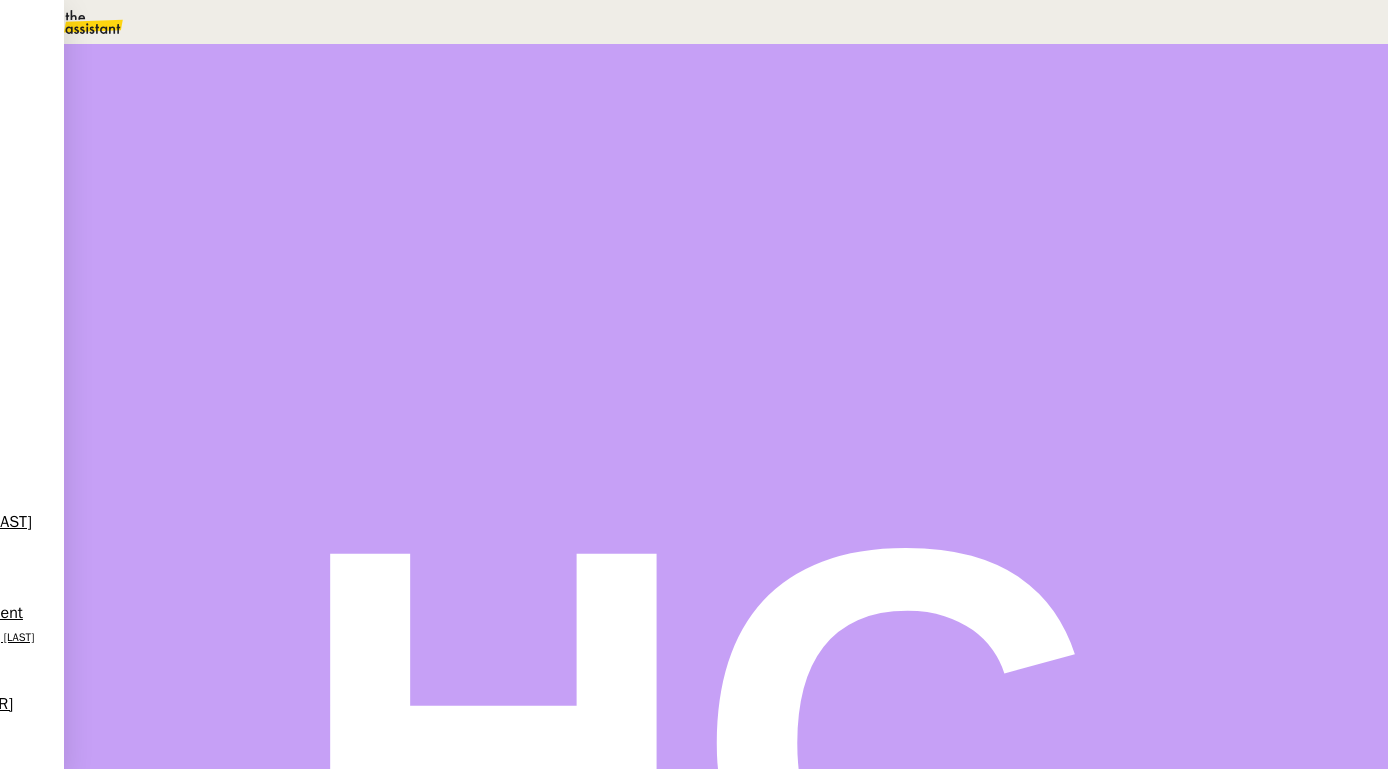 scroll, scrollTop: 119, scrollLeft: 0, axis: vertical 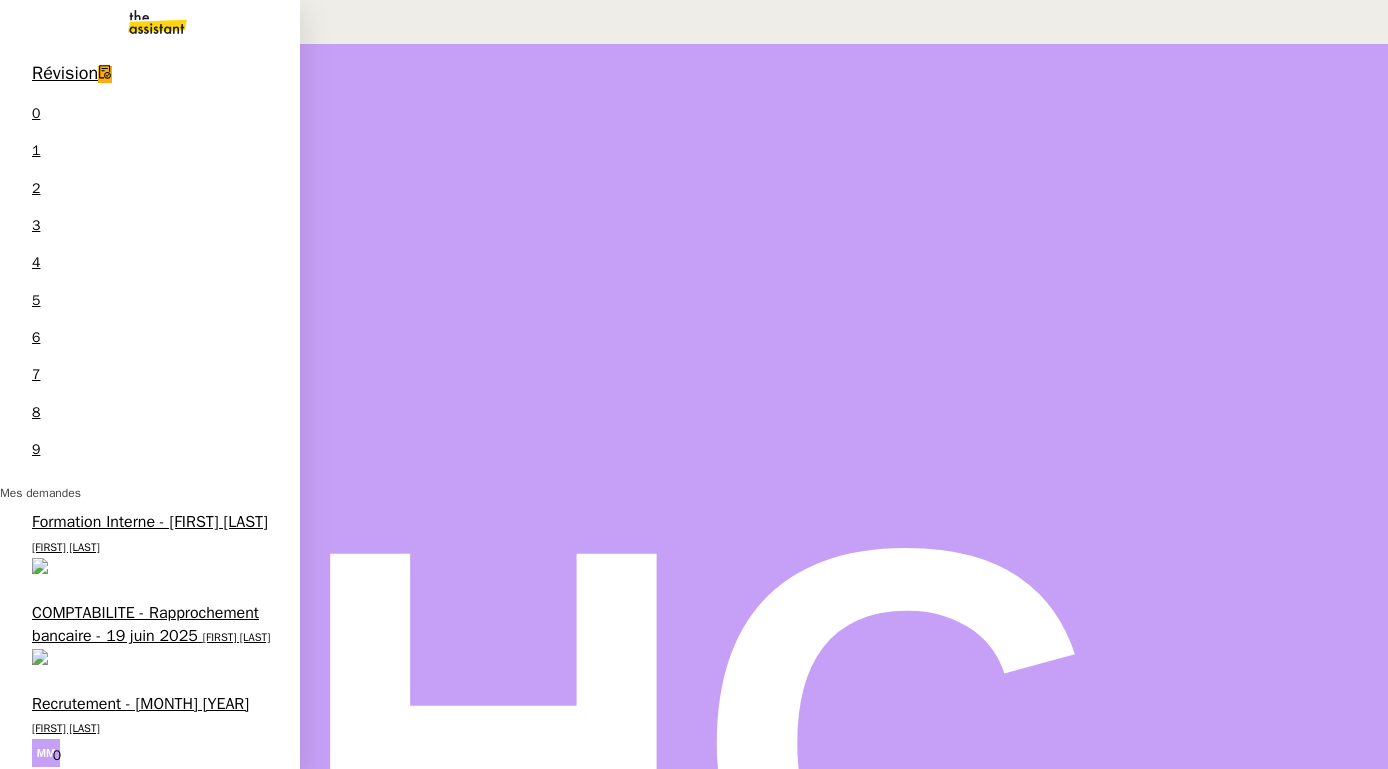 click on "Créer et facturer la police pour 4-Race SAS" at bounding box center [148, 2346] 